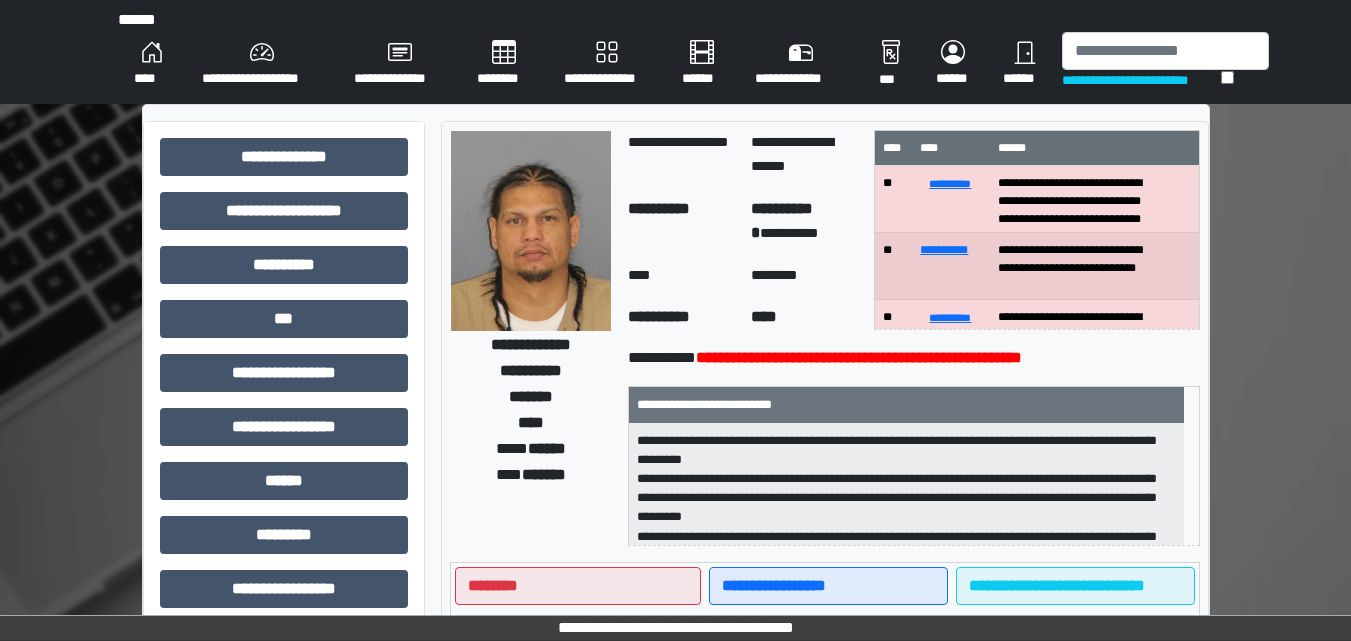 scroll, scrollTop: 0, scrollLeft: 0, axis: both 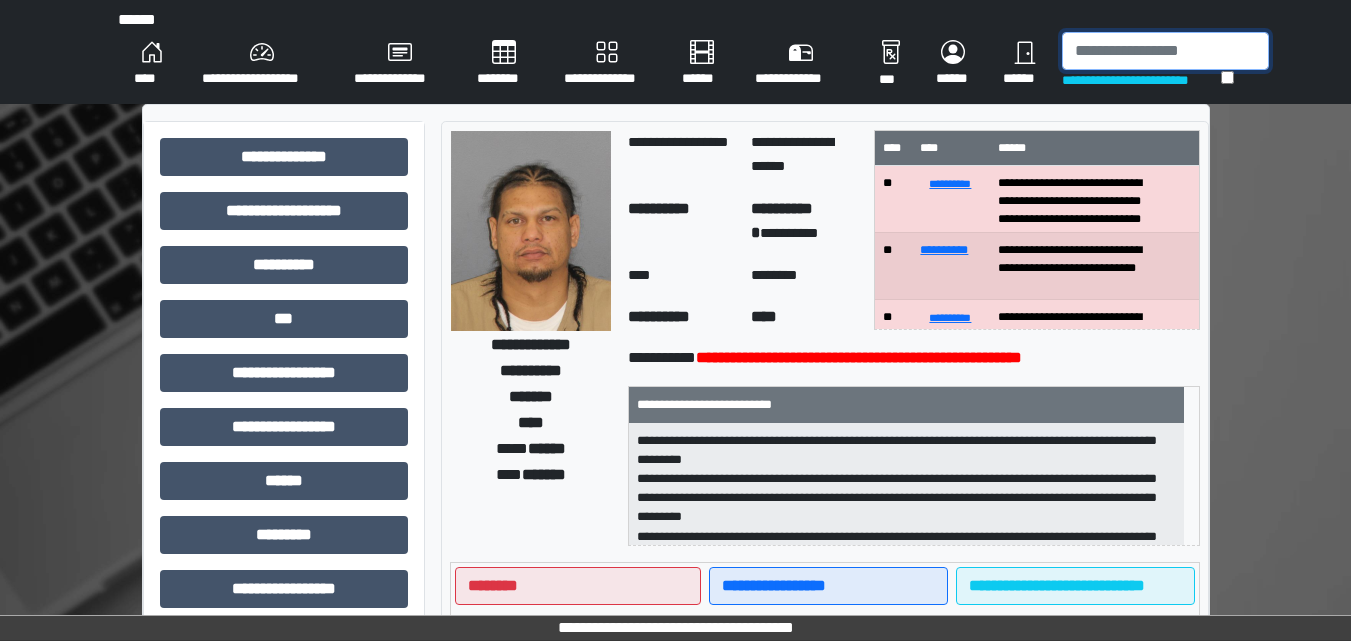click at bounding box center (1165, 51) 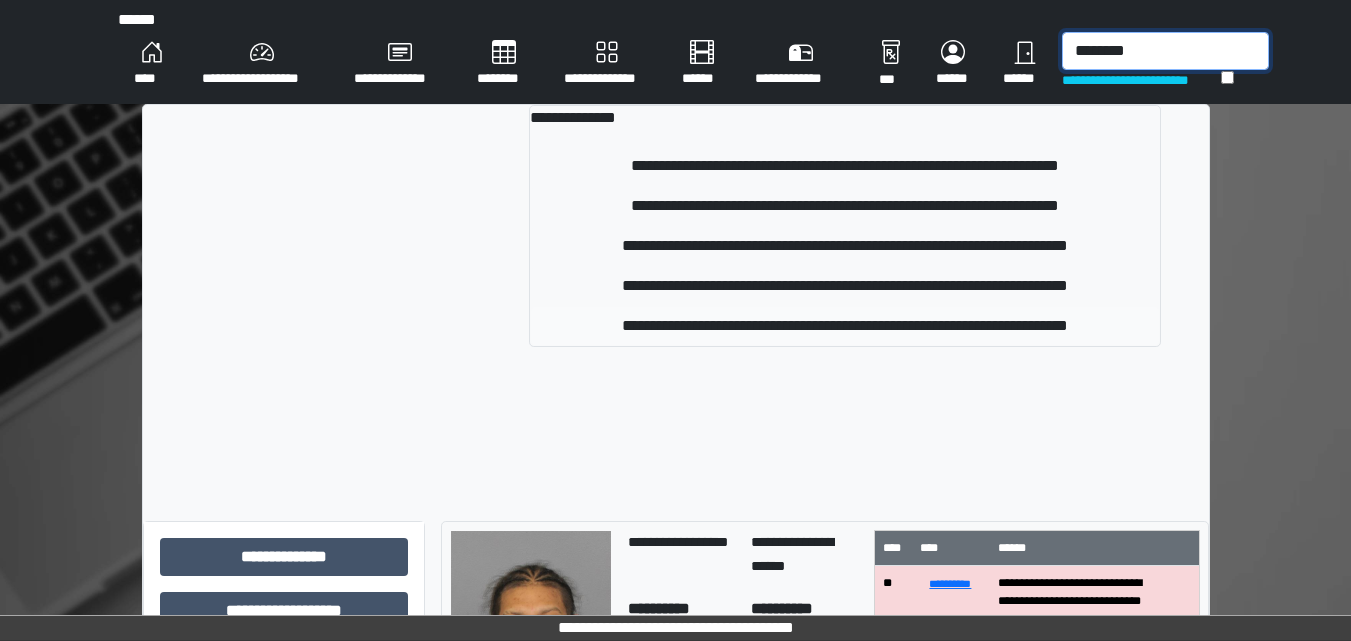type on "********" 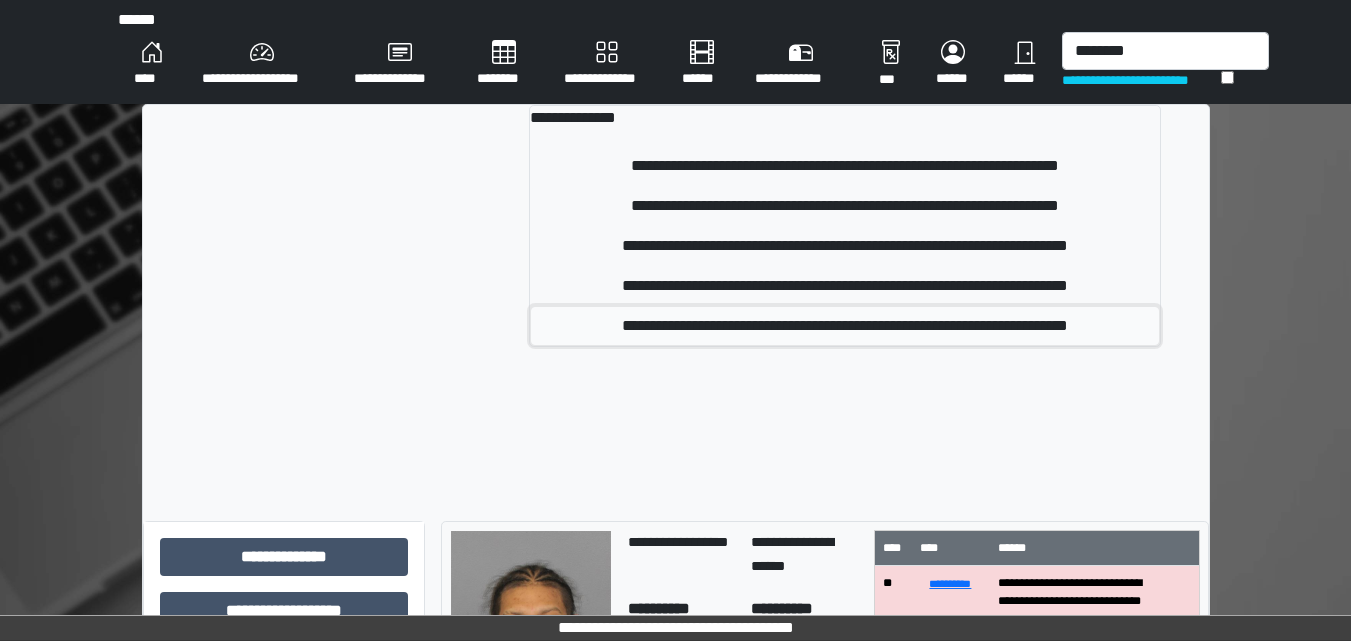 click on "**********" at bounding box center (844, 326) 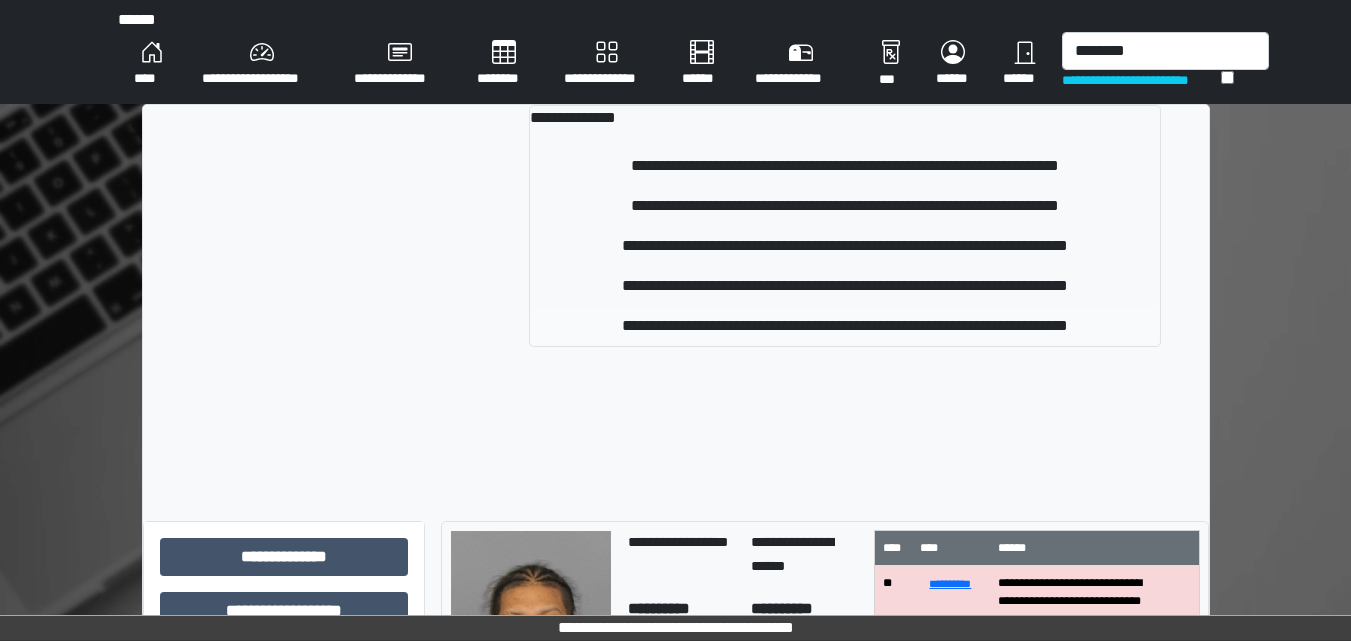 type 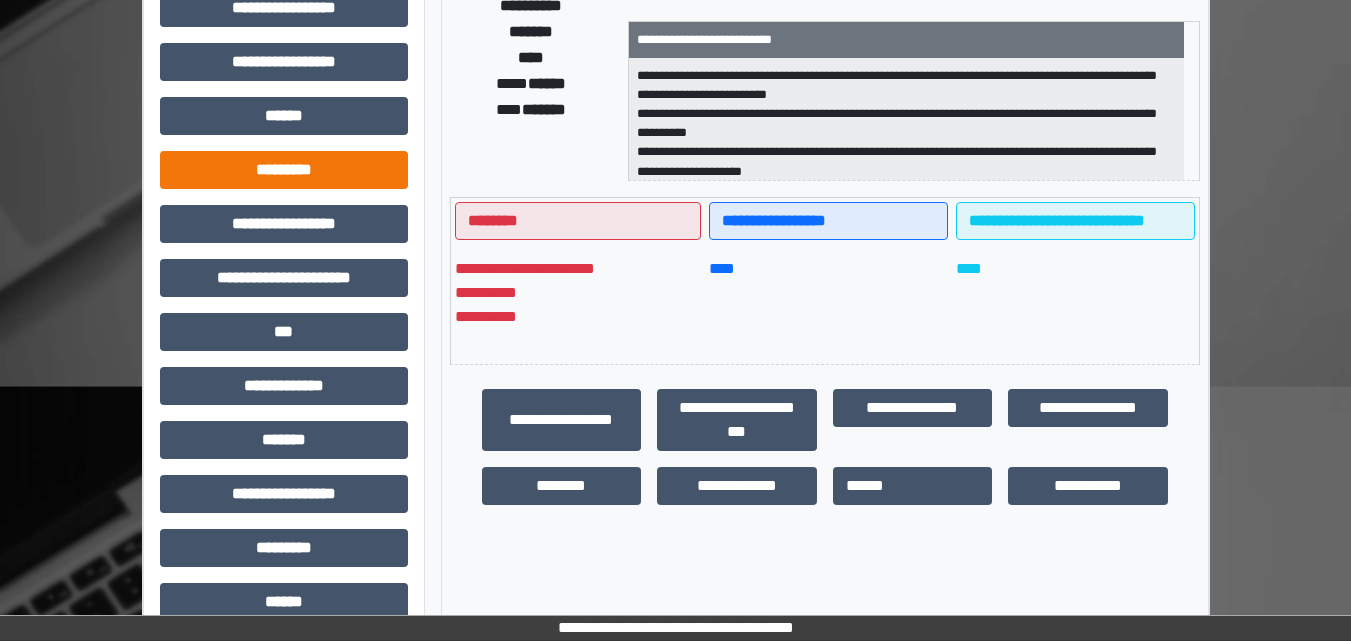 scroll, scrollTop: 400, scrollLeft: 0, axis: vertical 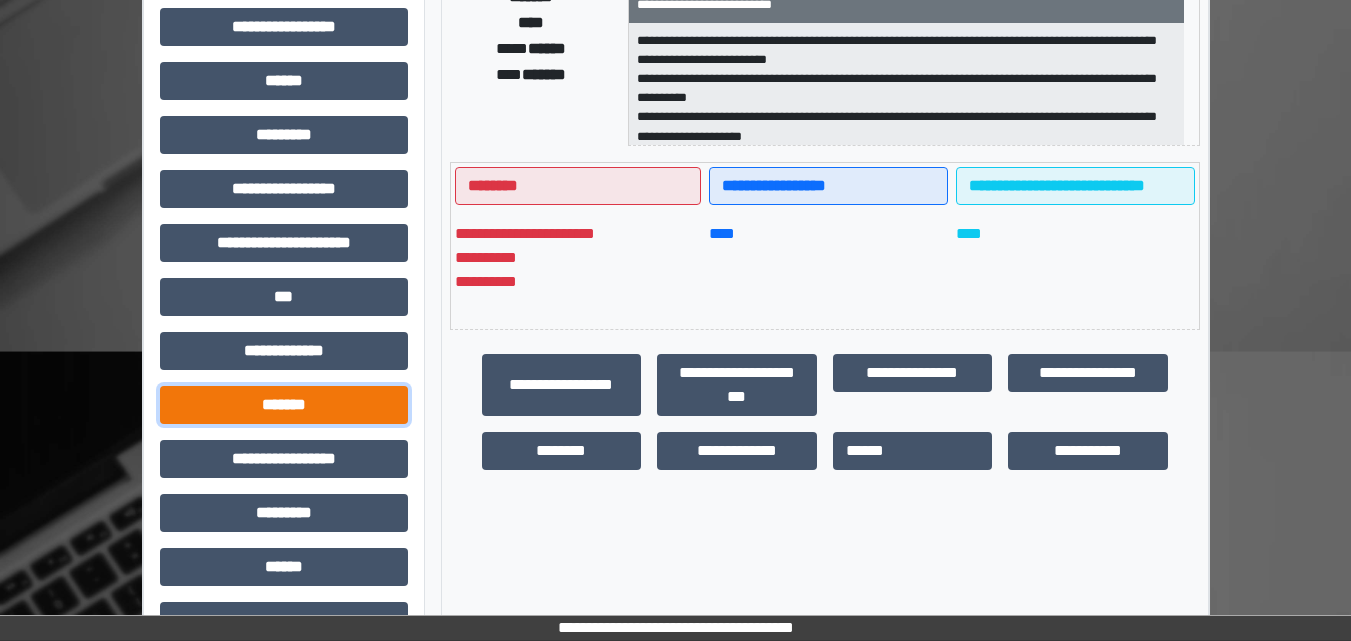 click on "*******" at bounding box center [284, 405] 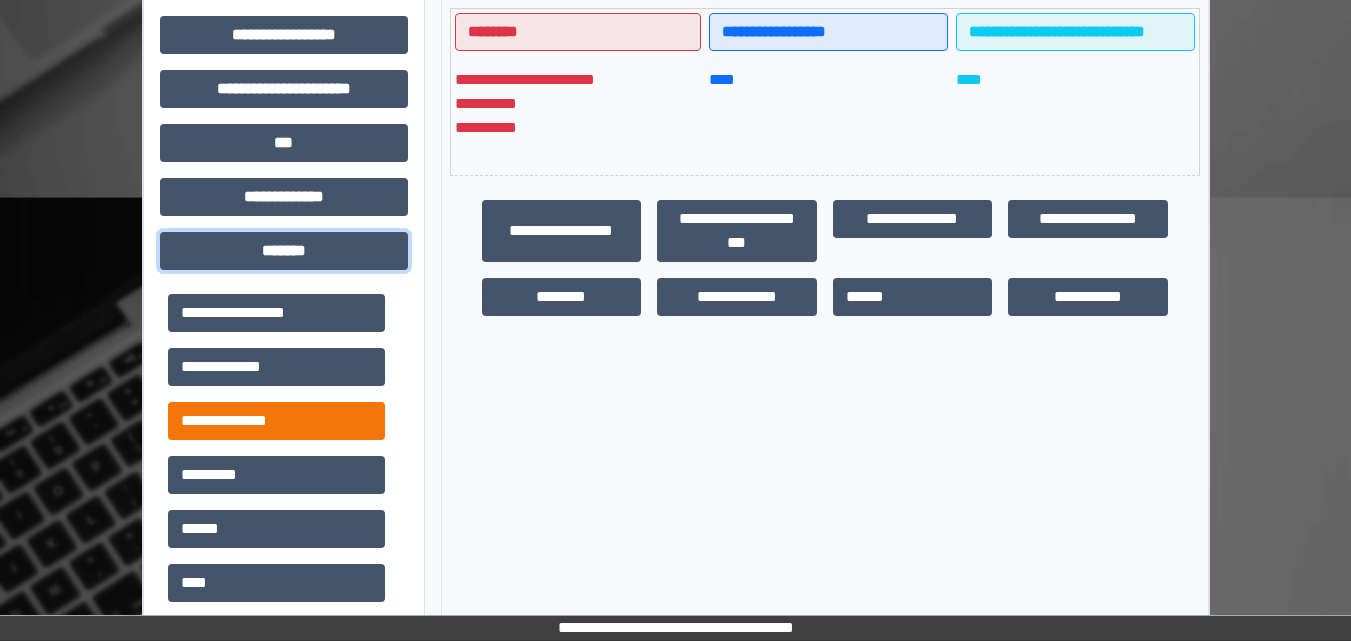 scroll, scrollTop: 600, scrollLeft: 0, axis: vertical 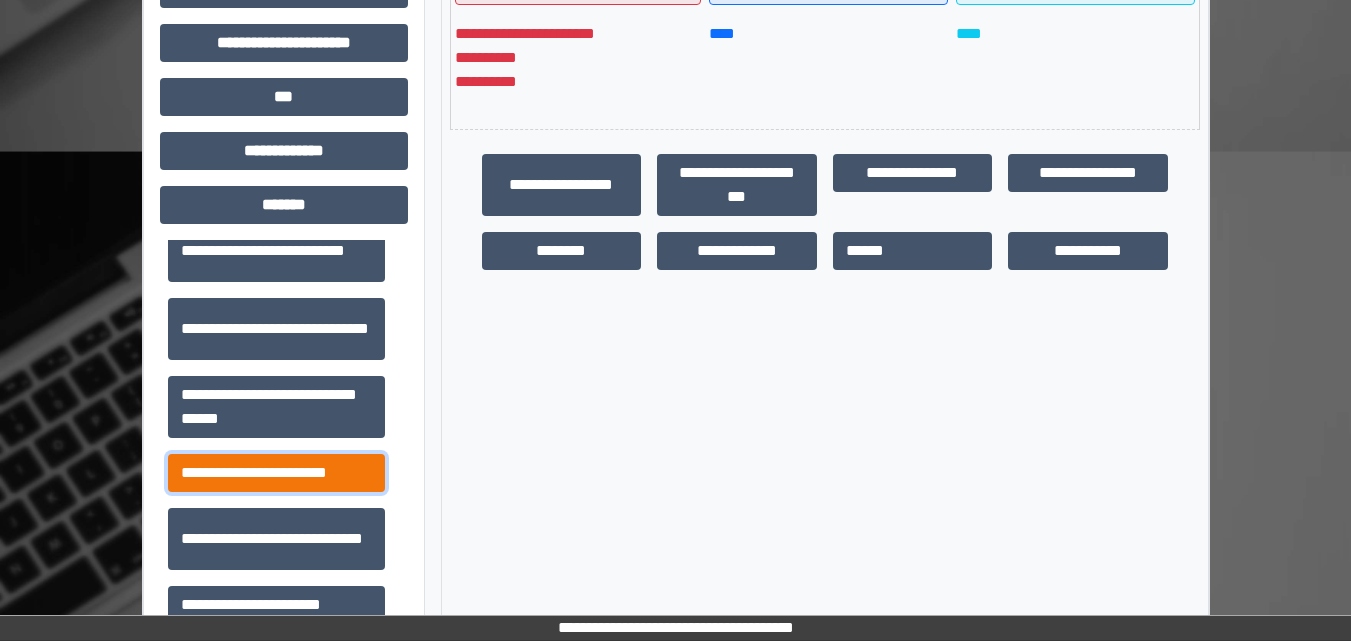 click on "**********" at bounding box center (276, 473) 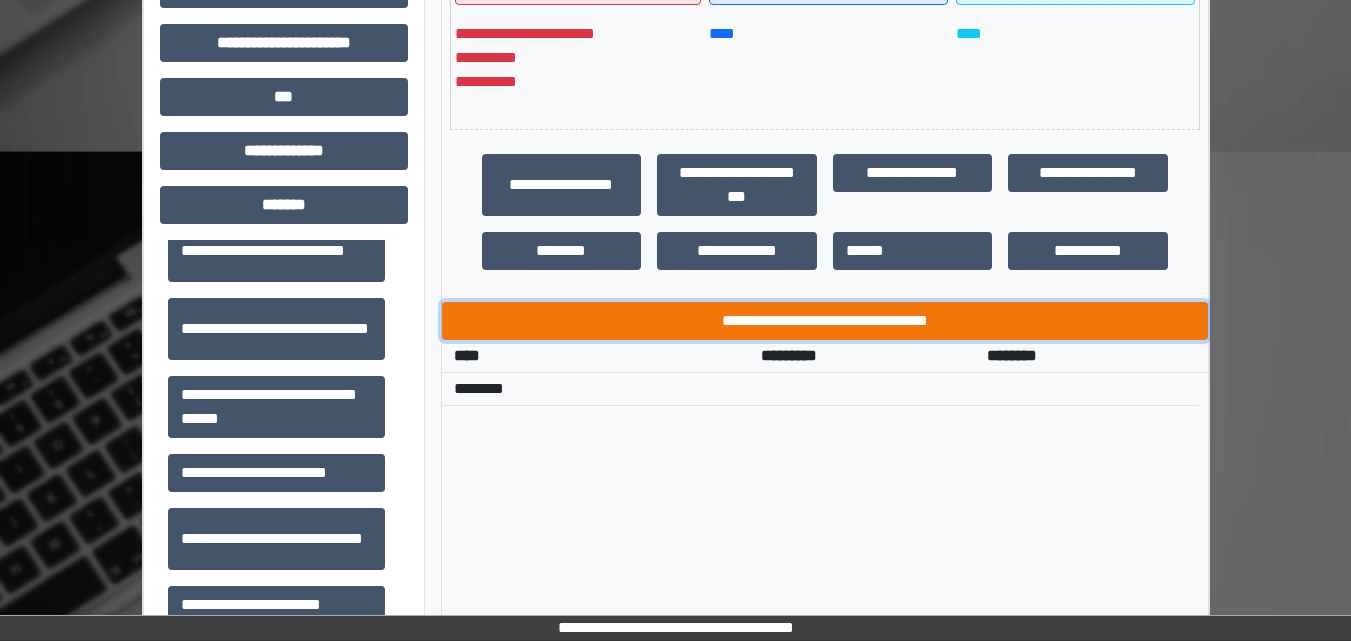 click on "**********" at bounding box center (825, 321) 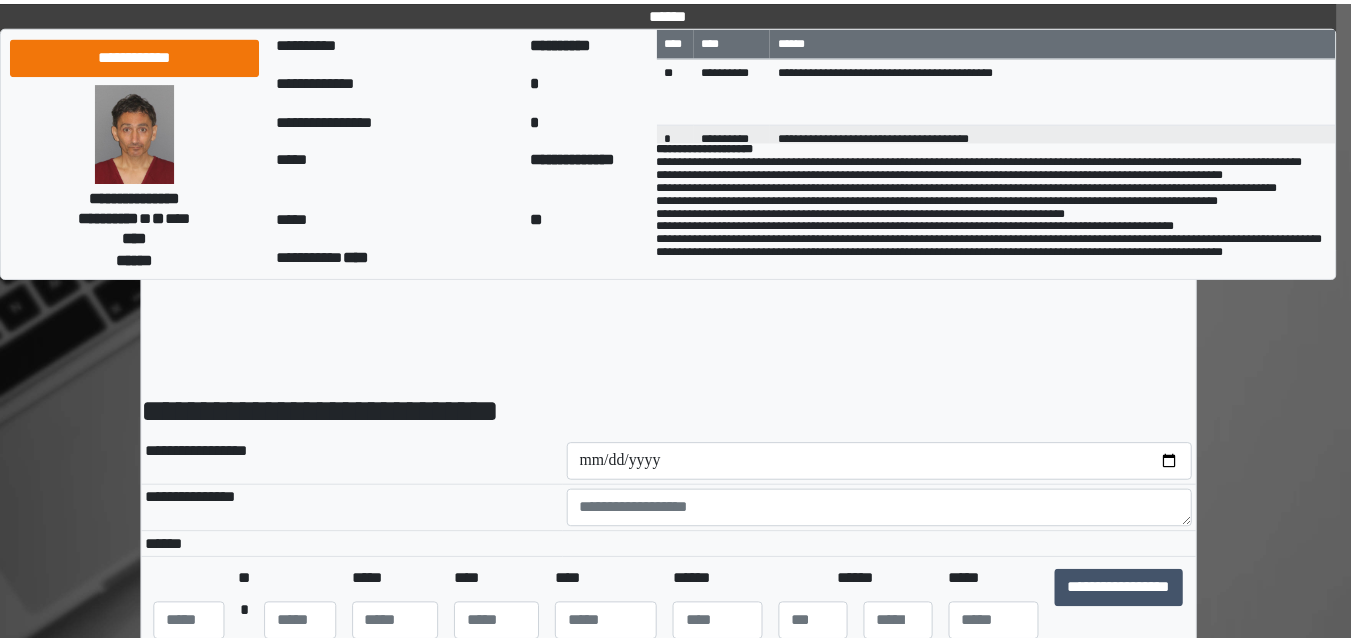 scroll, scrollTop: 0, scrollLeft: 0, axis: both 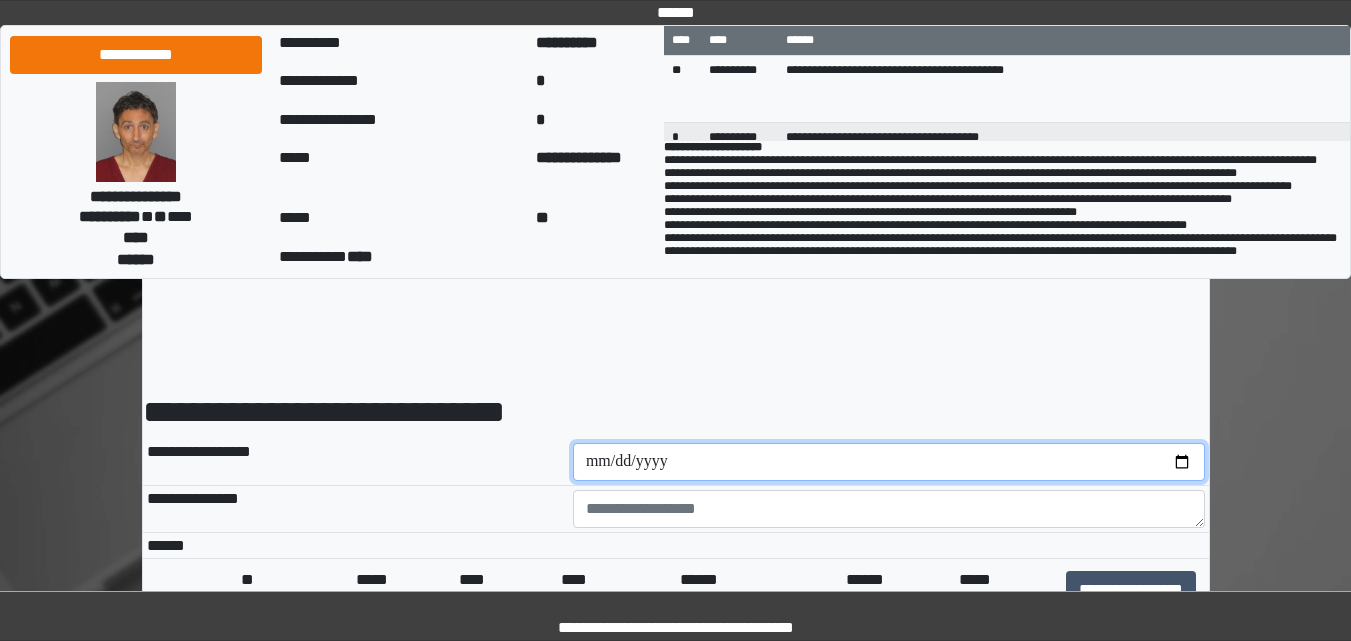 click at bounding box center [889, 462] 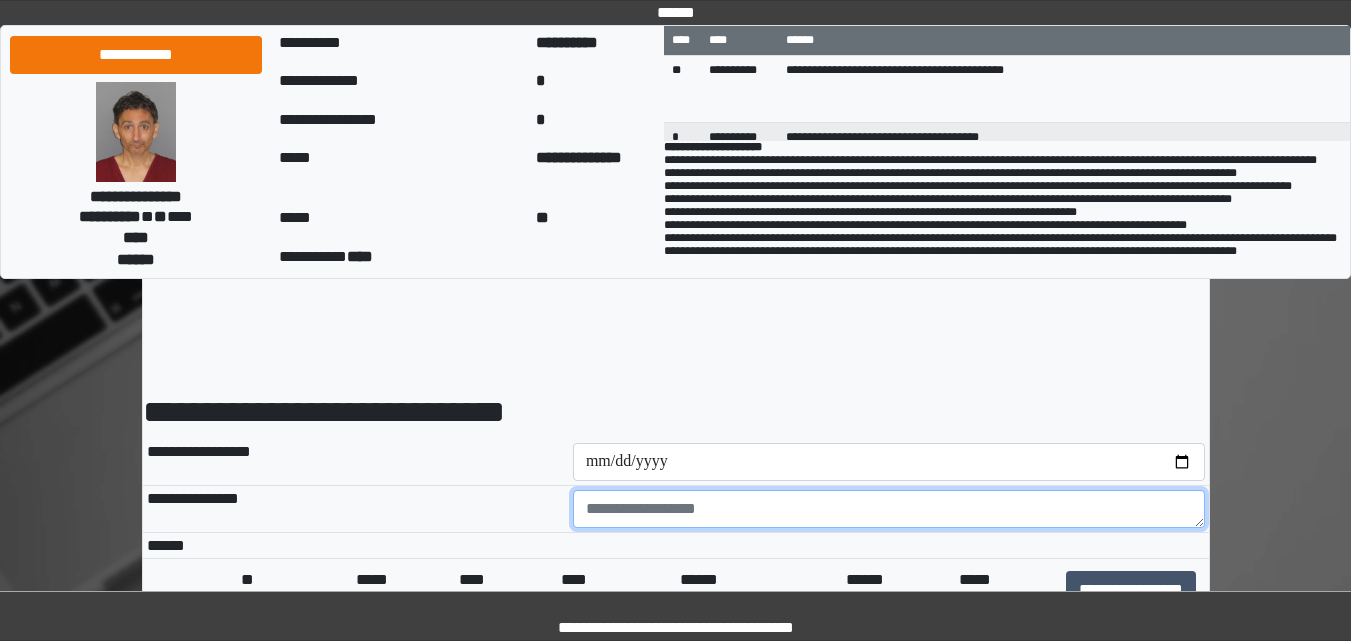 click at bounding box center (889, 509) 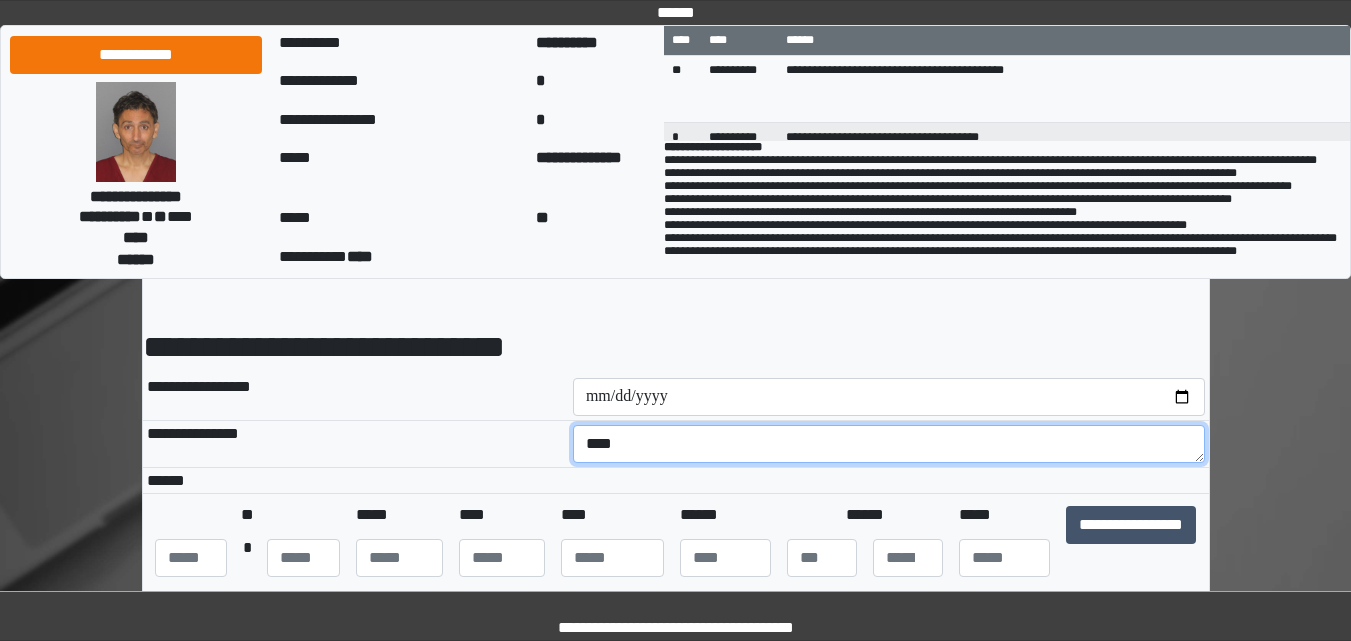 scroll, scrollTop: 100, scrollLeft: 0, axis: vertical 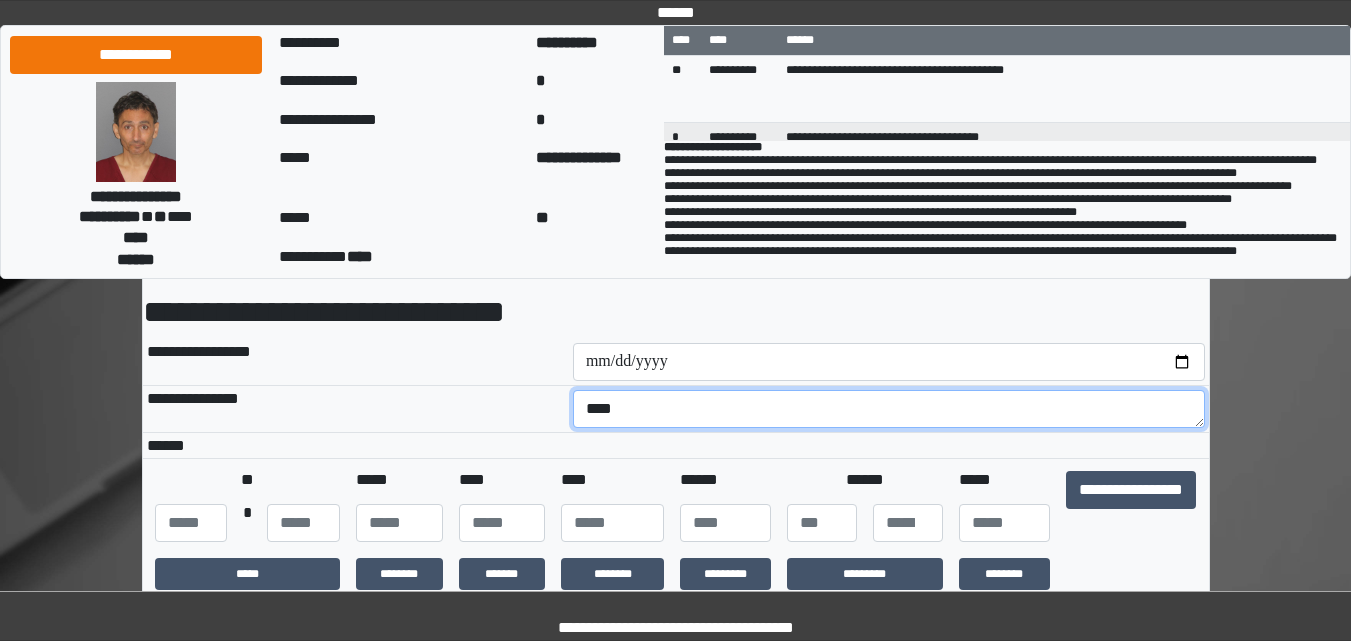 type on "****" 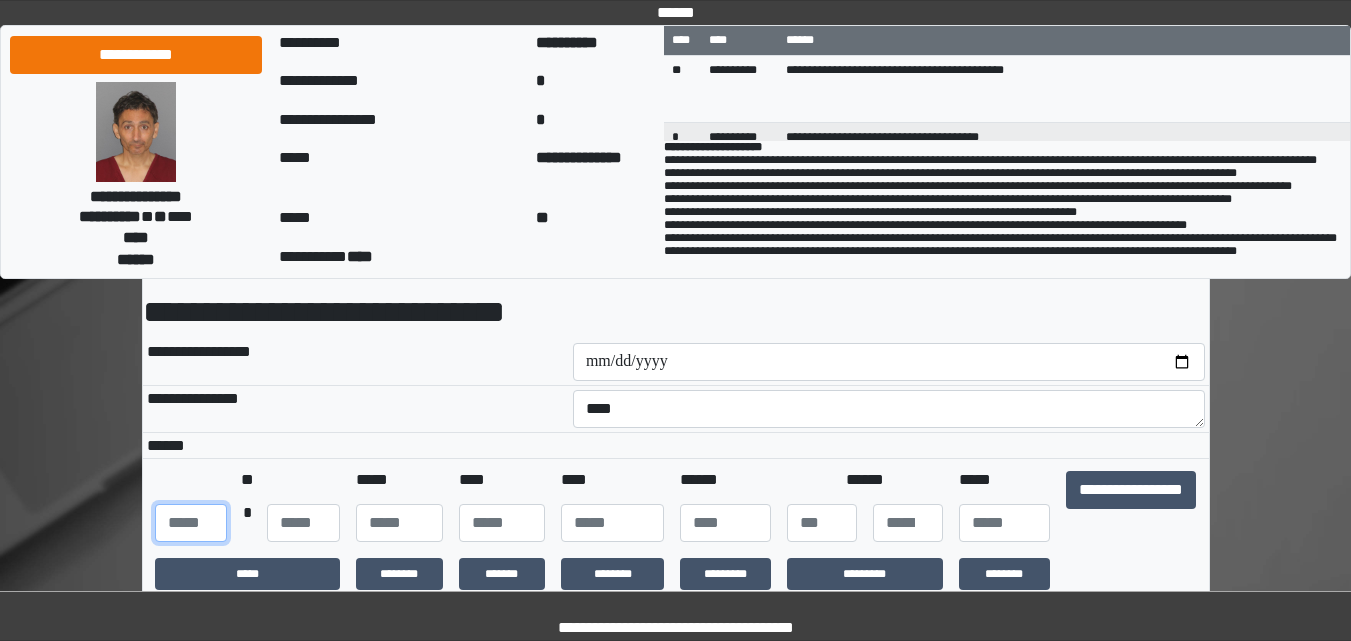click at bounding box center (191, 523) 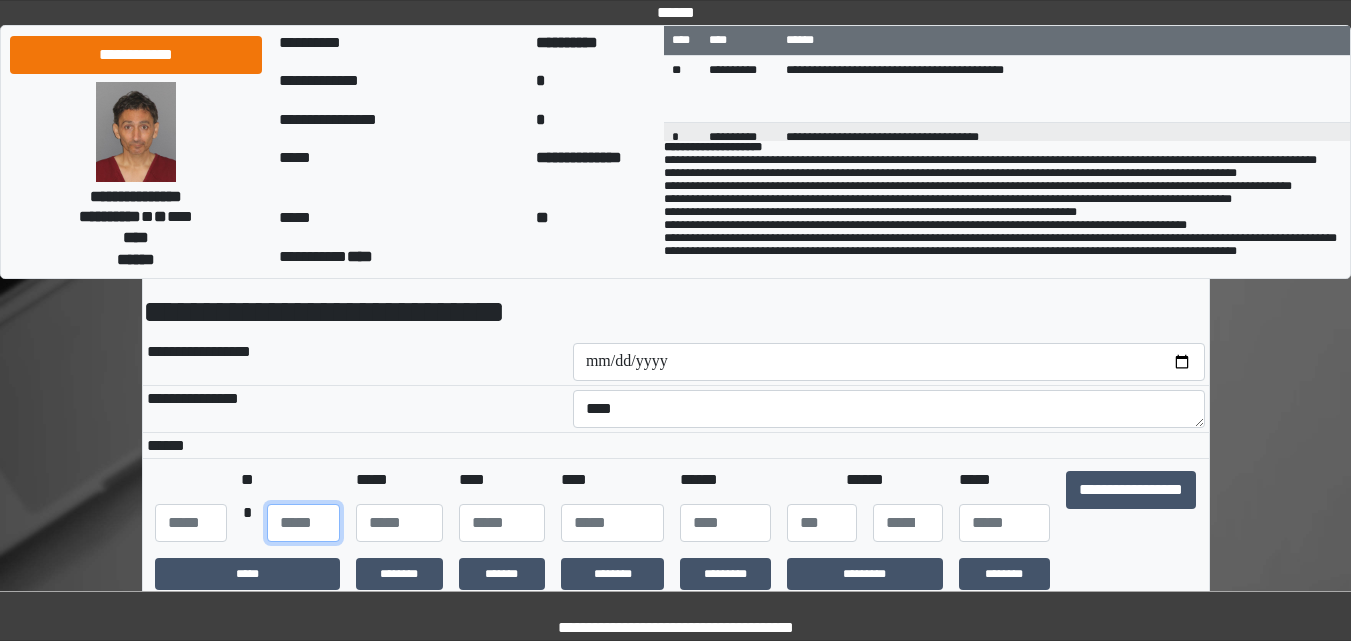 type on "**" 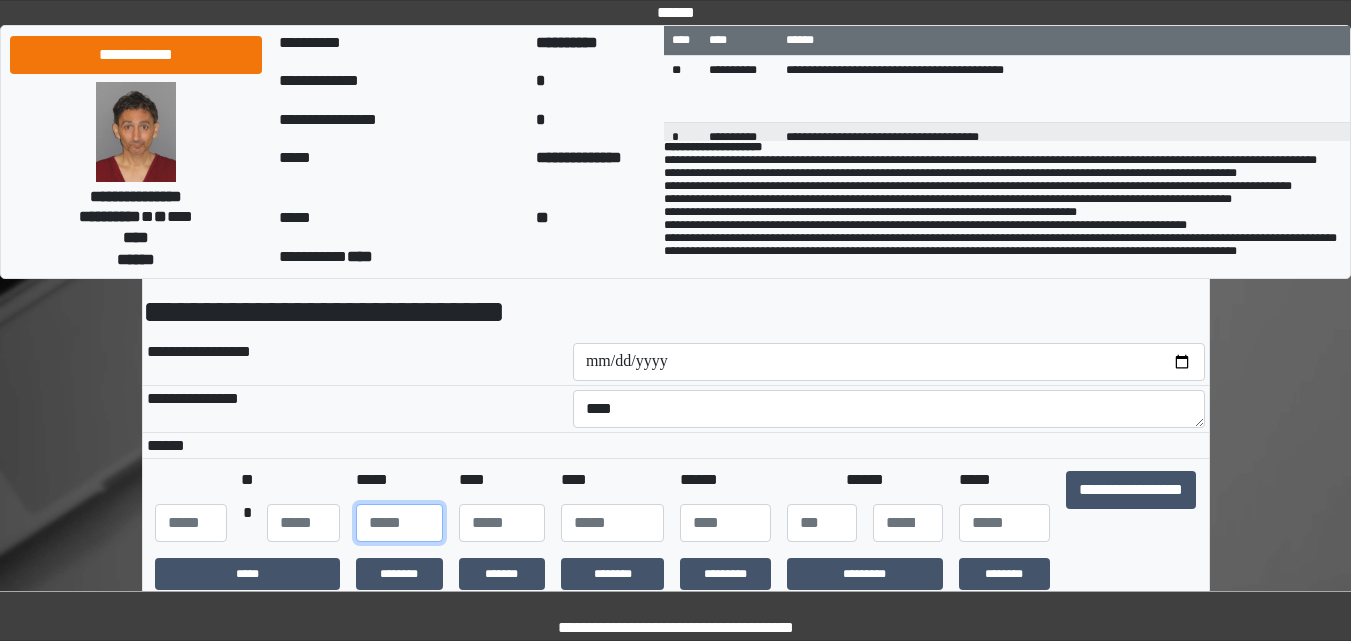 type on "**" 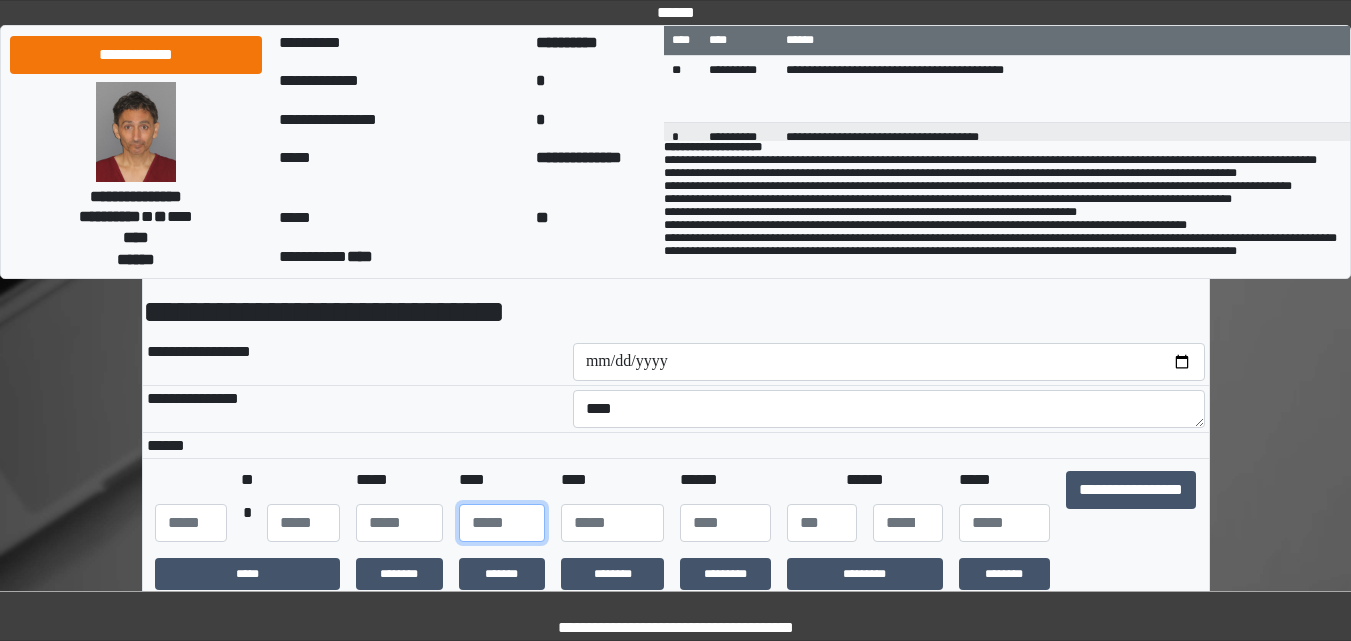 type on "**" 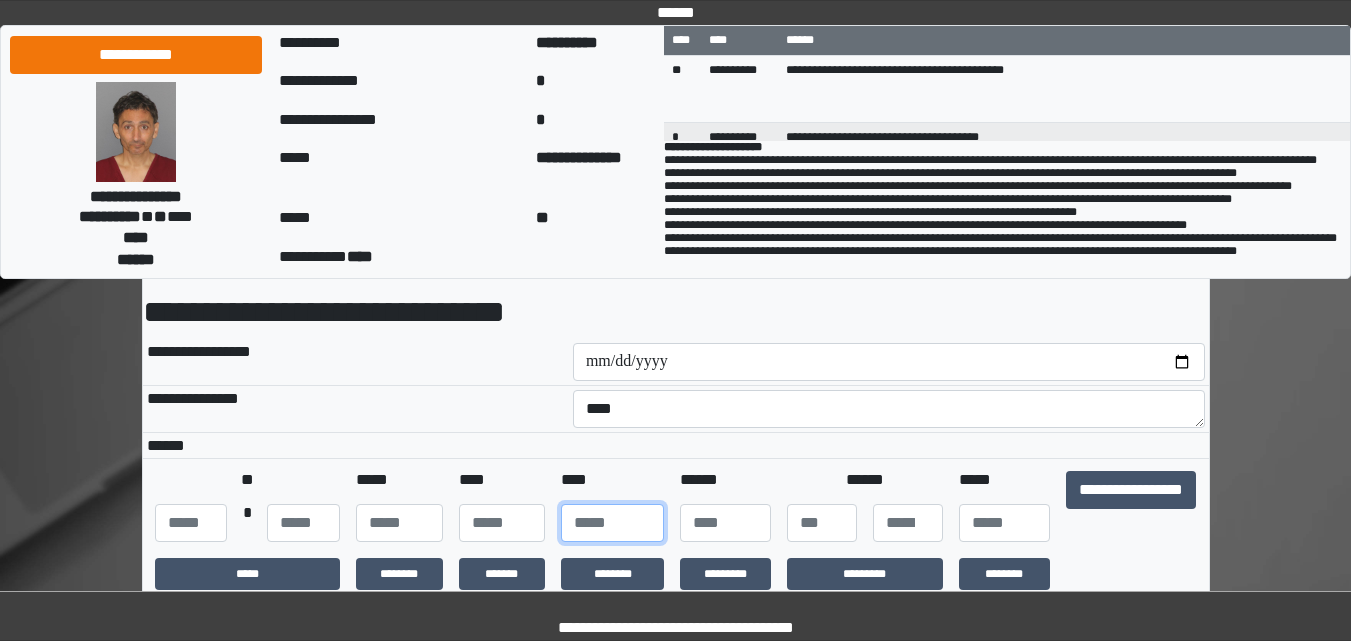 type on "****" 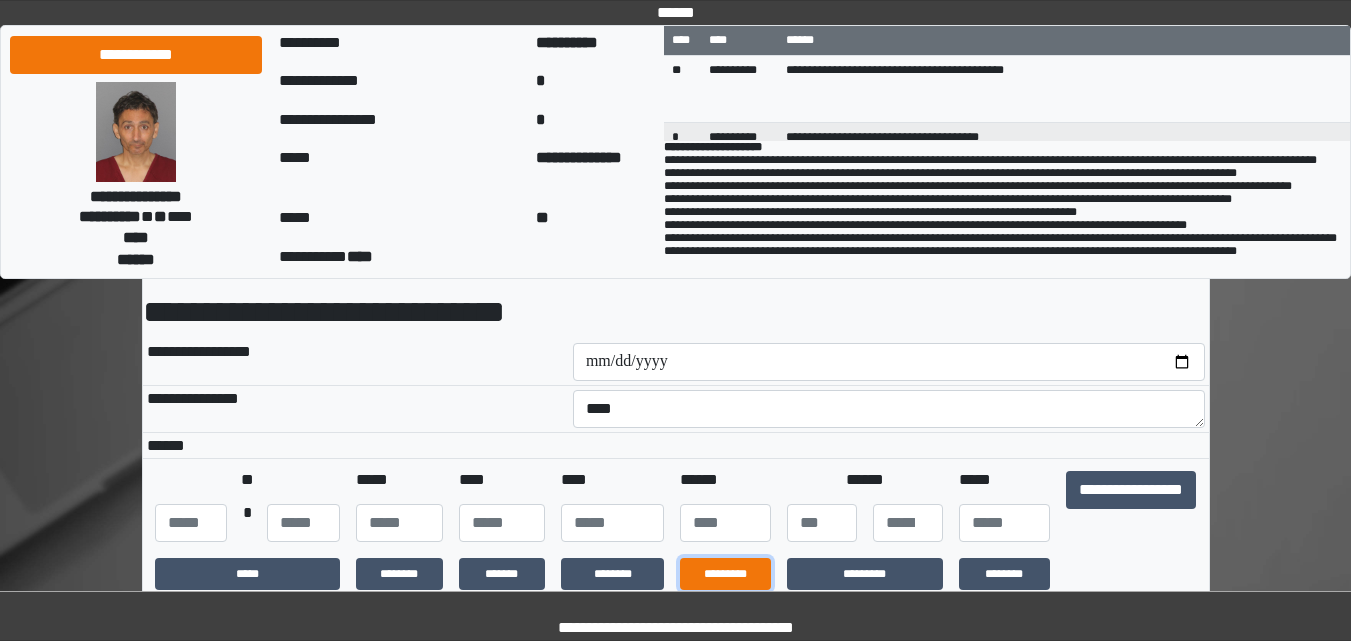 click on "*********" at bounding box center [725, 574] 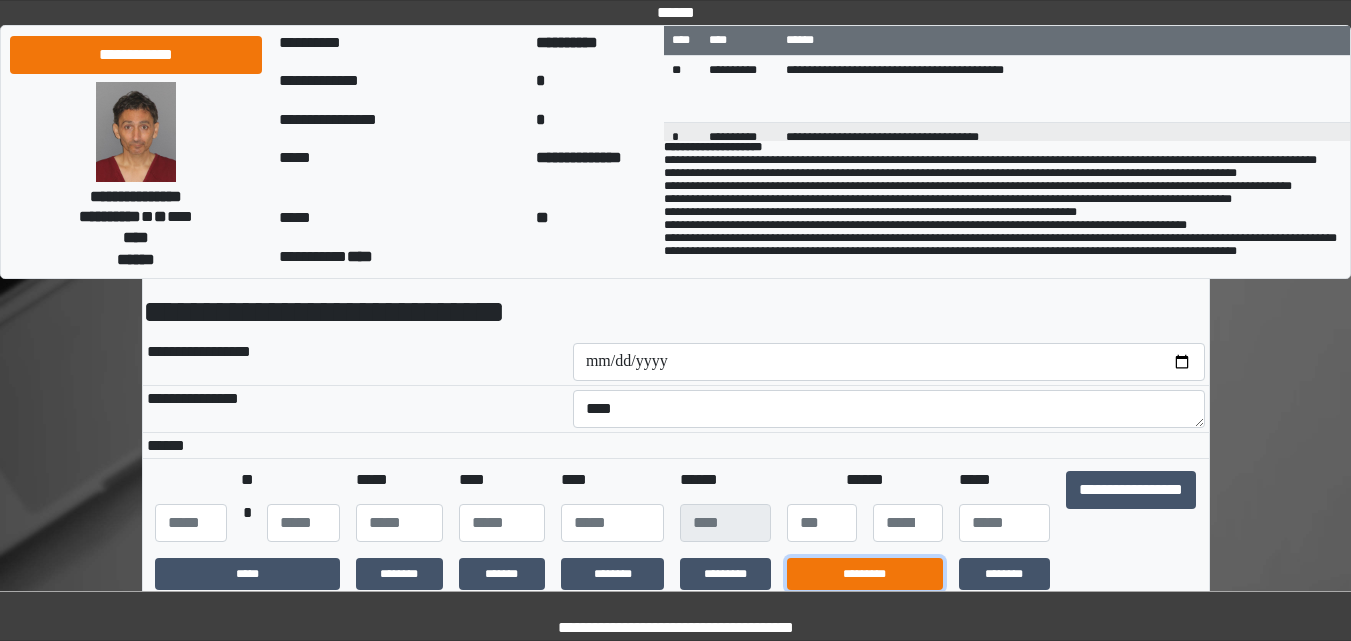 click on "*********" at bounding box center (865, 574) 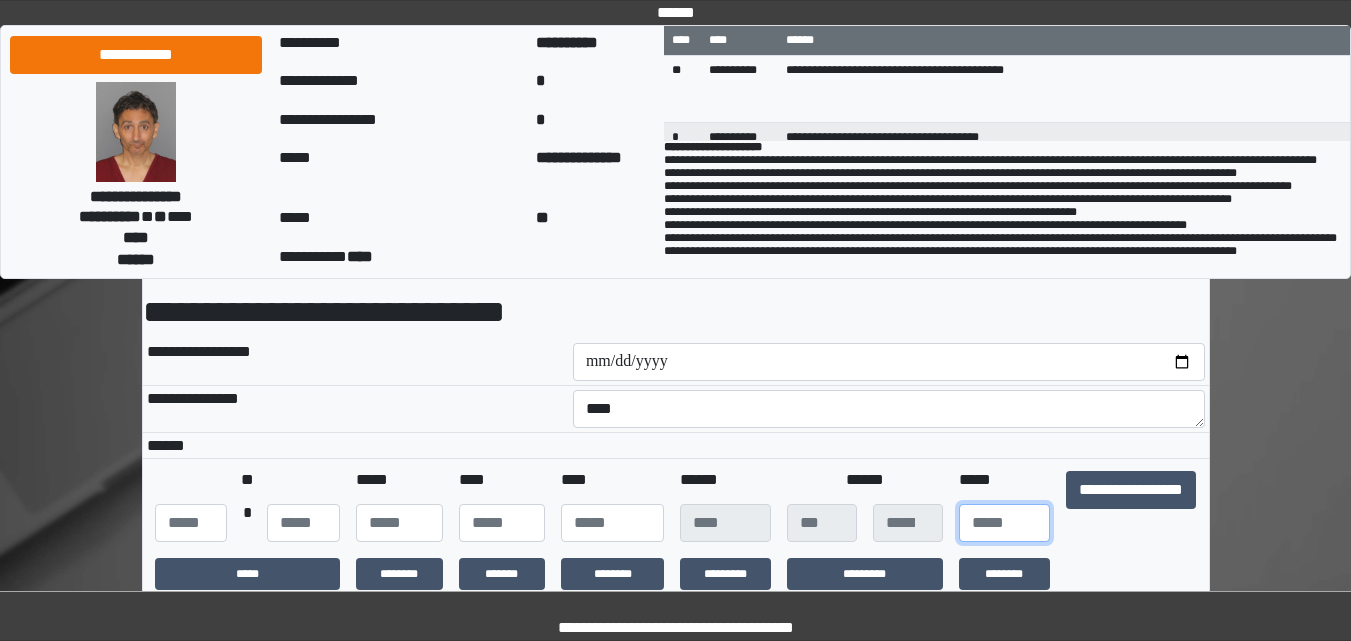 click at bounding box center (1004, 523) 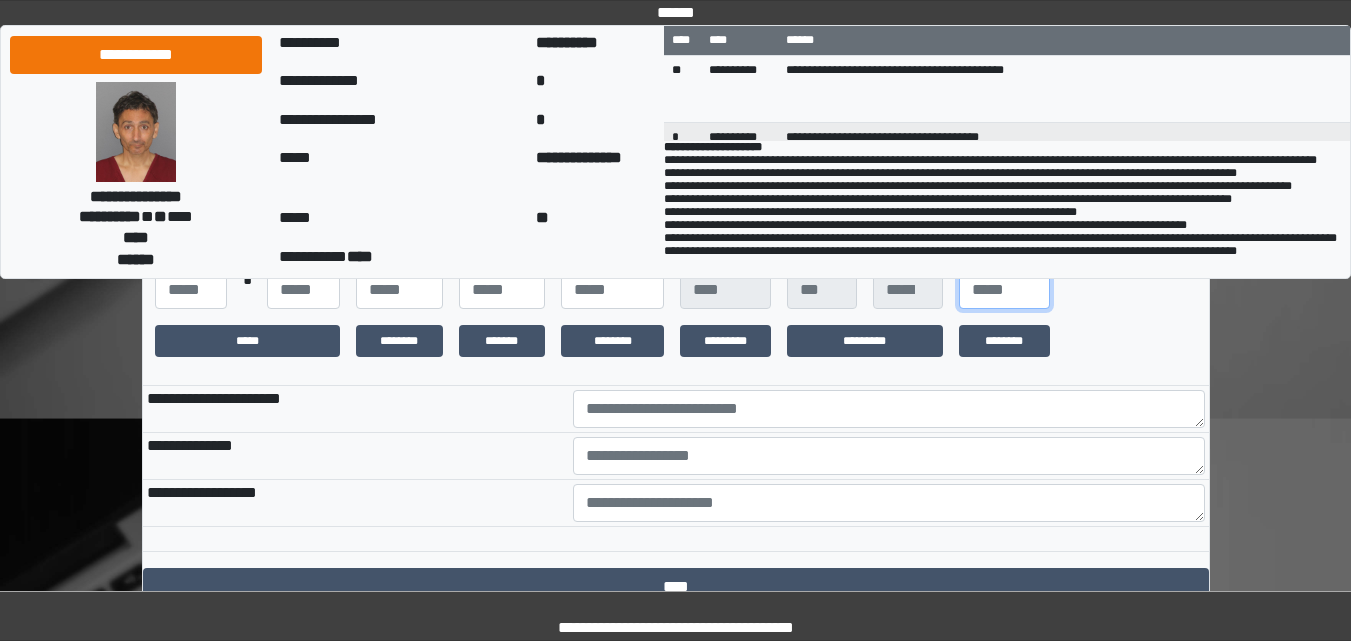 scroll, scrollTop: 400, scrollLeft: 0, axis: vertical 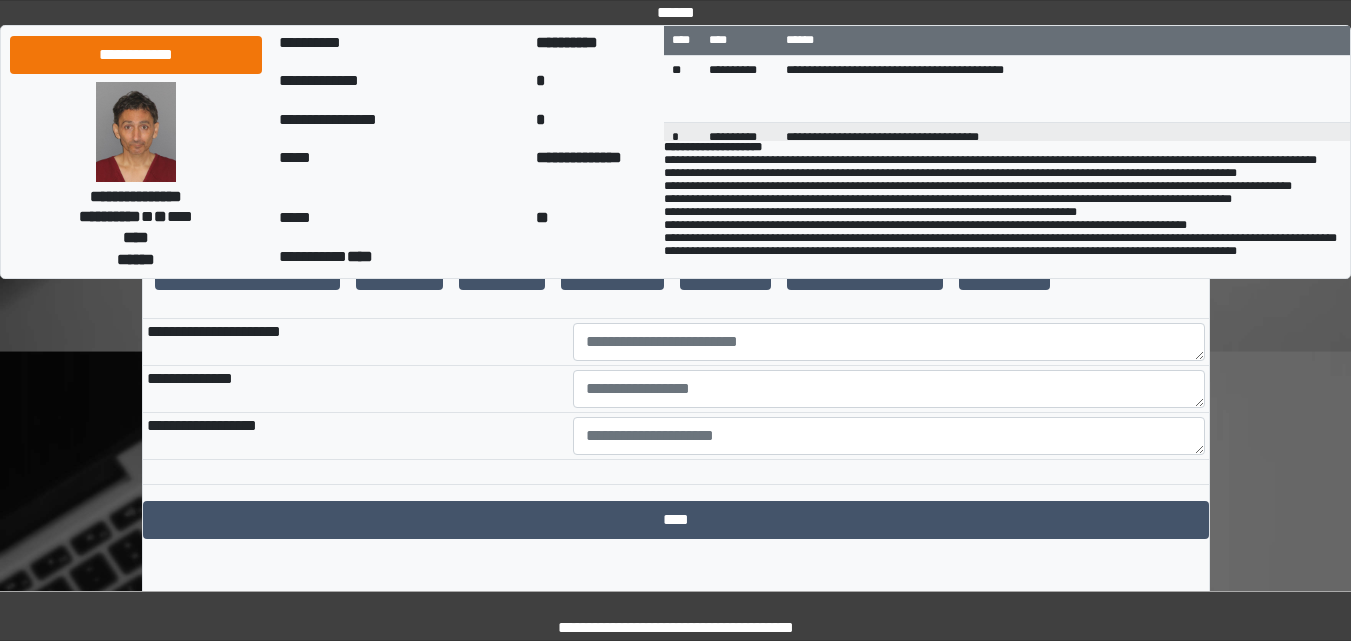 type on "**" 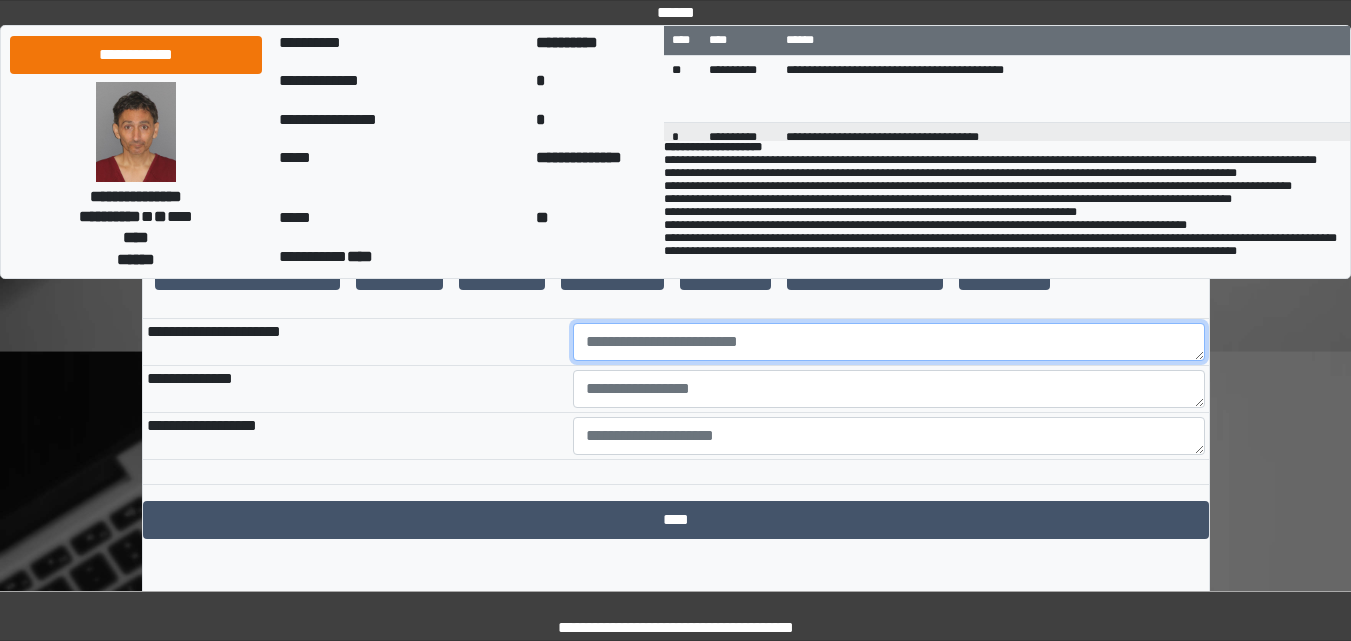 click at bounding box center (889, 342) 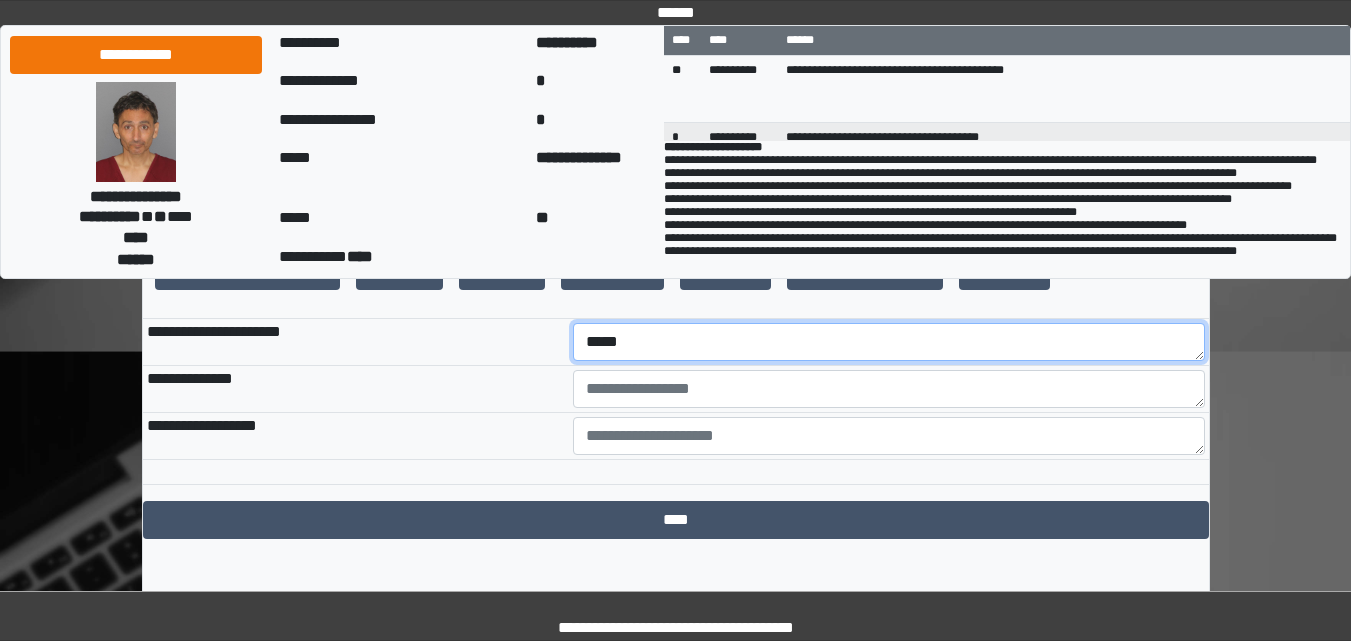 type on "*****" 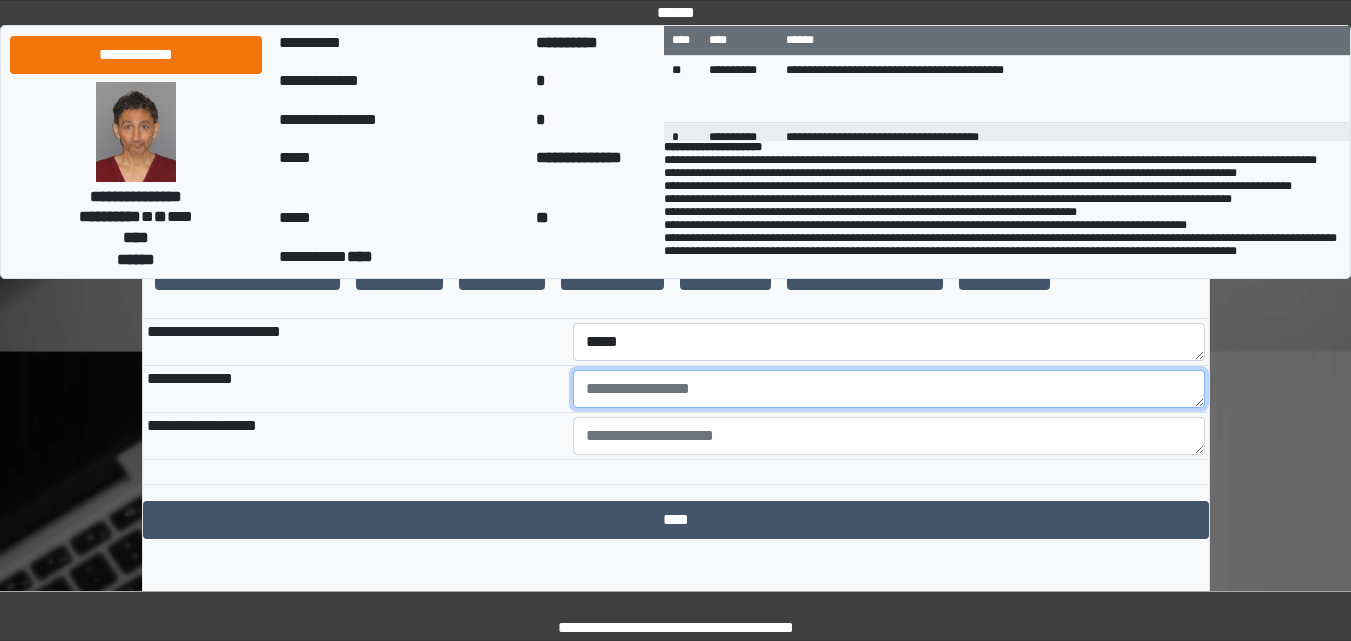 click at bounding box center [889, 389] 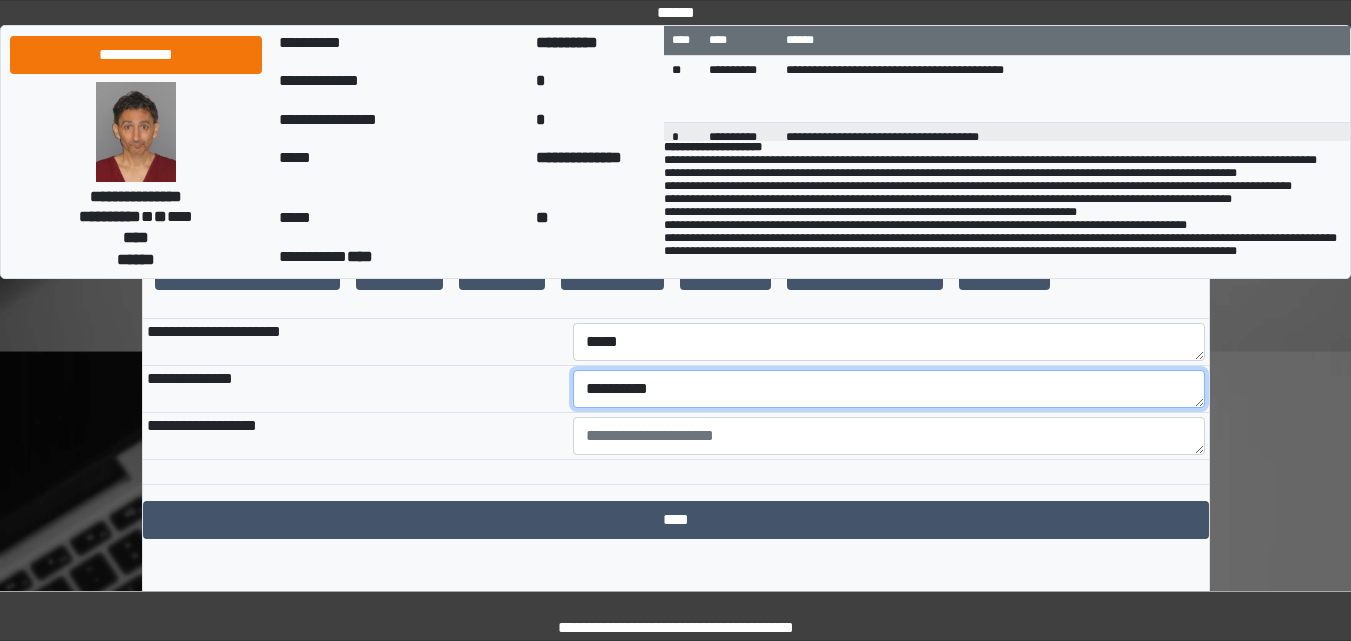 type on "**********" 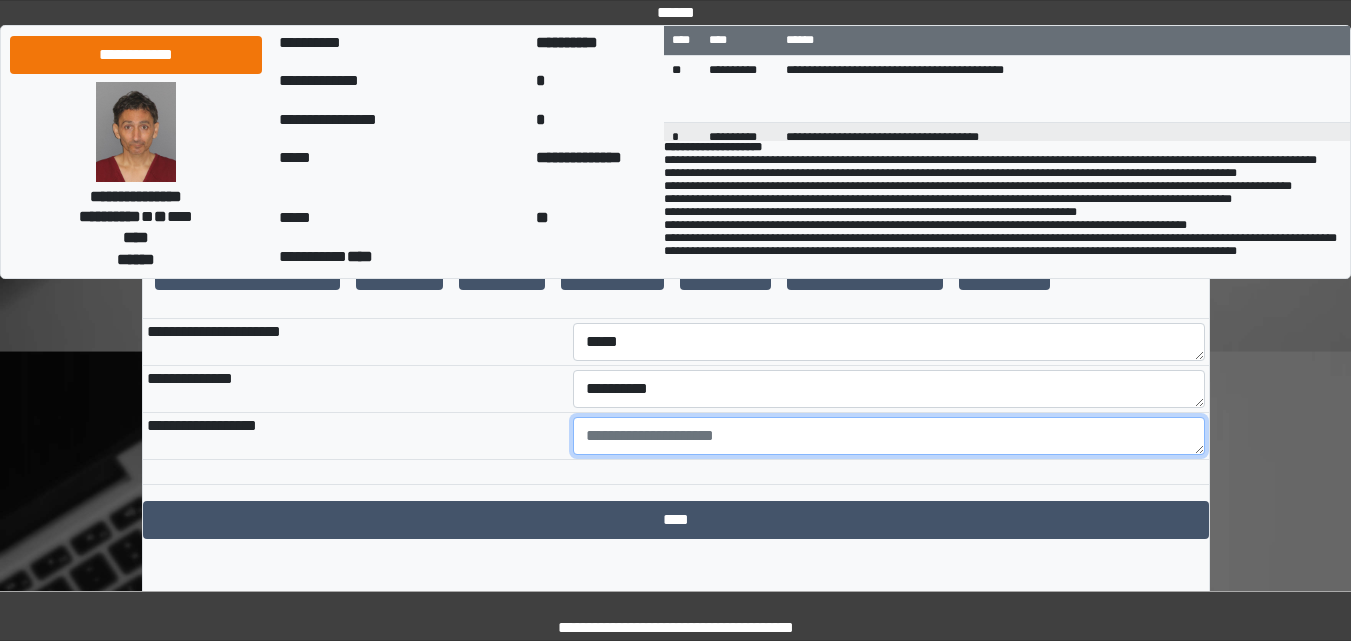 click at bounding box center (889, 436) 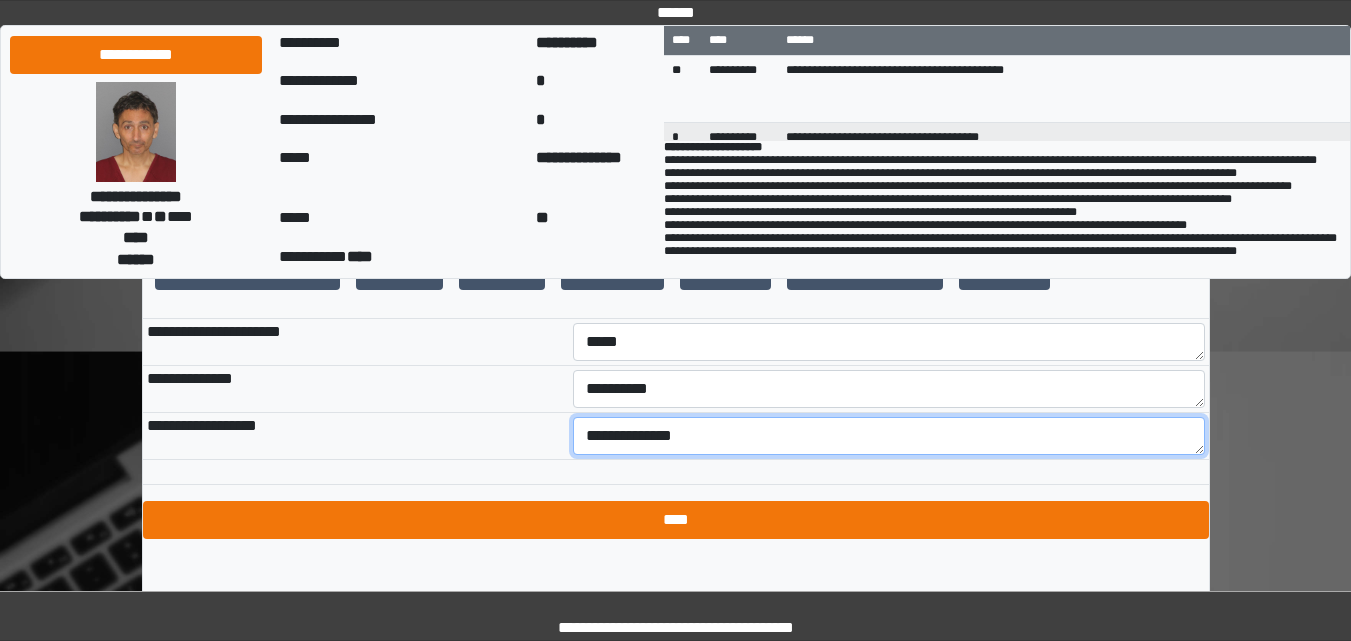 type on "**********" 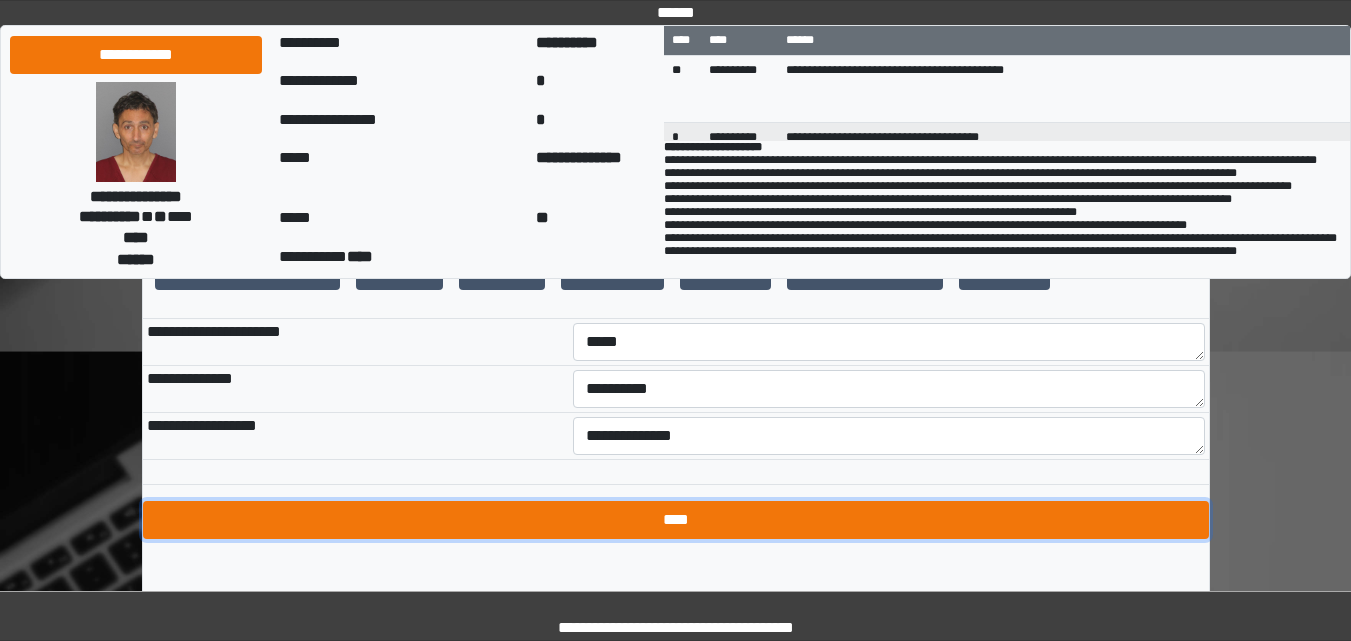 click on "****" at bounding box center (676, 520) 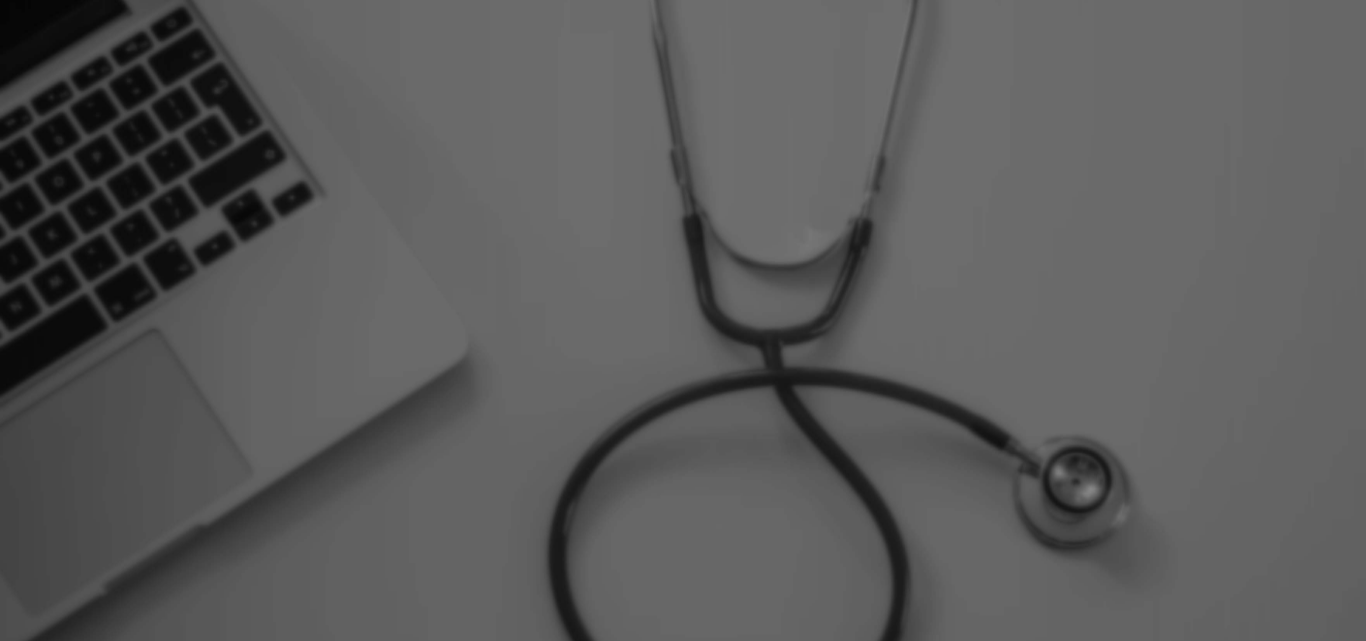 scroll, scrollTop: 0, scrollLeft: 0, axis: both 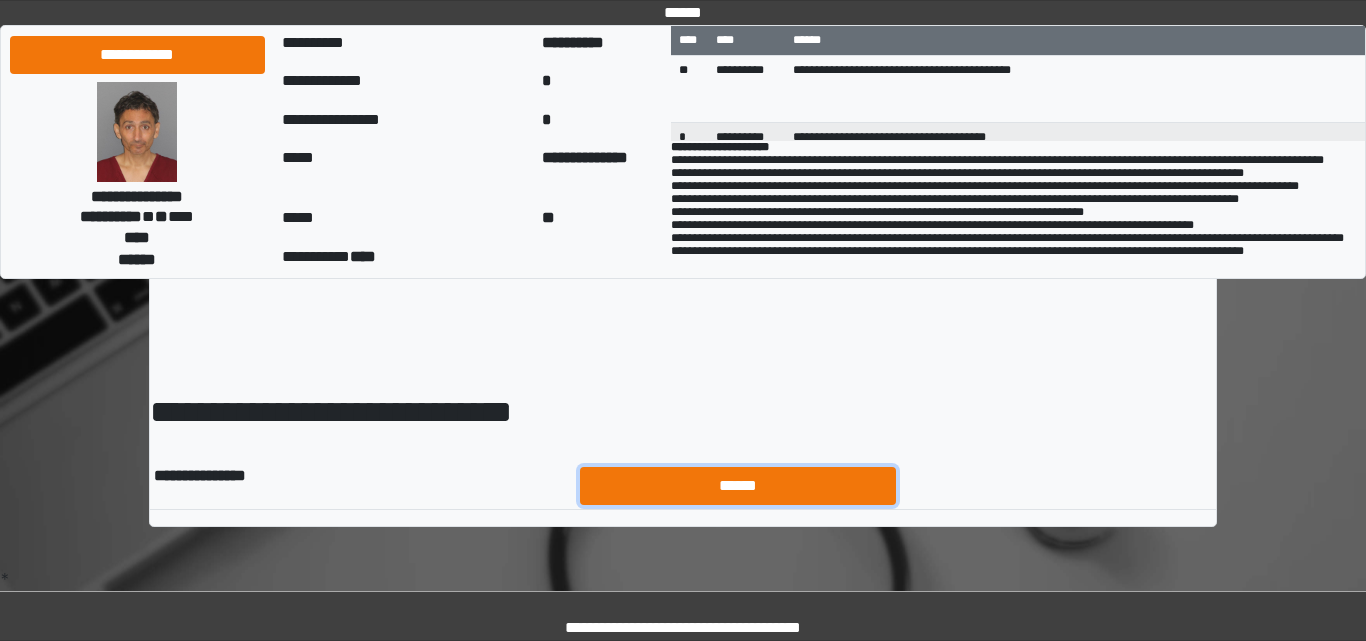 click on "******" at bounding box center (738, 486) 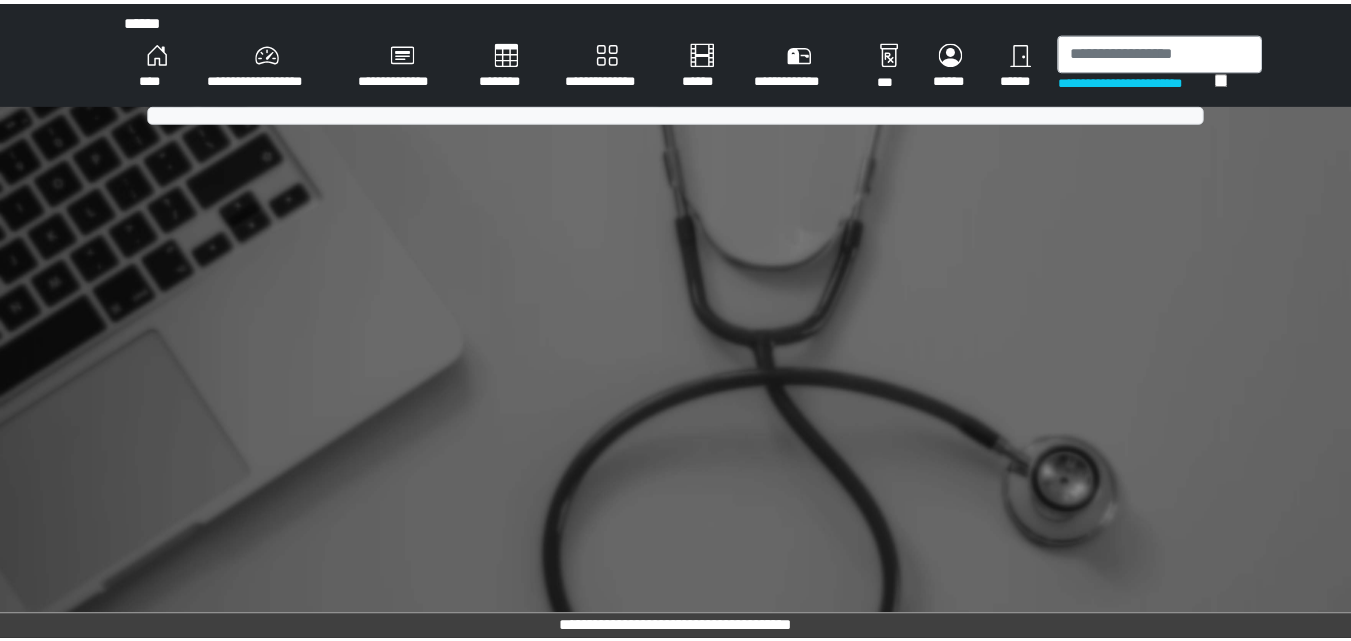 scroll, scrollTop: 0, scrollLeft: 0, axis: both 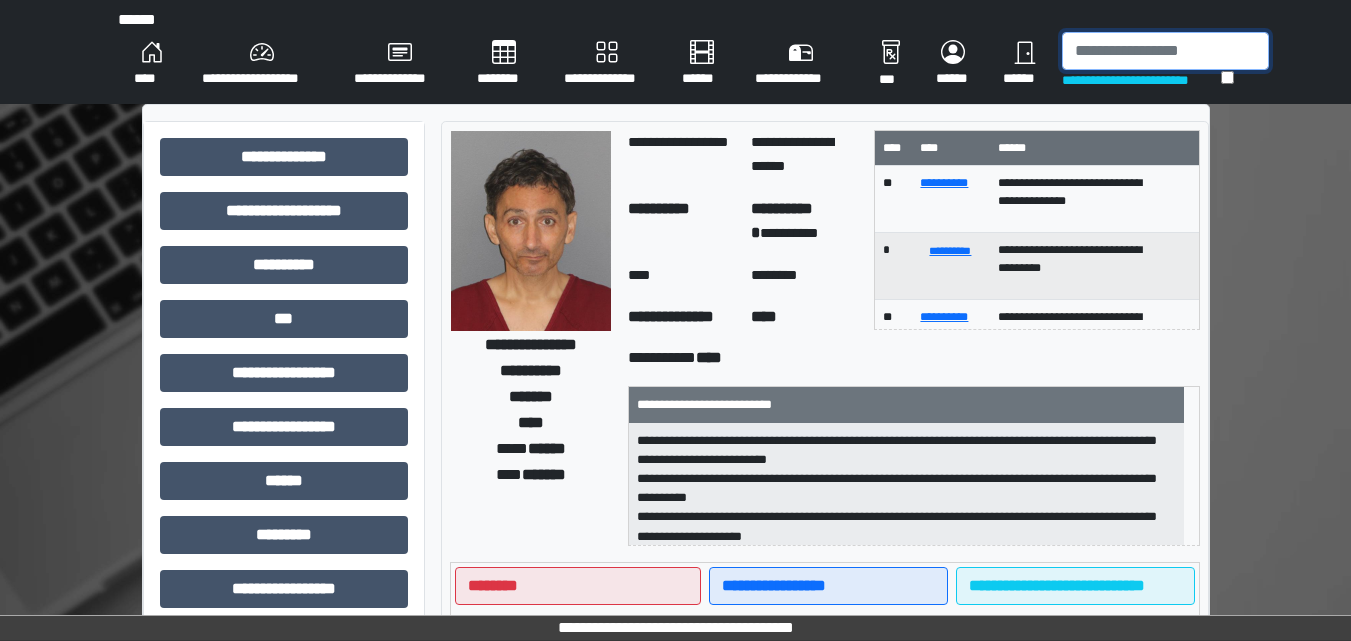 click at bounding box center (1165, 51) 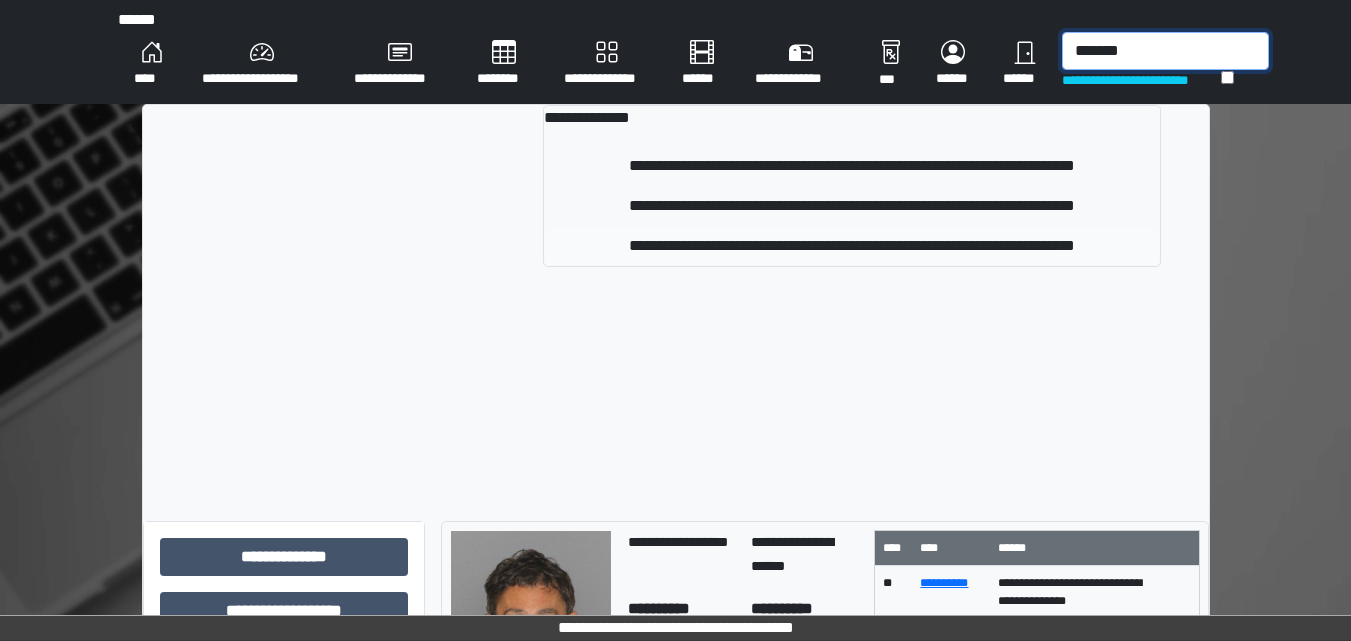 type on "*******" 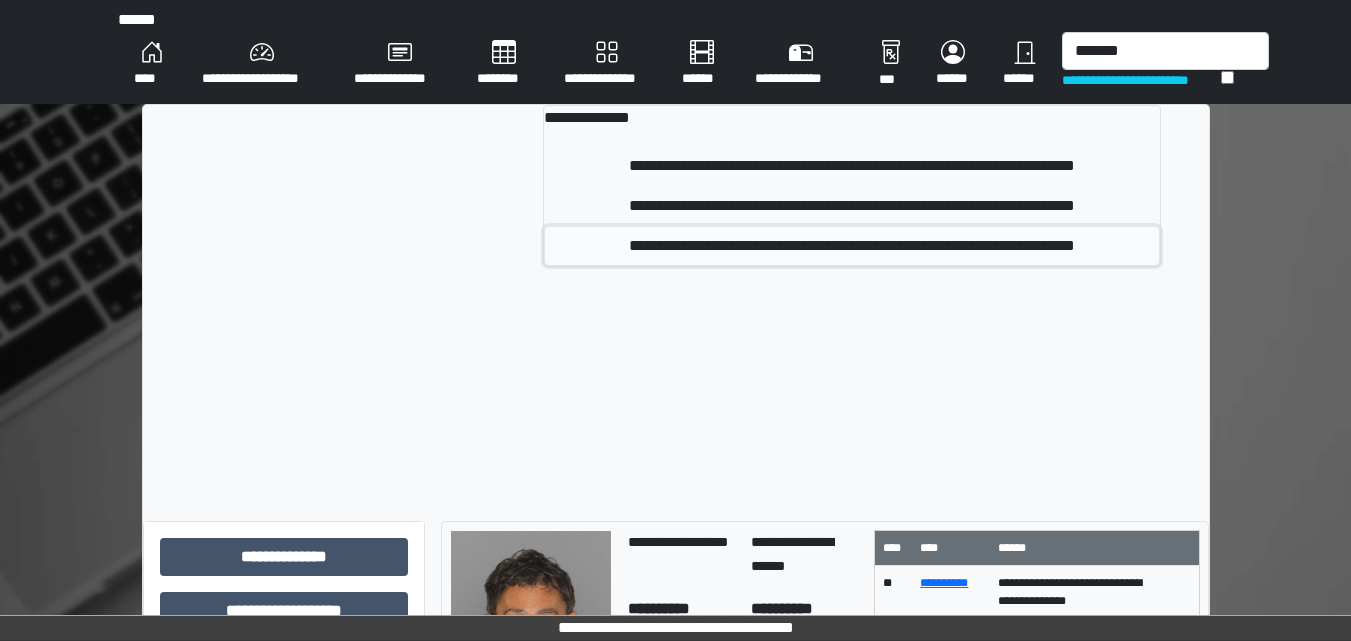 click on "**********" at bounding box center (851, 246) 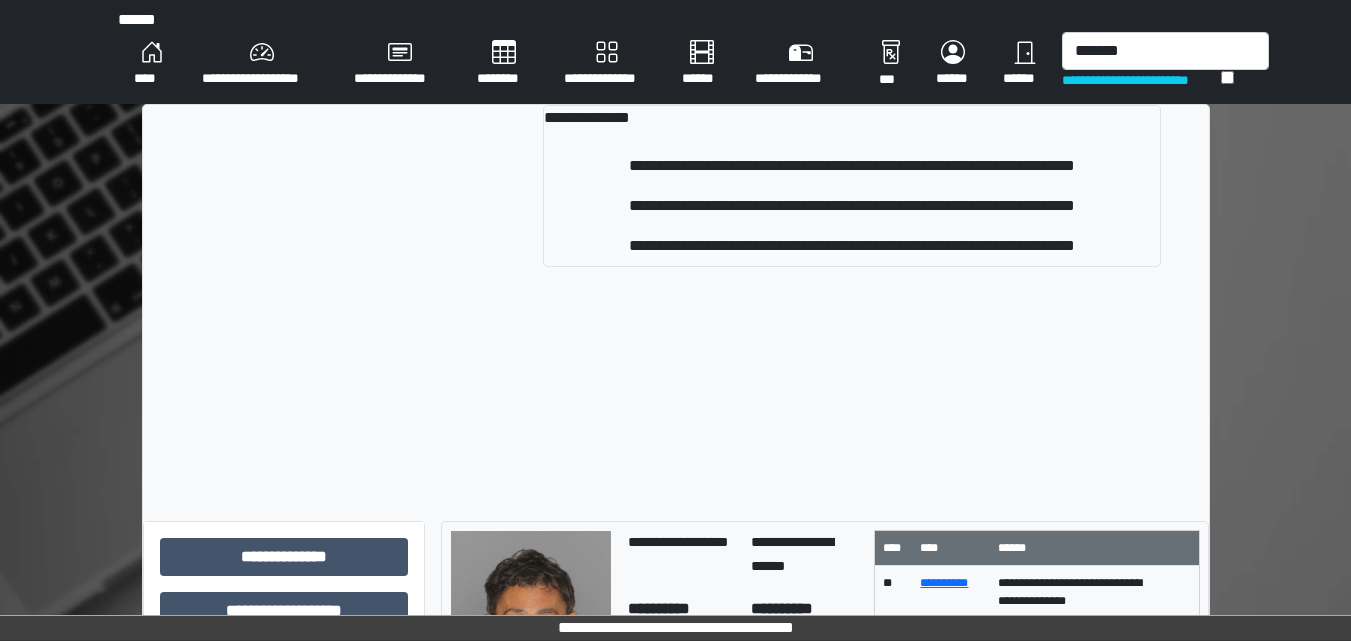 type 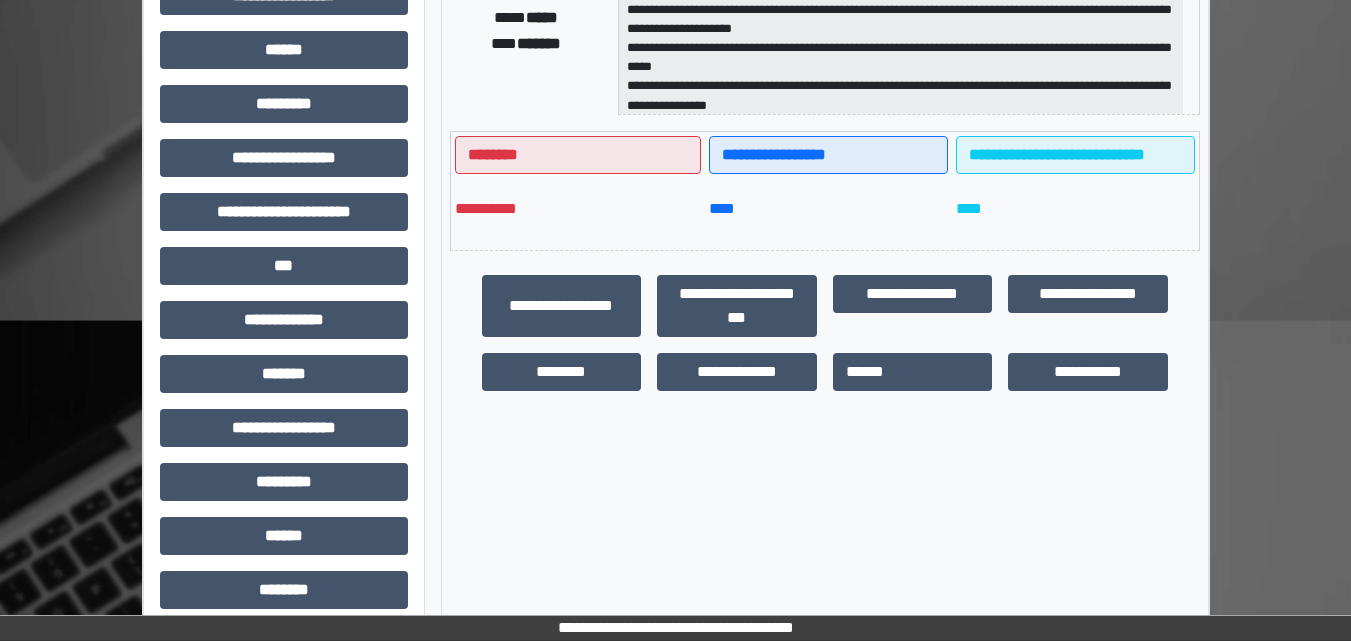 scroll, scrollTop: 500, scrollLeft: 0, axis: vertical 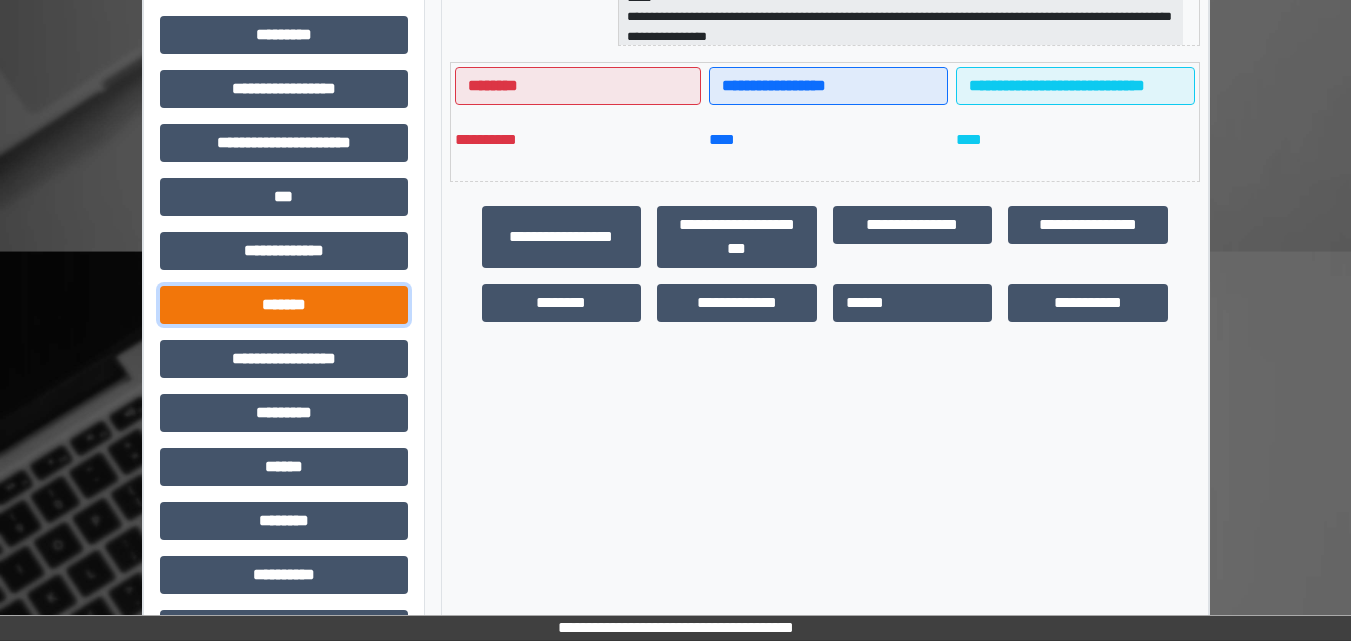 click on "*******" at bounding box center [284, 305] 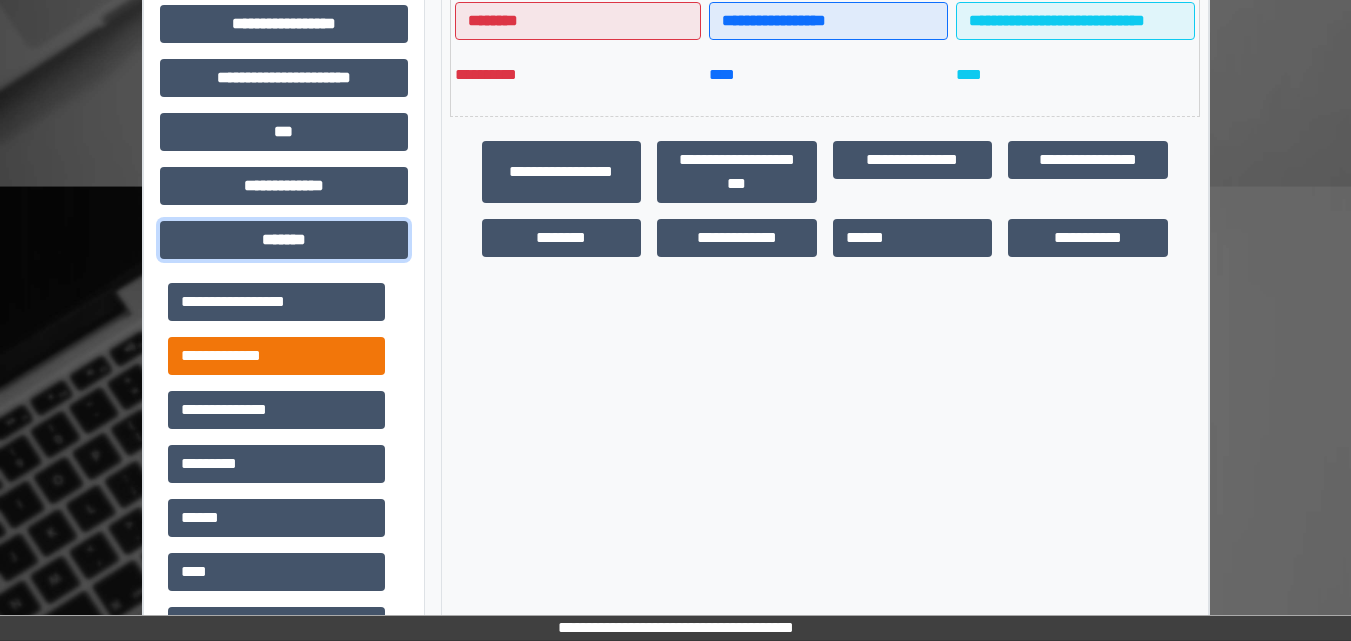 scroll, scrollTop: 600, scrollLeft: 0, axis: vertical 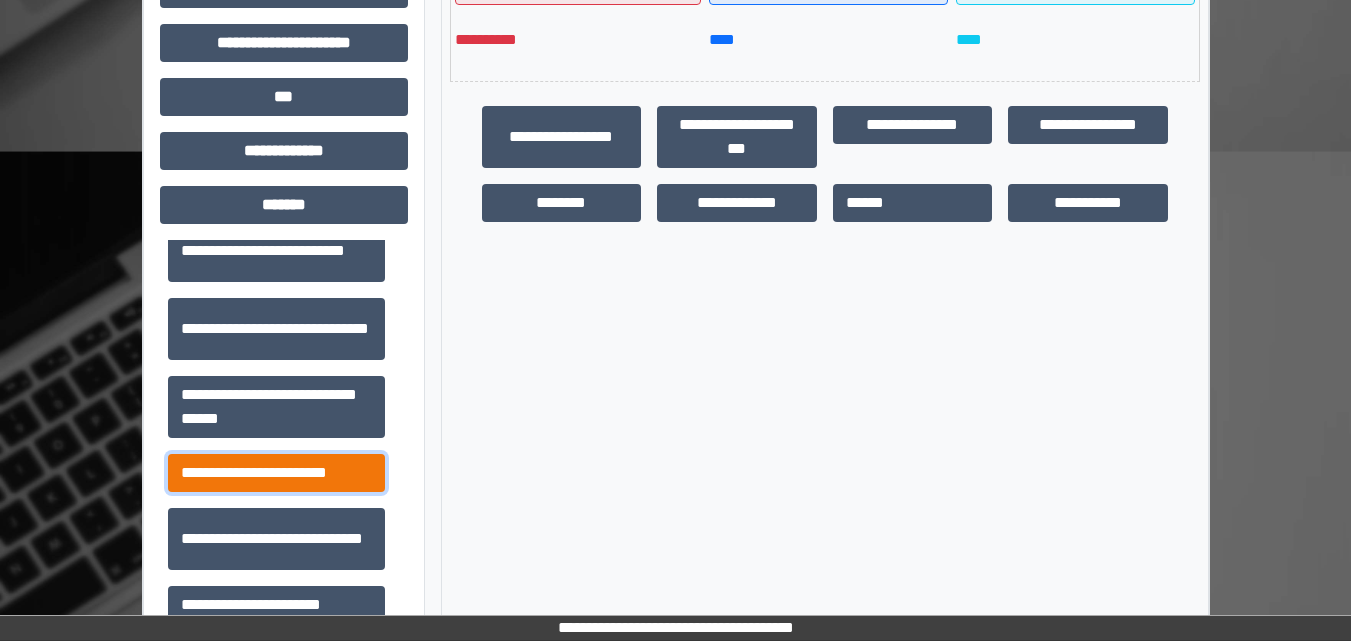 click on "**********" at bounding box center (276, 473) 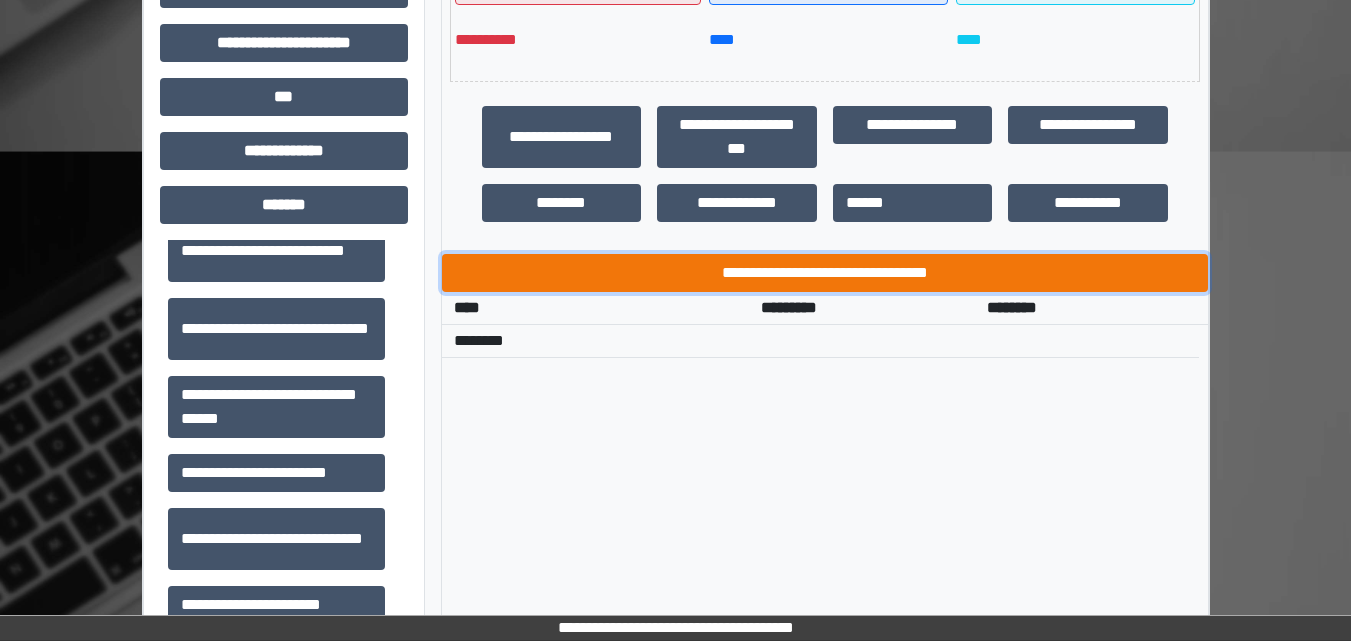 click on "**********" at bounding box center (825, 273) 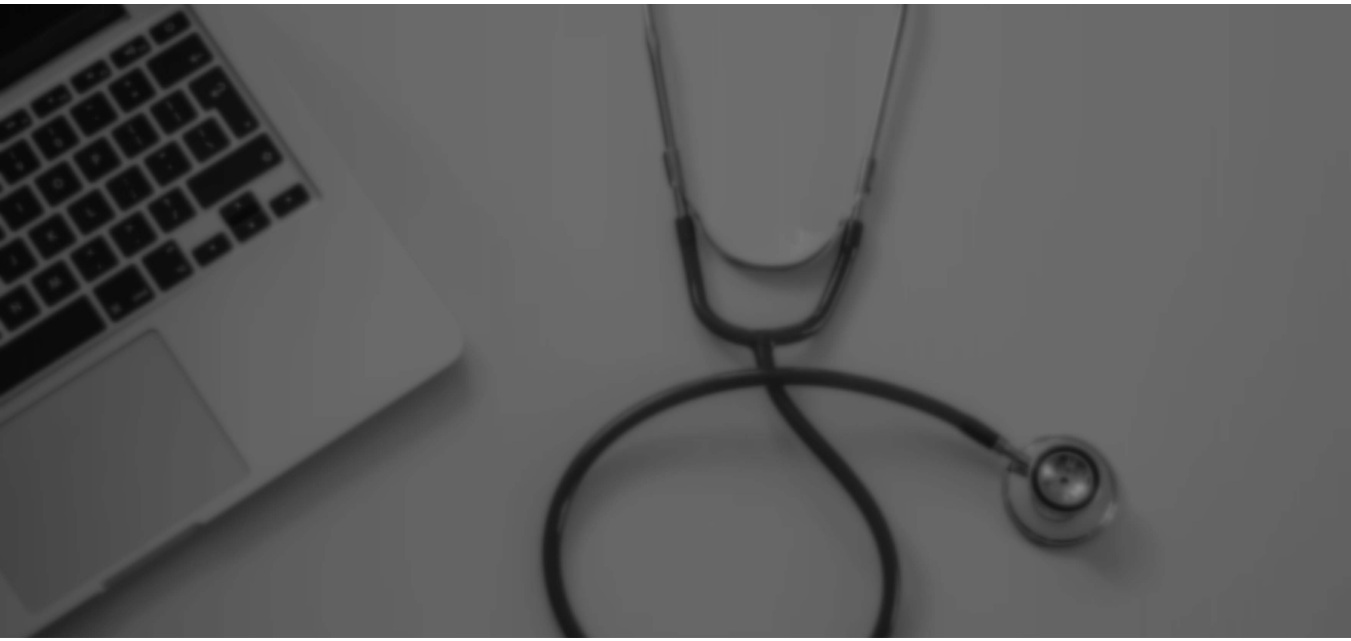 scroll, scrollTop: 0, scrollLeft: 0, axis: both 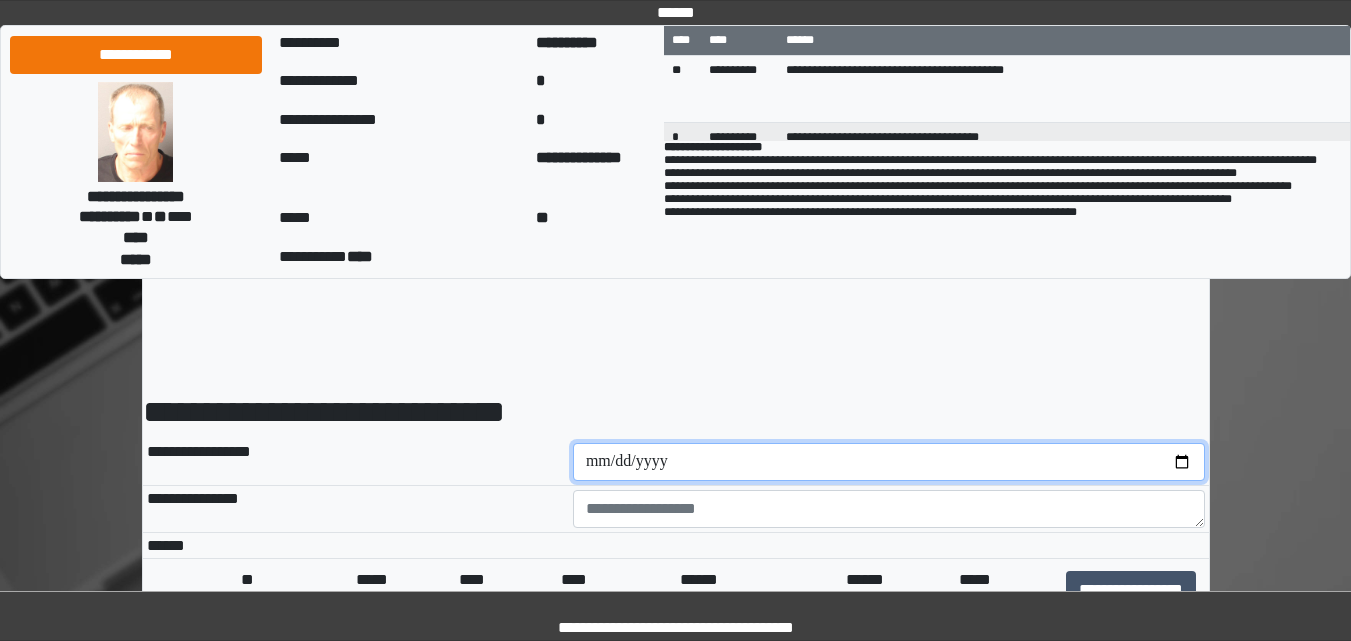 click at bounding box center [889, 462] 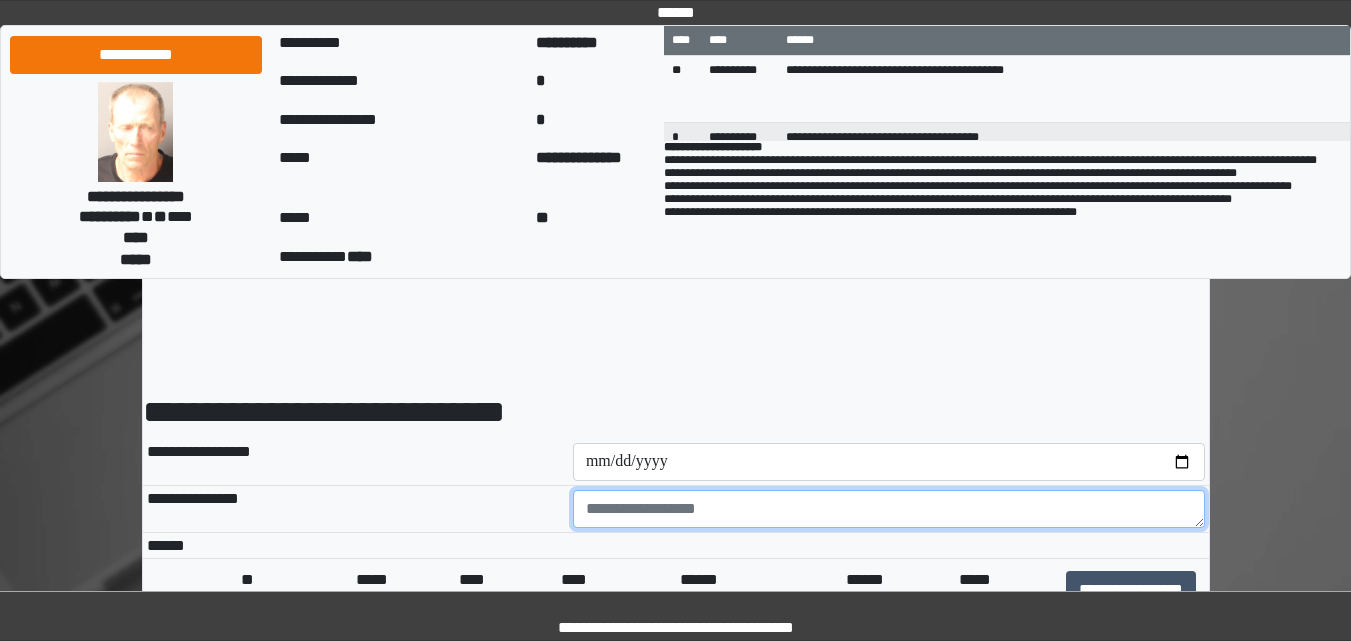 click at bounding box center [889, 509] 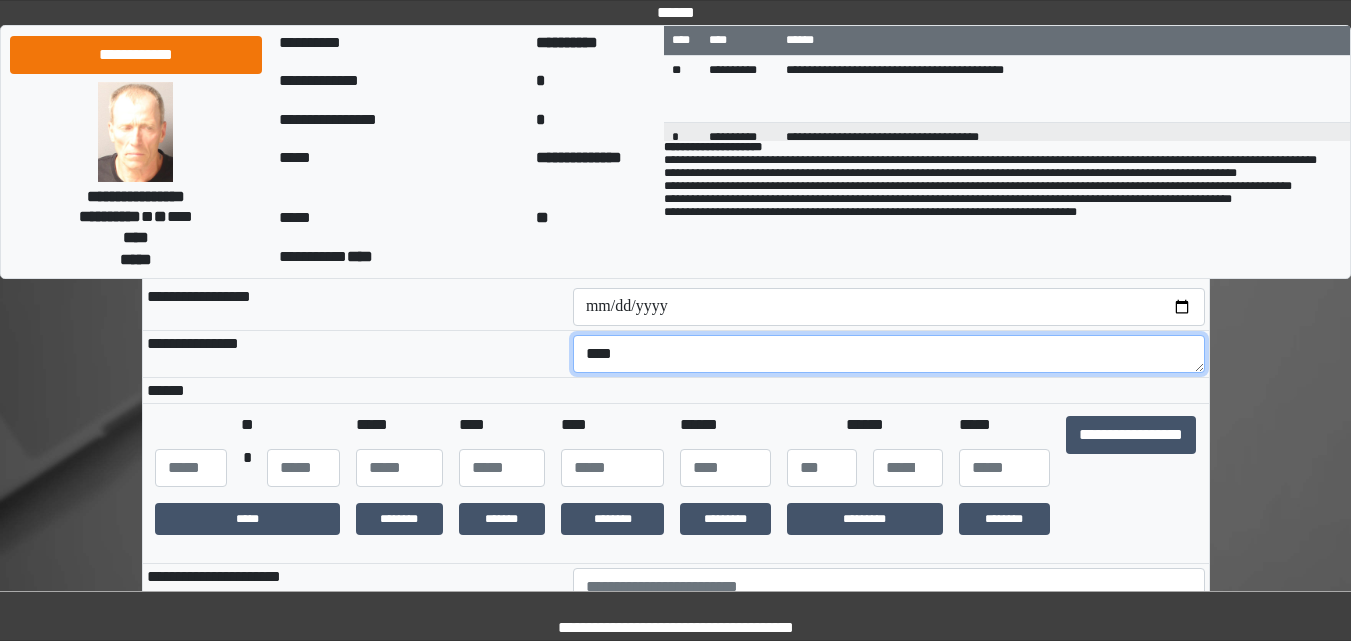 scroll, scrollTop: 200, scrollLeft: 0, axis: vertical 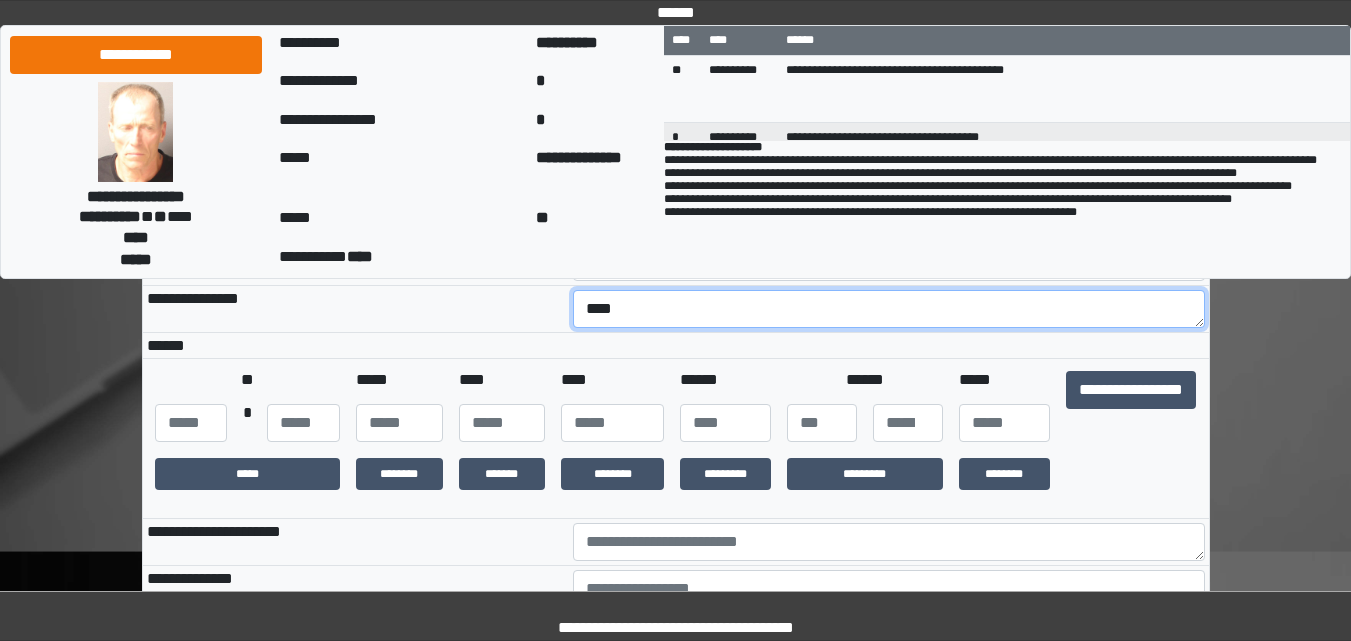 type on "****" 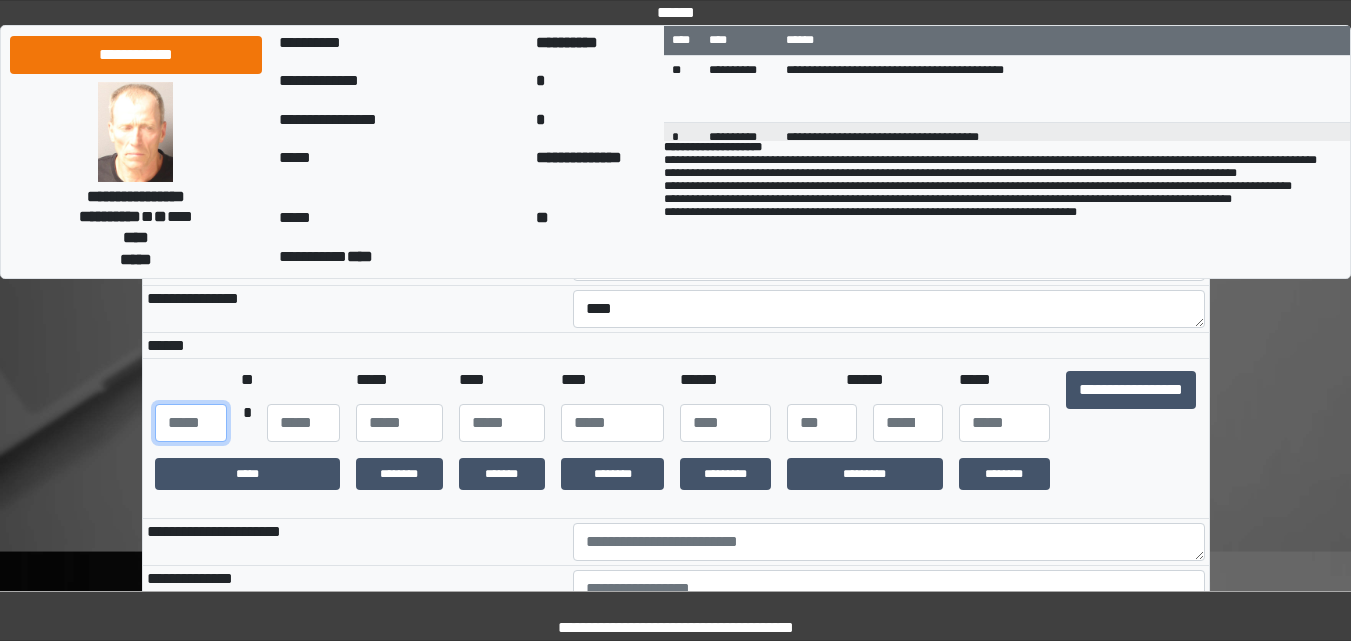 click at bounding box center [191, 423] 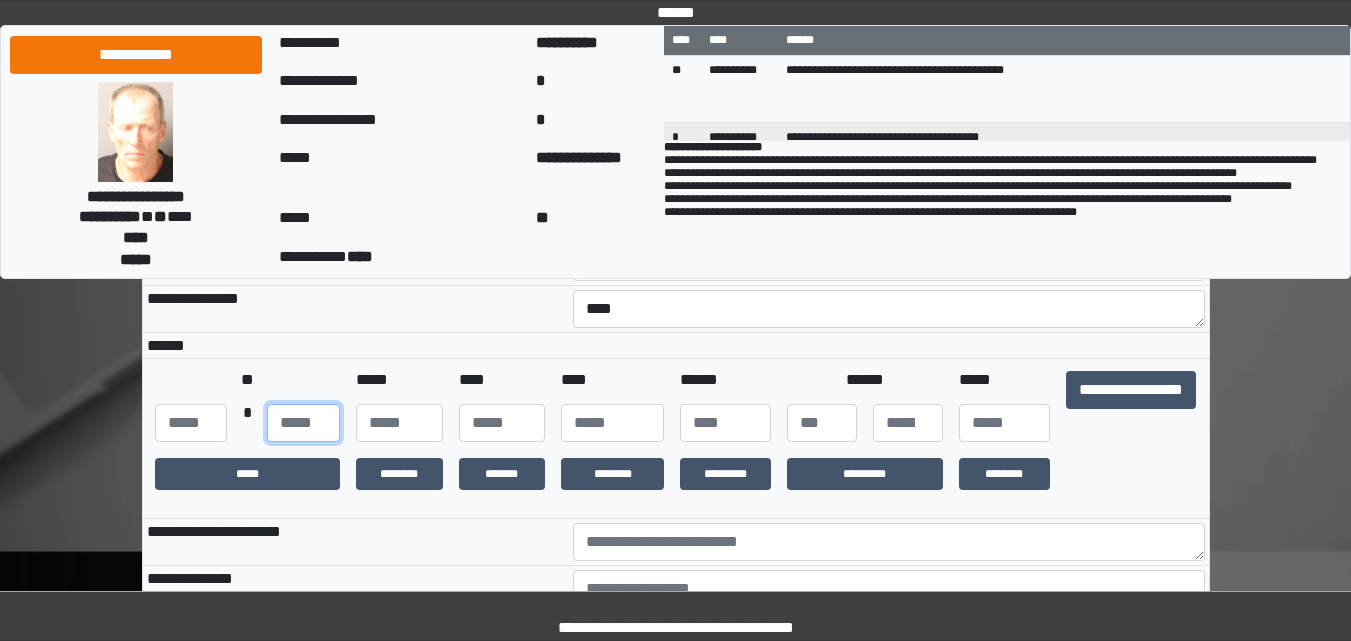 type on "**" 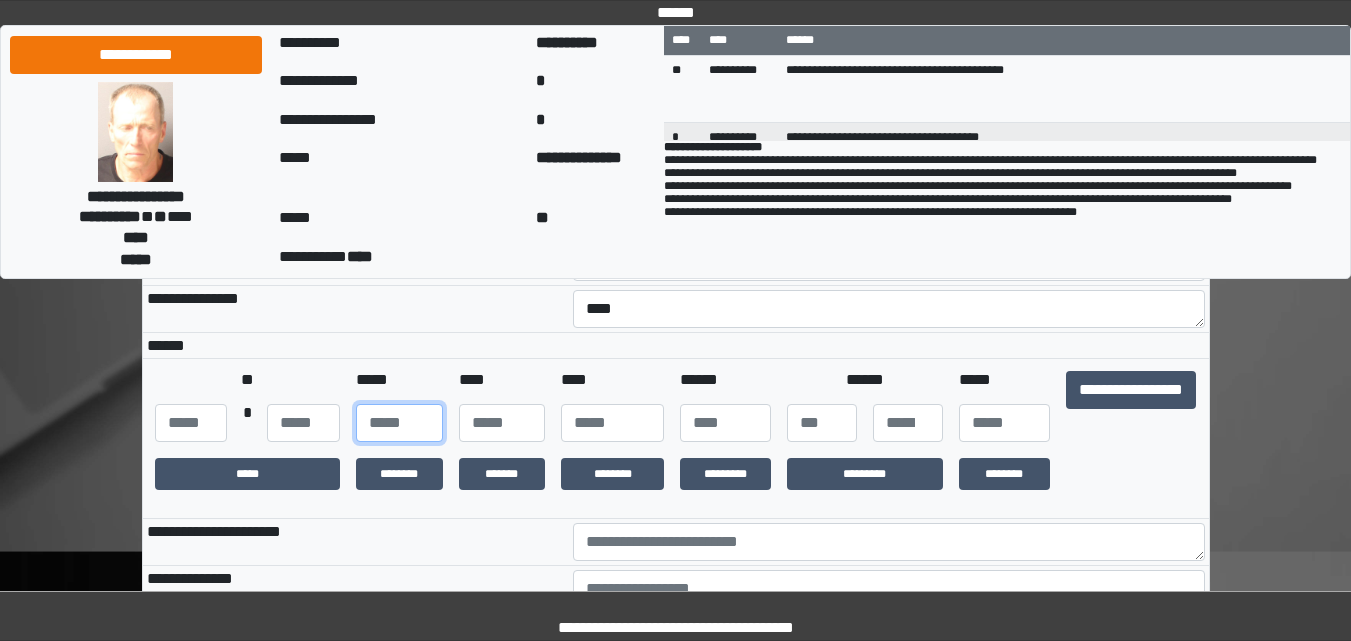 type on "**" 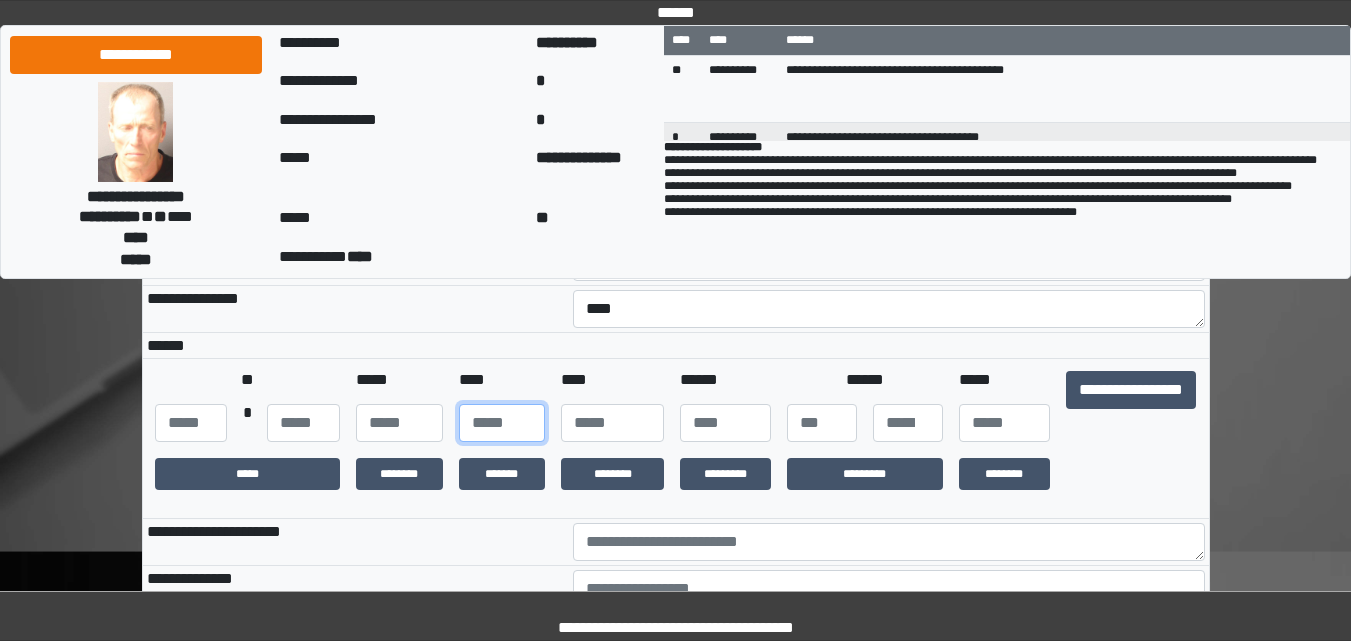 type on "**" 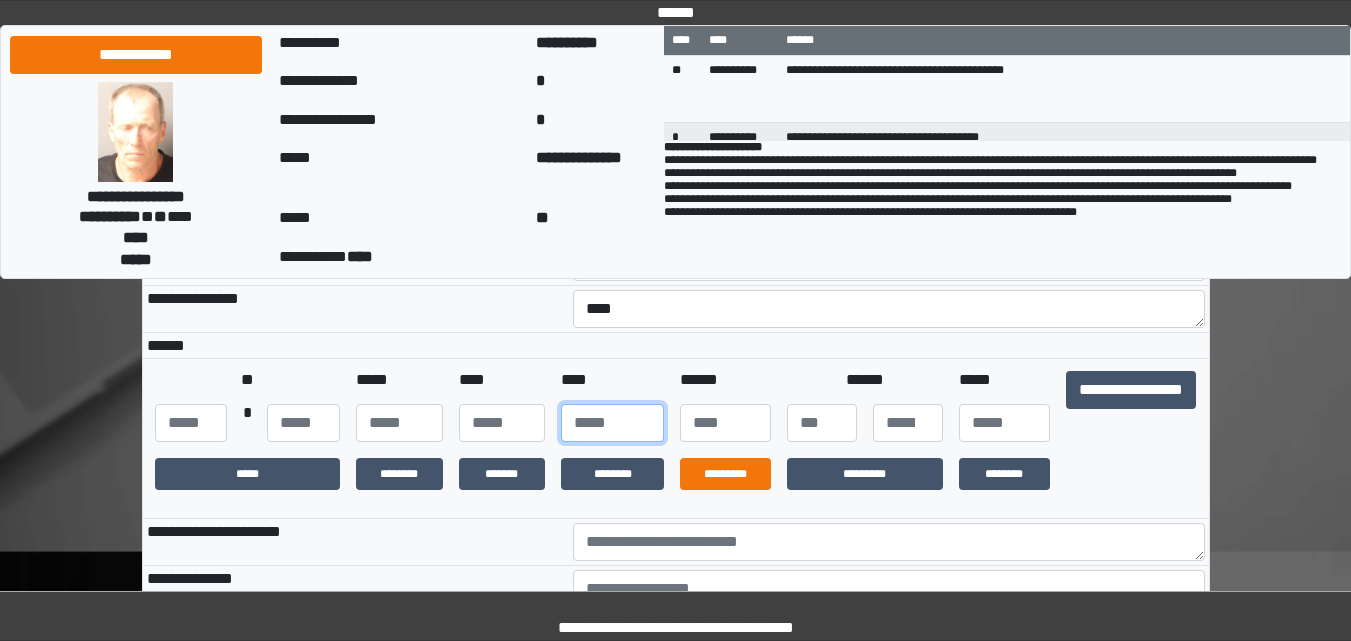 type on "****" 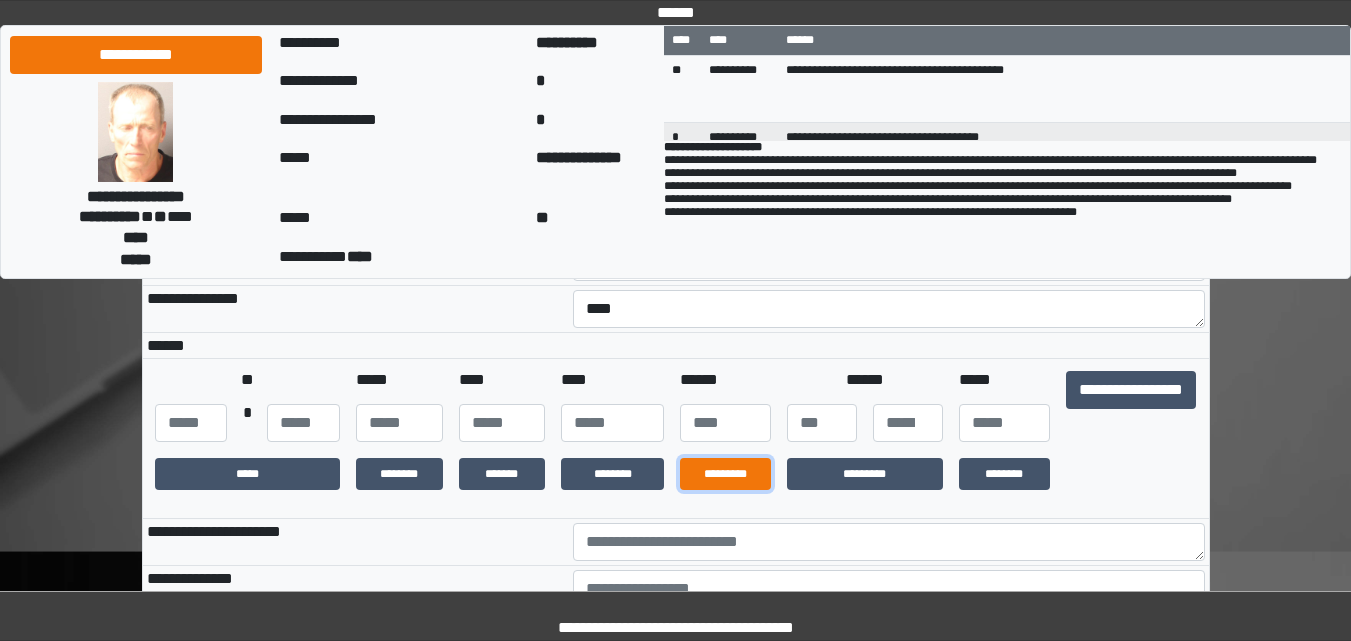 click on "*********" at bounding box center [725, 474] 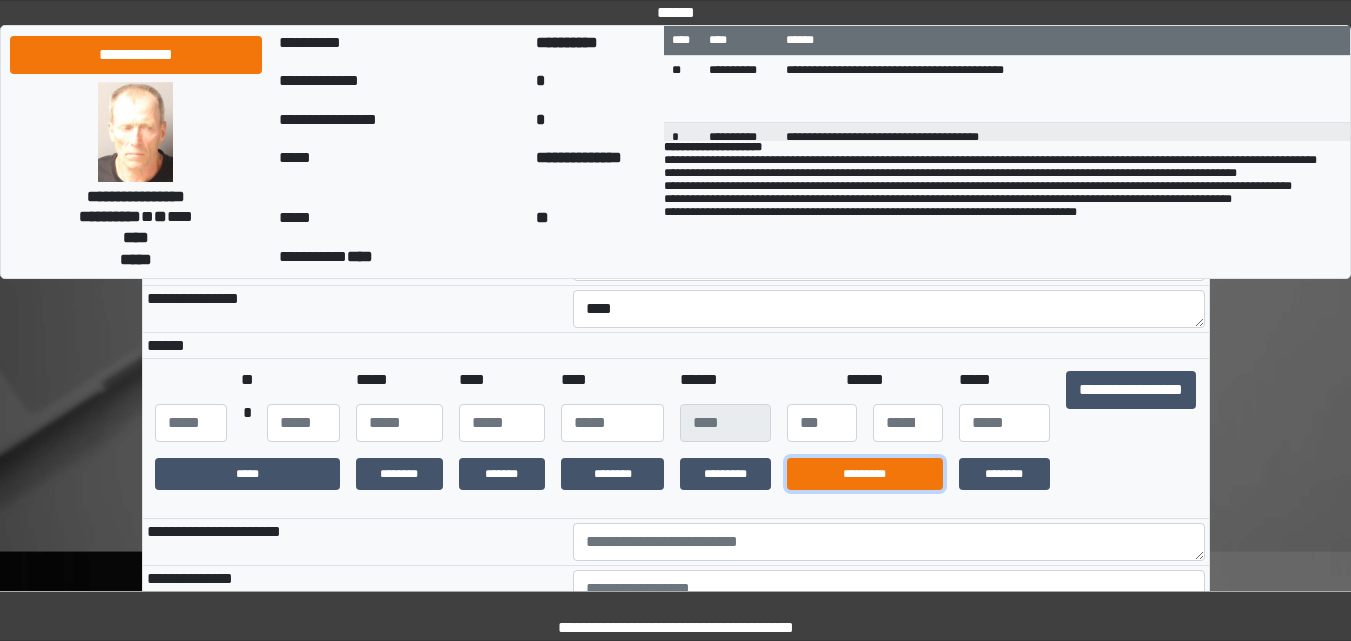 click on "*********" at bounding box center (865, 474) 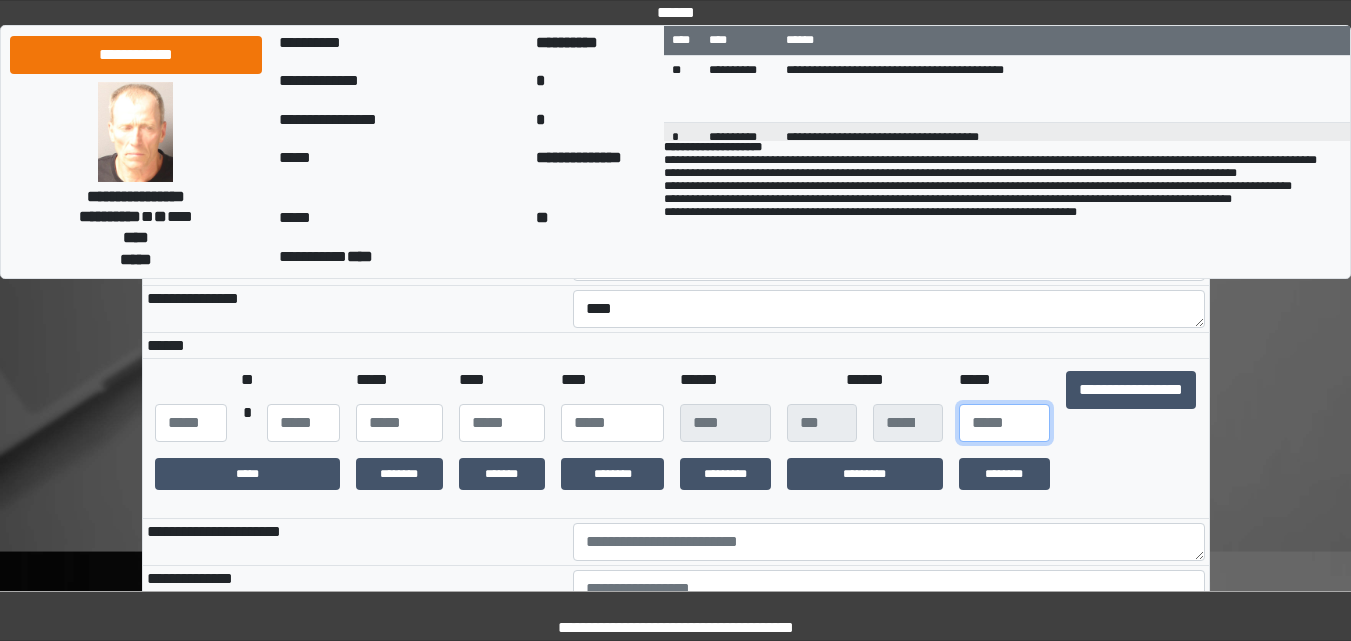 click at bounding box center [1004, 423] 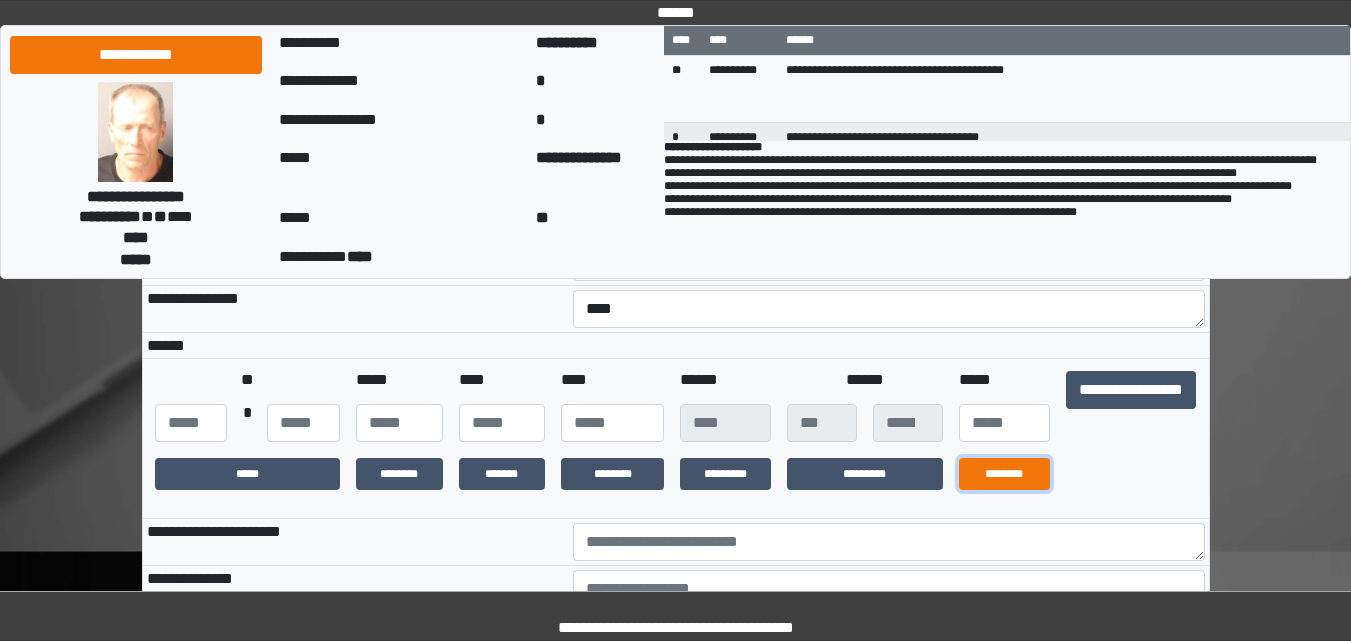 click on "********" at bounding box center (1004, 474) 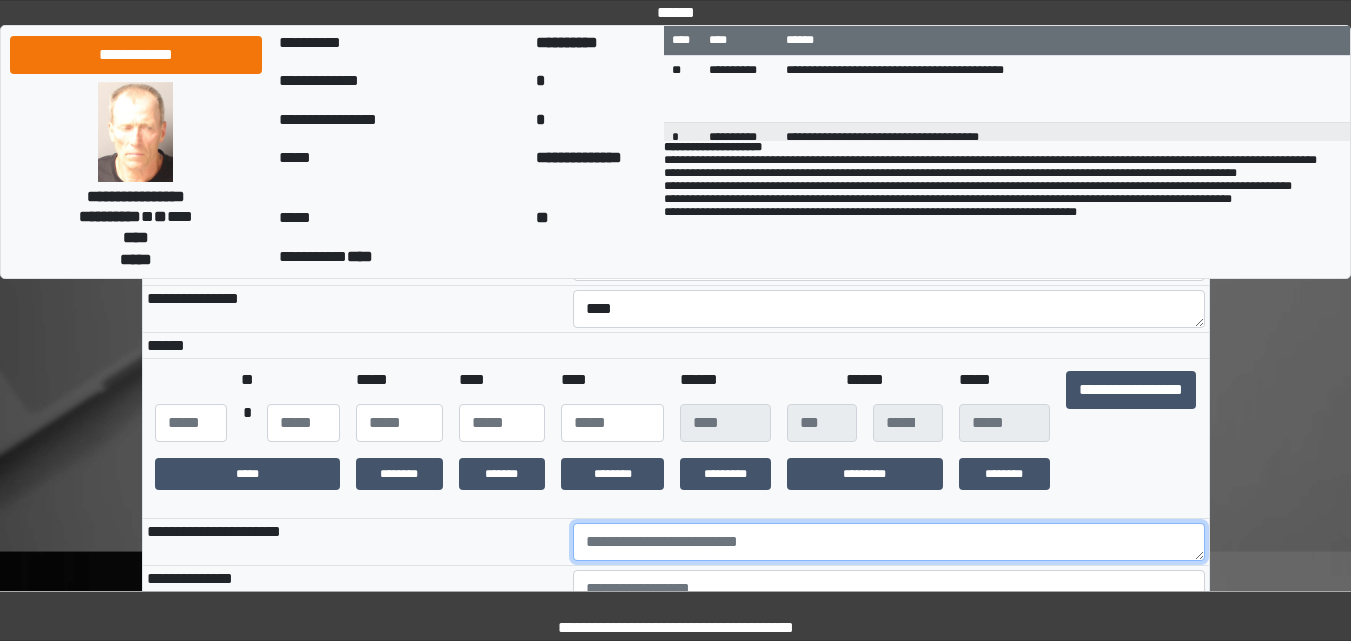 click at bounding box center [889, 542] 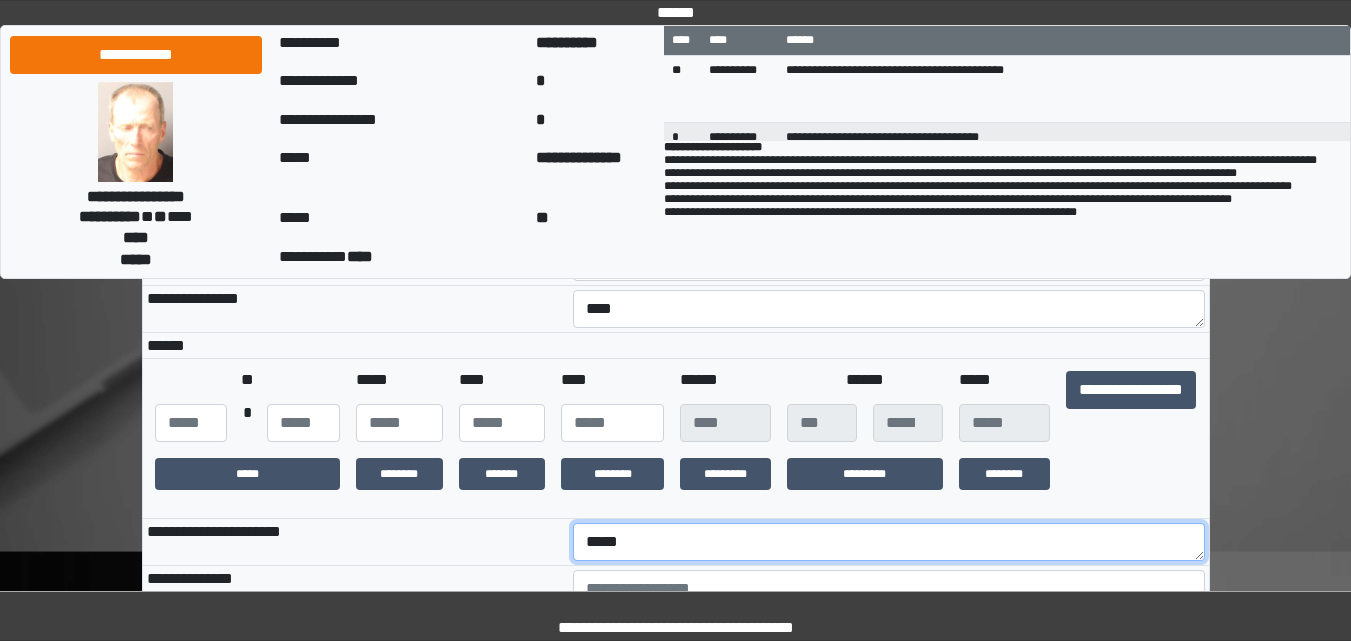scroll, scrollTop: 300, scrollLeft: 0, axis: vertical 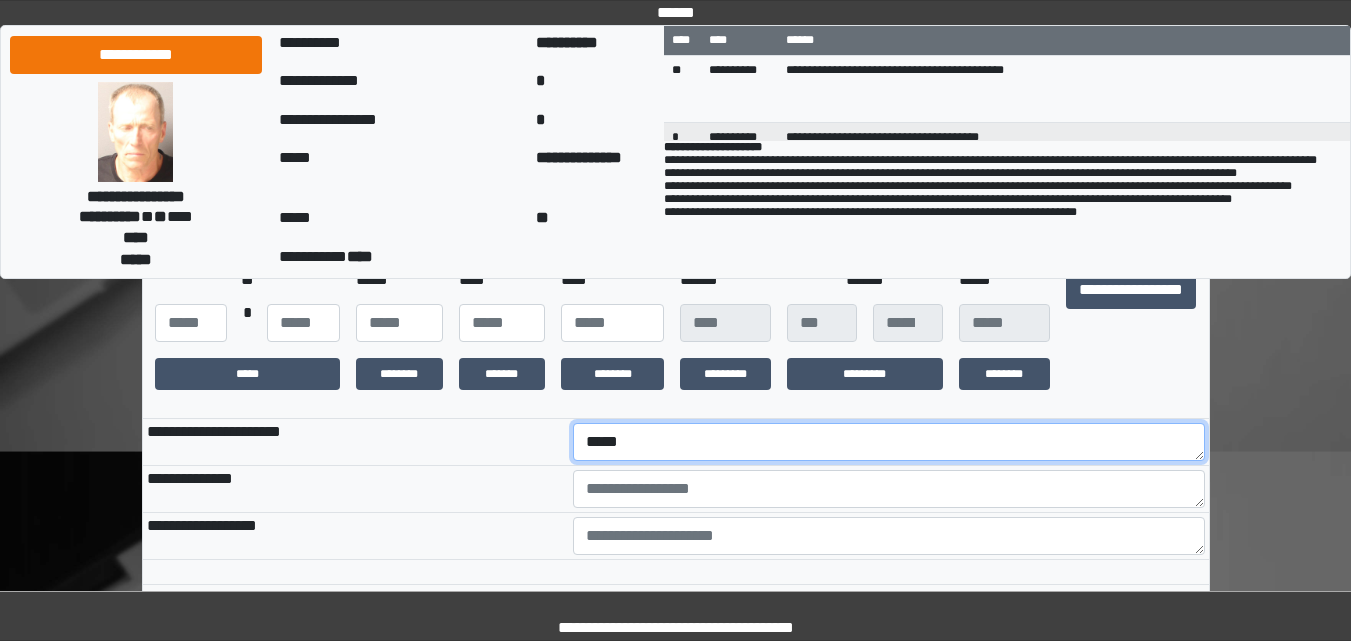 type on "*****" 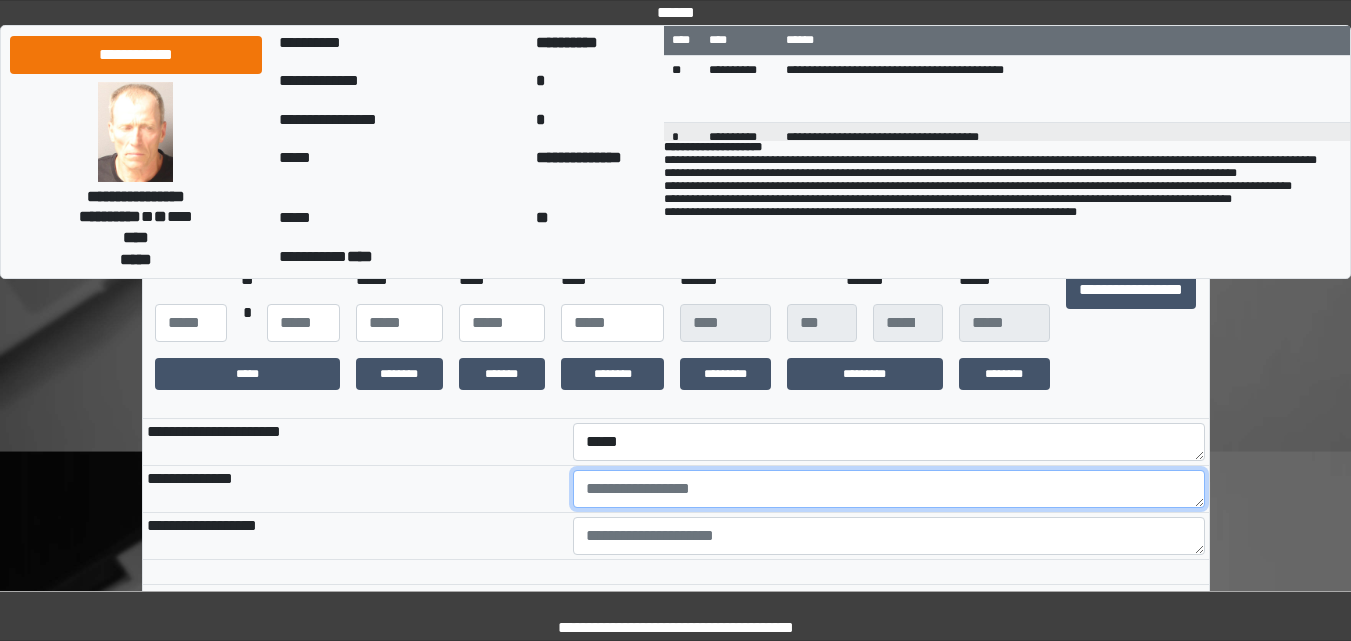 click at bounding box center [889, 489] 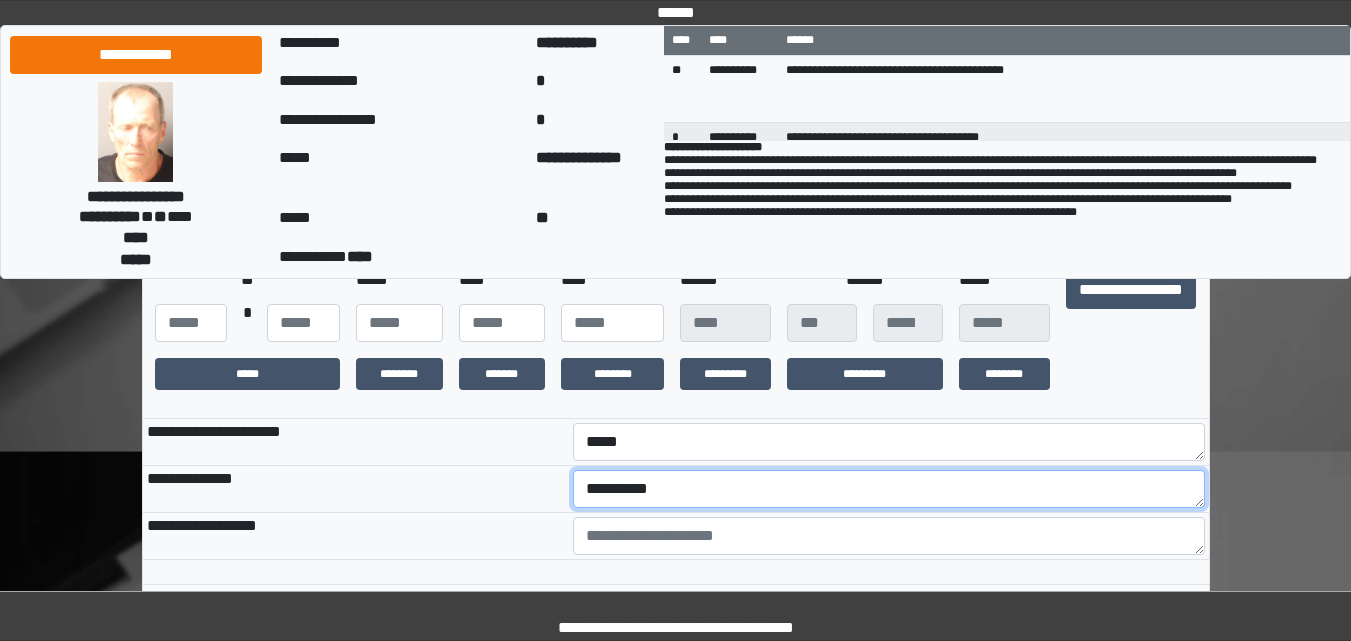type on "**********" 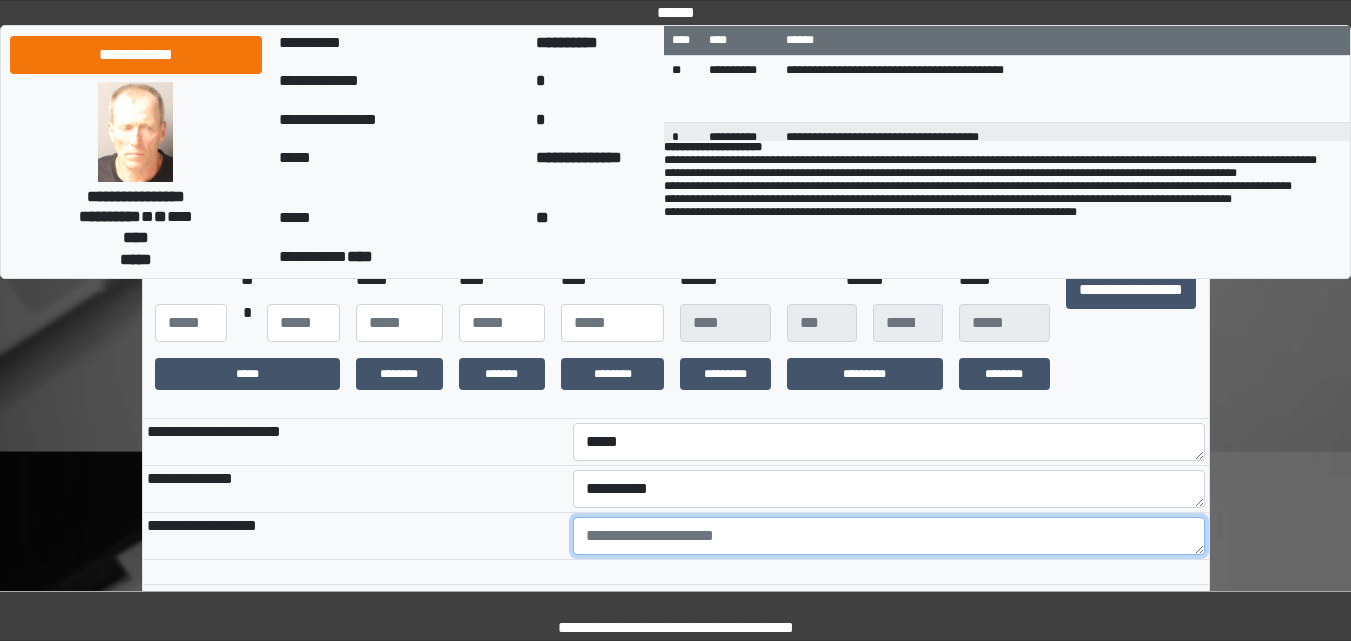 click at bounding box center [889, 536] 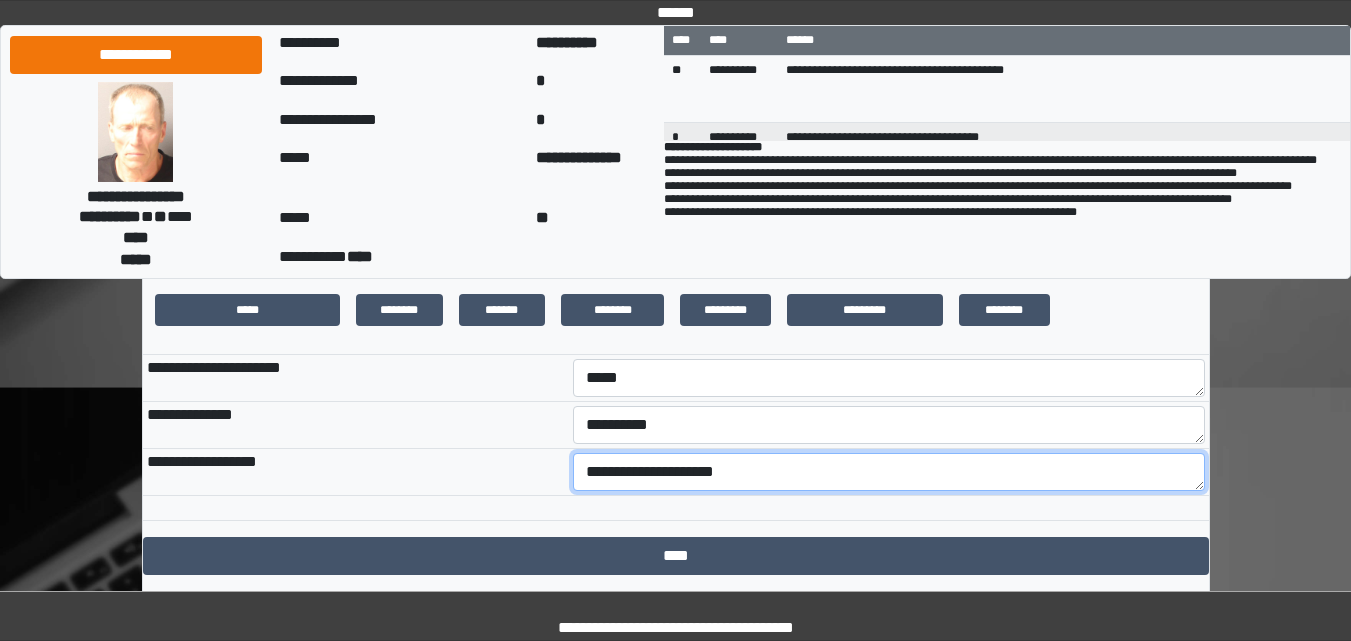 scroll, scrollTop: 400, scrollLeft: 0, axis: vertical 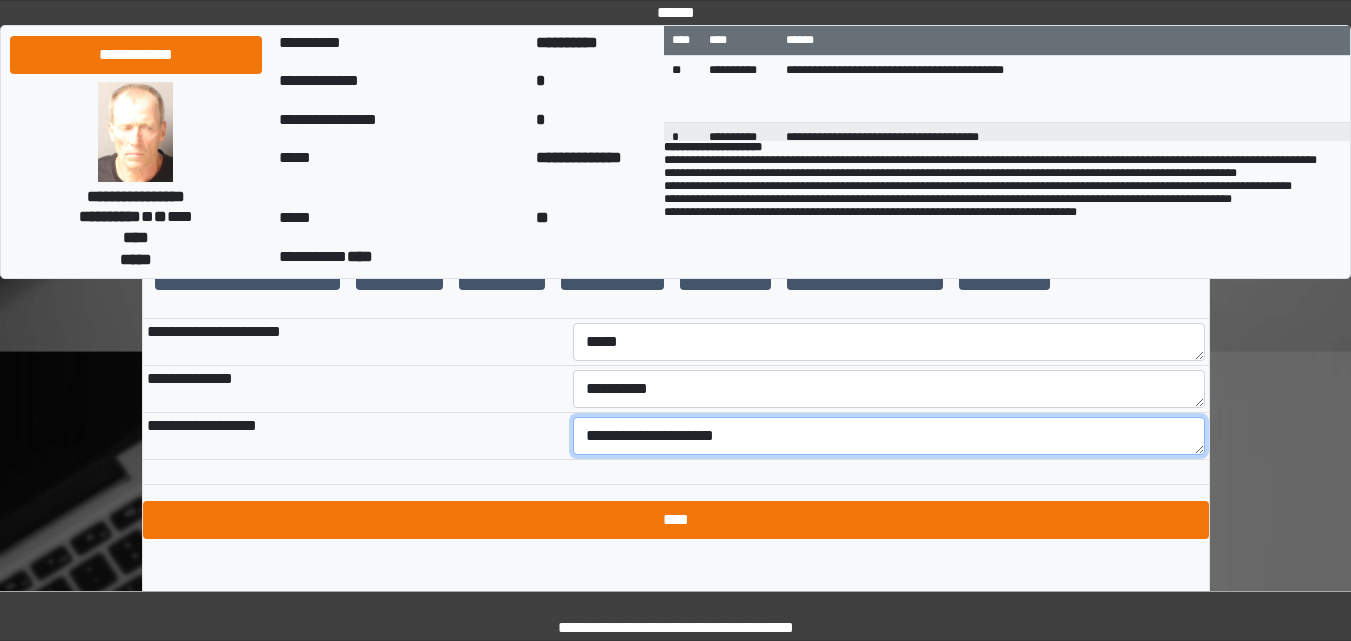 type on "**********" 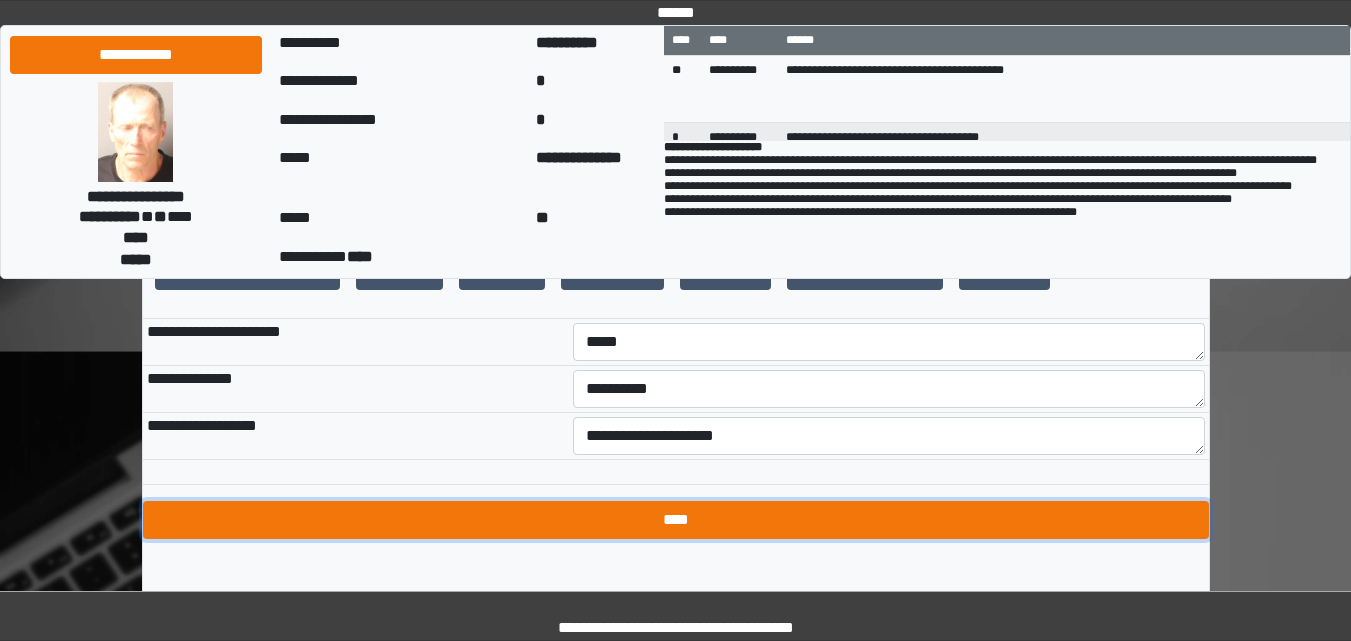 click on "****" at bounding box center (676, 520) 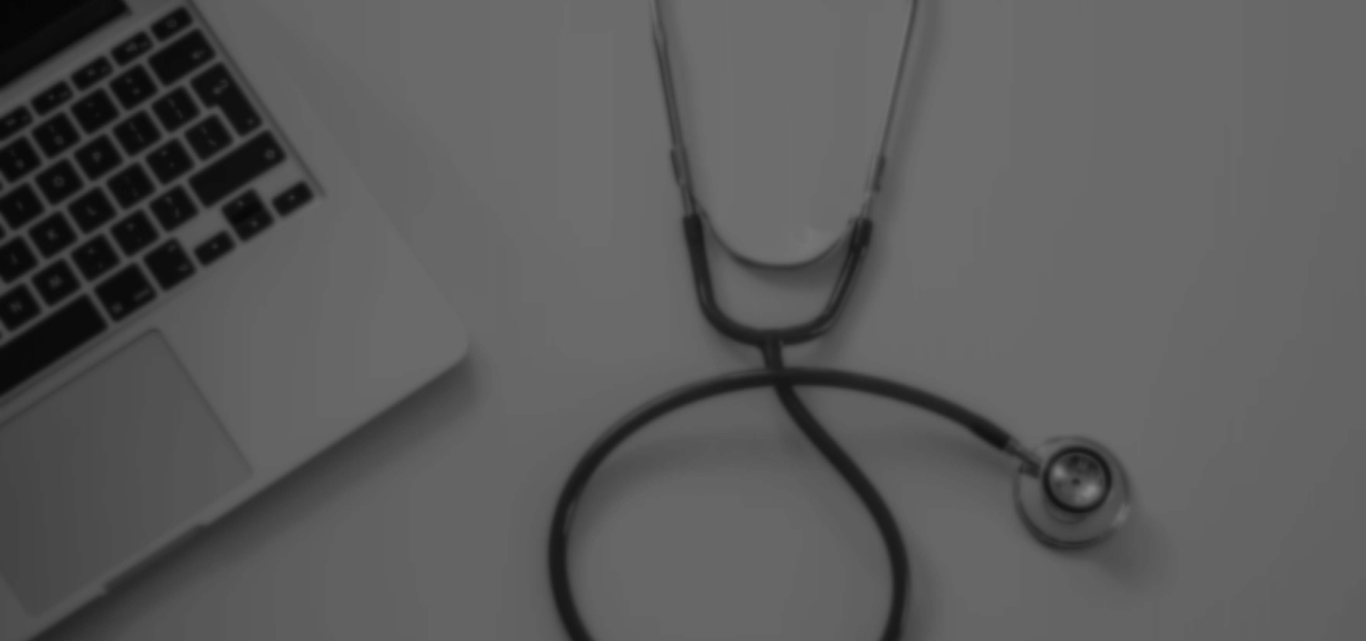 scroll, scrollTop: 0, scrollLeft: 0, axis: both 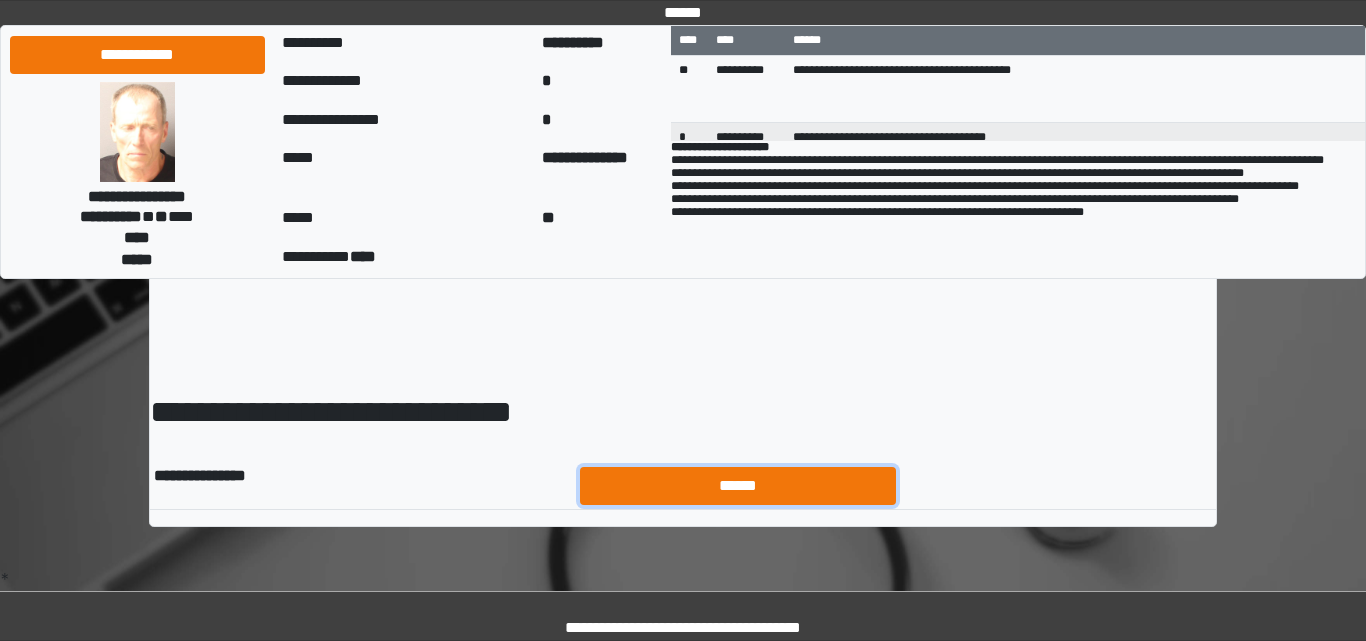 click on "******" at bounding box center [738, 486] 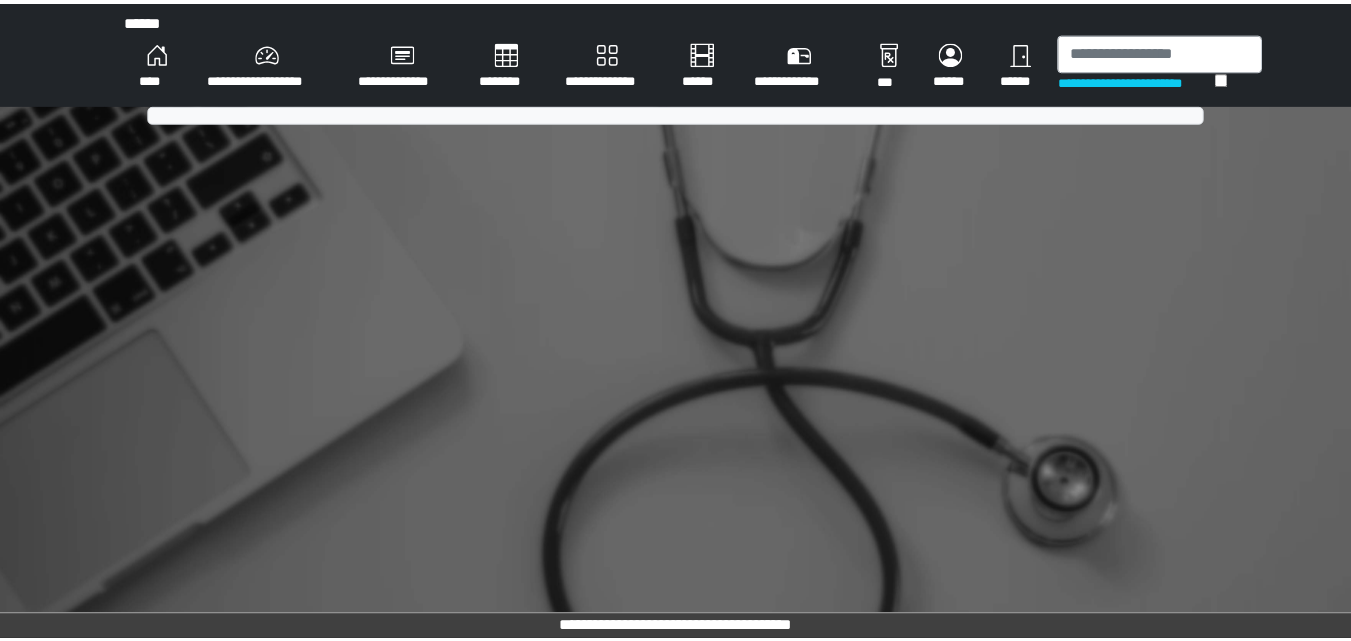 scroll, scrollTop: 0, scrollLeft: 0, axis: both 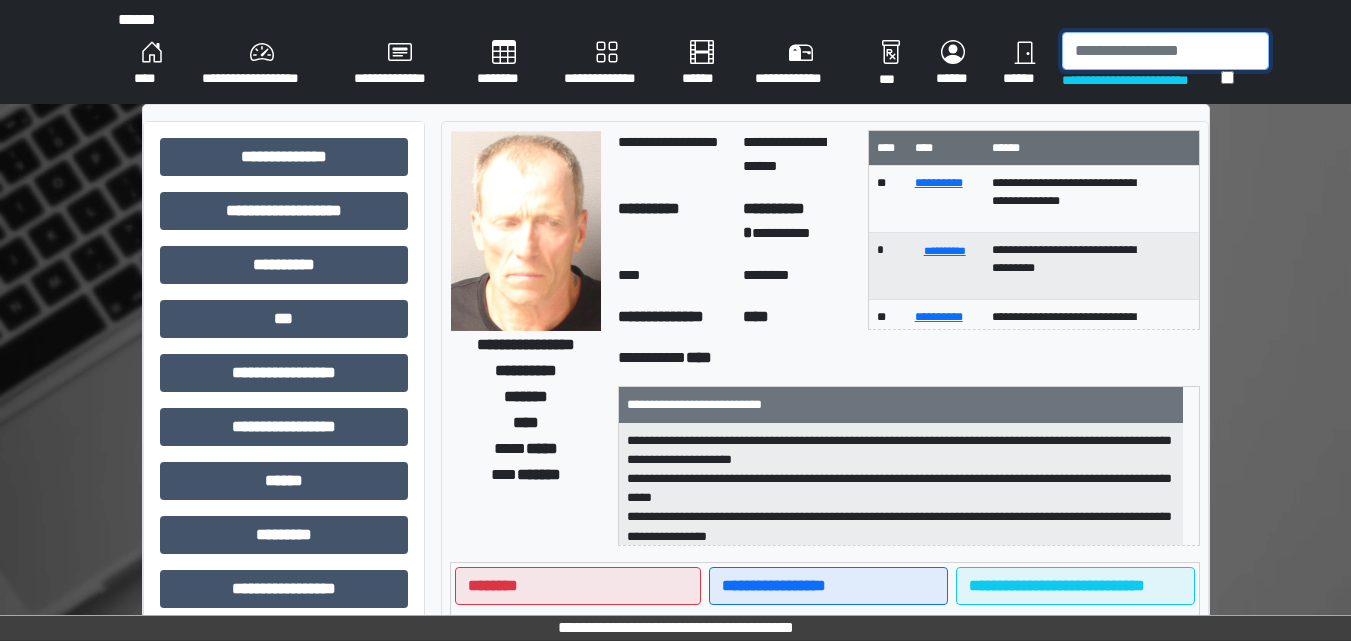 click at bounding box center (1165, 51) 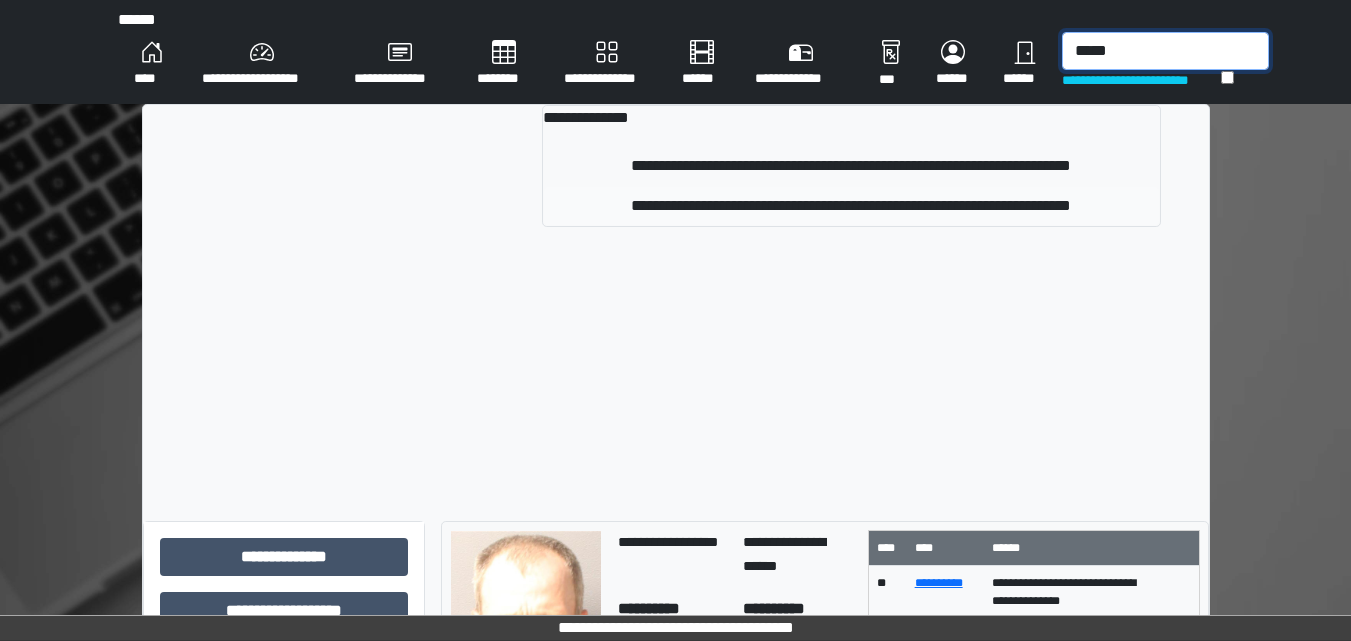 type on "*****" 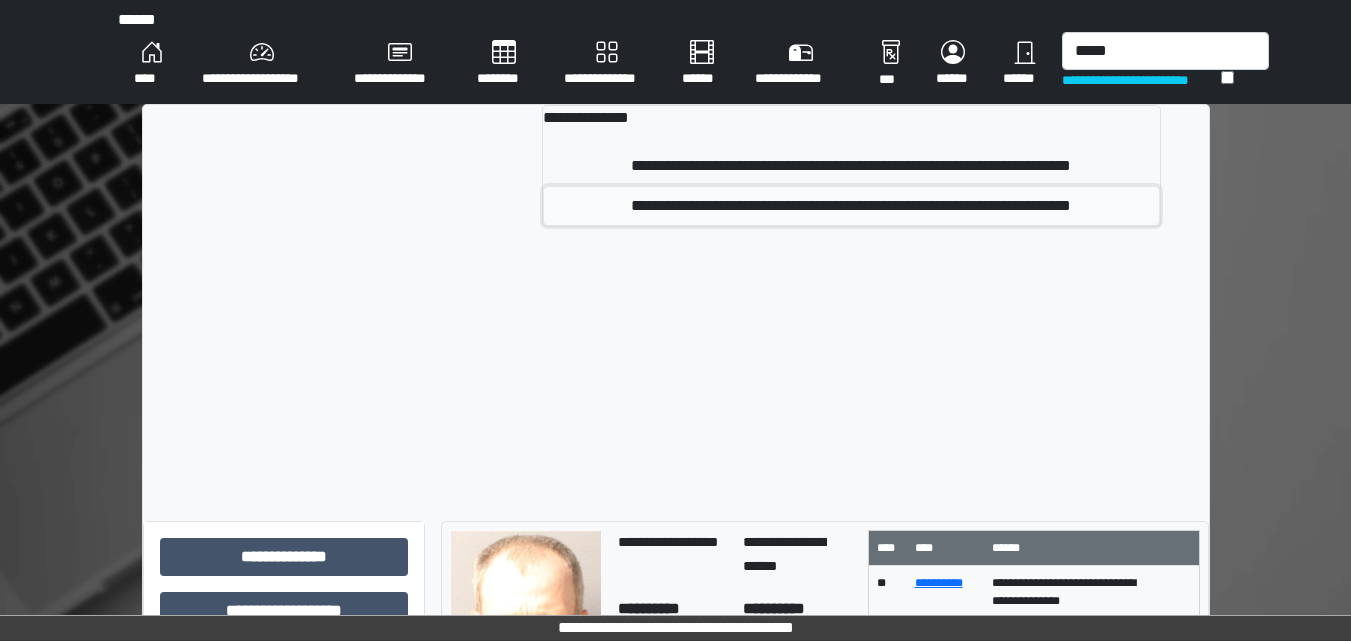 click on "**********" at bounding box center (851, 206) 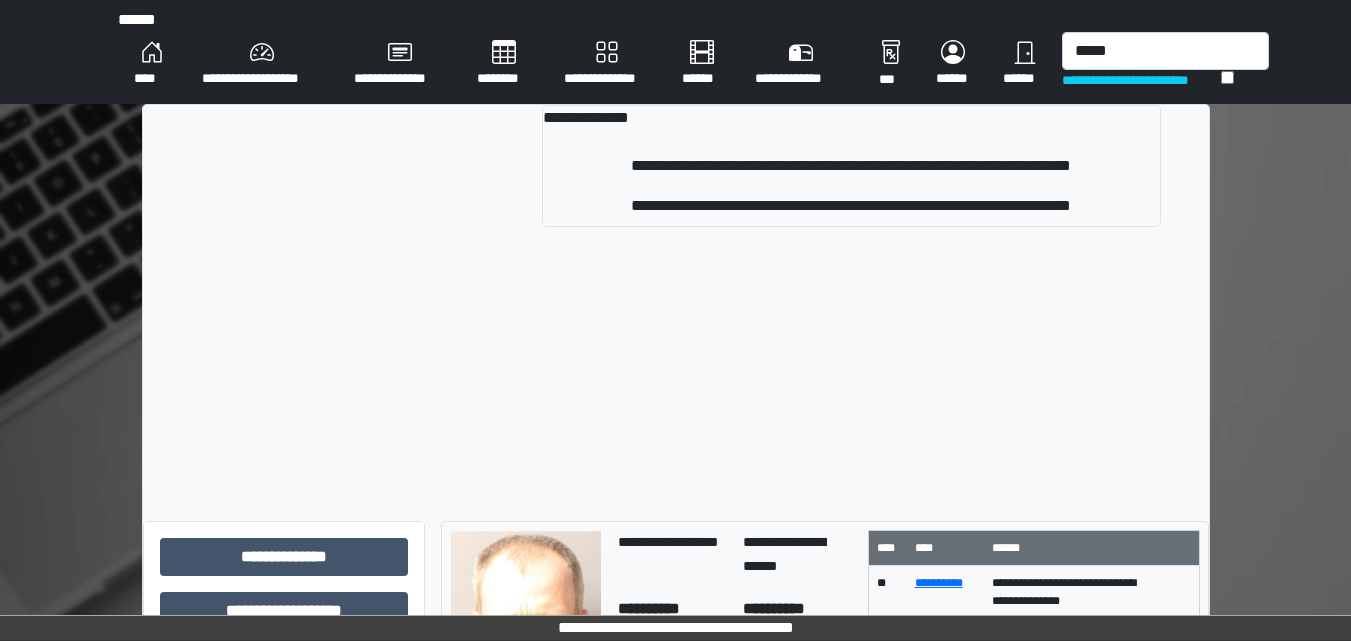 type 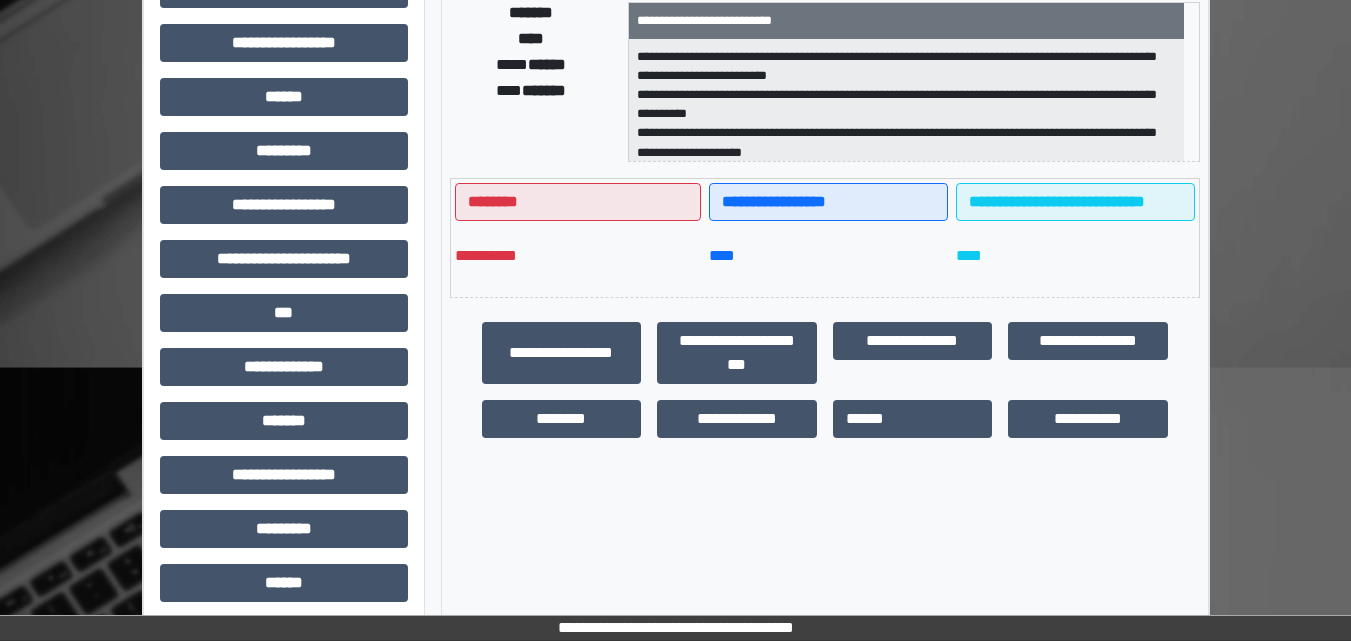 scroll, scrollTop: 500, scrollLeft: 0, axis: vertical 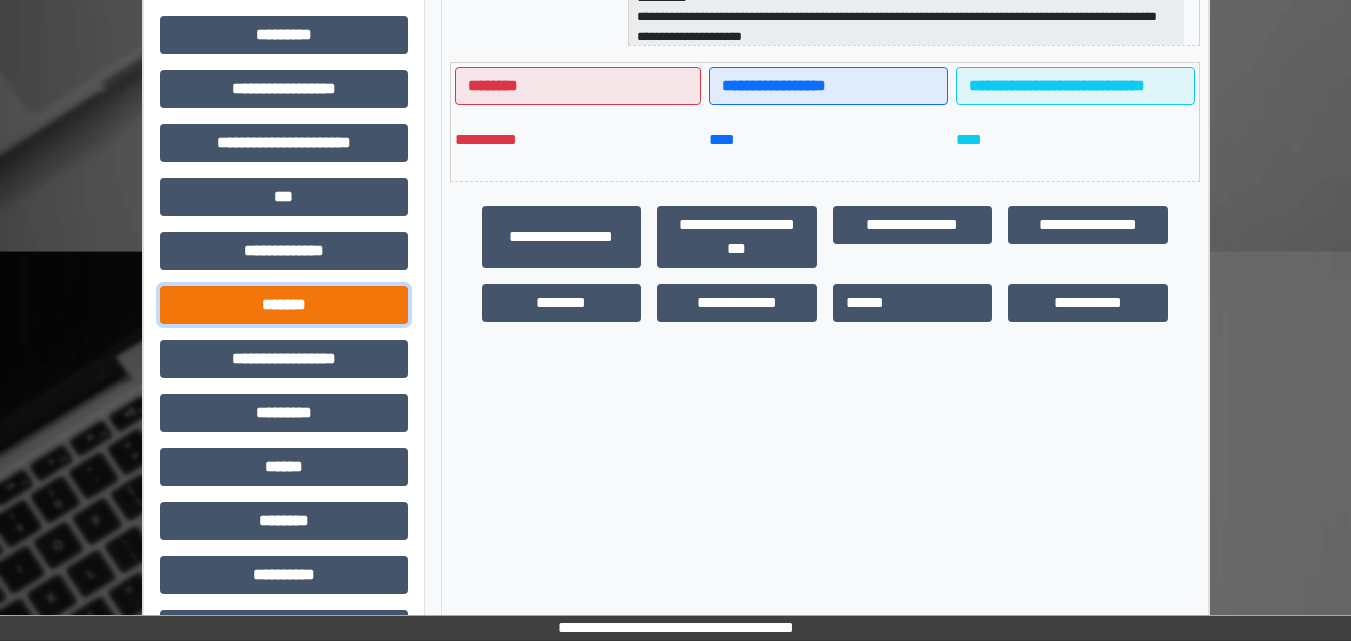 click on "*******" at bounding box center [284, 305] 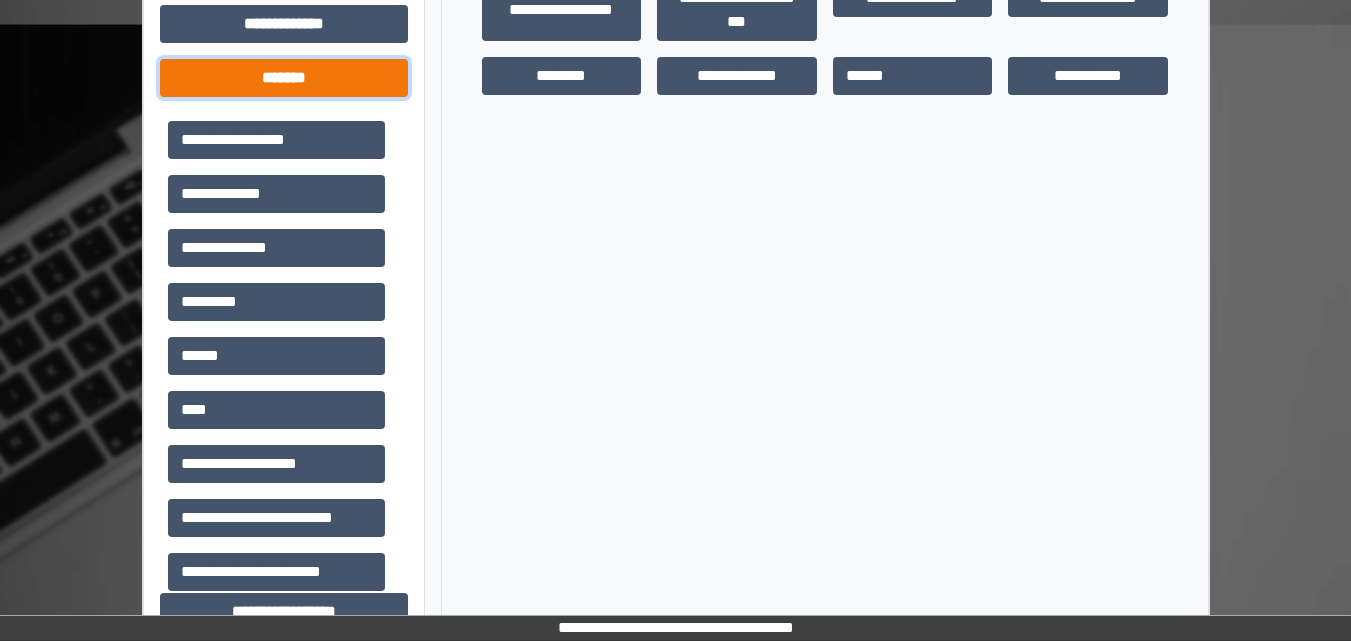 scroll, scrollTop: 800, scrollLeft: 0, axis: vertical 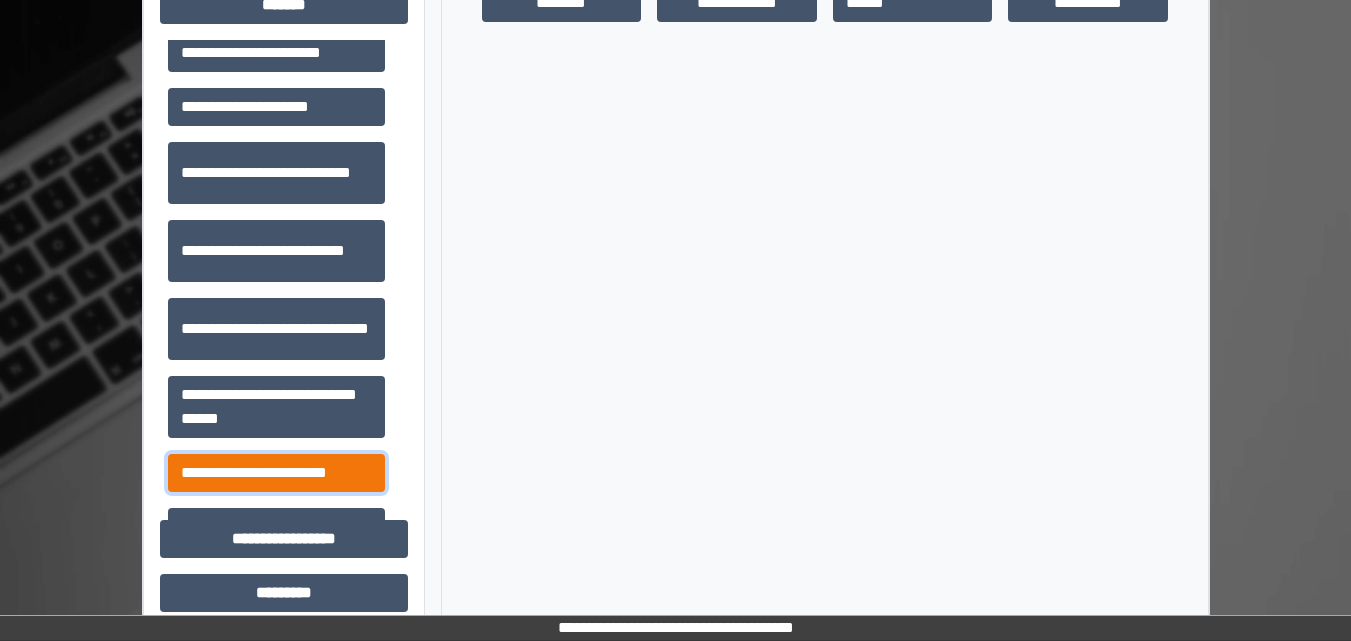 click on "**********" at bounding box center (276, 473) 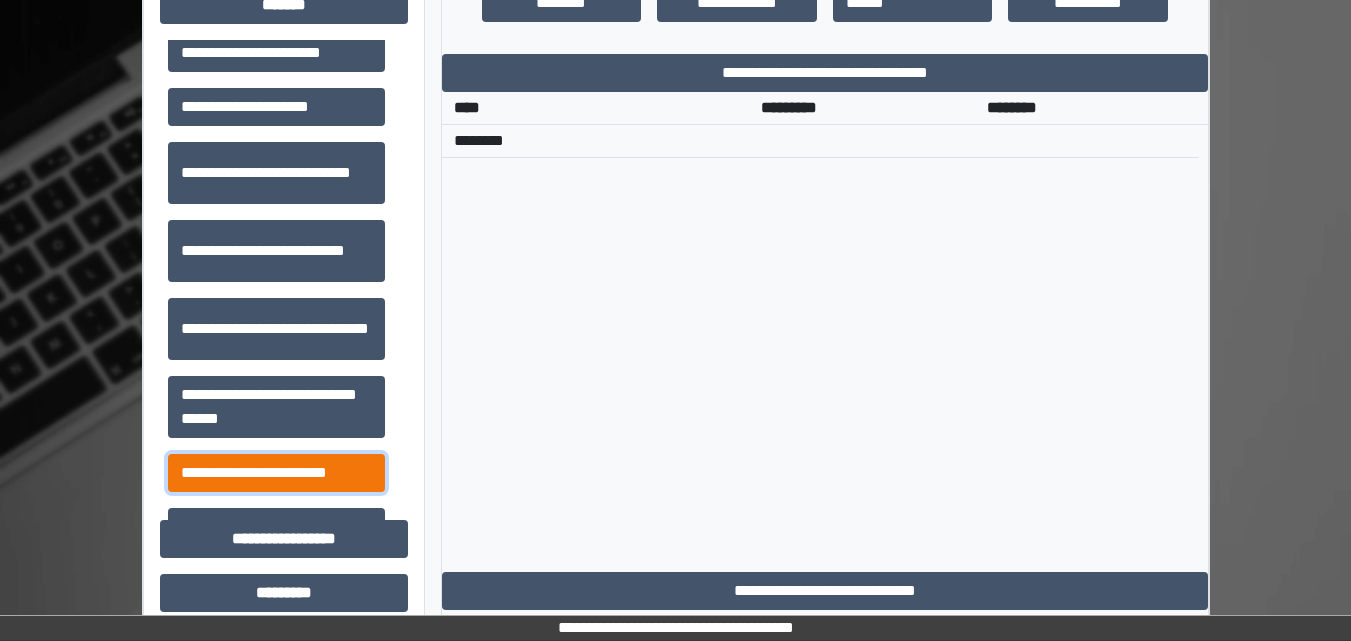 click on "**********" at bounding box center (276, 473) 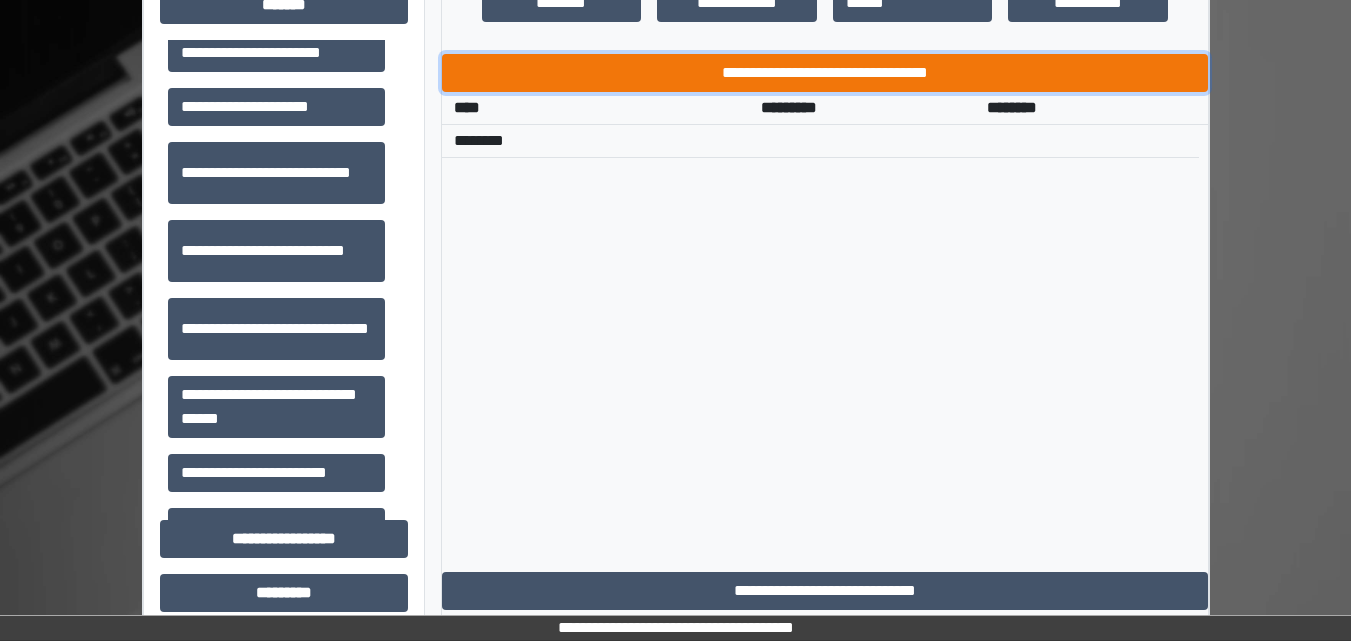 click on "**********" at bounding box center [825, 73] 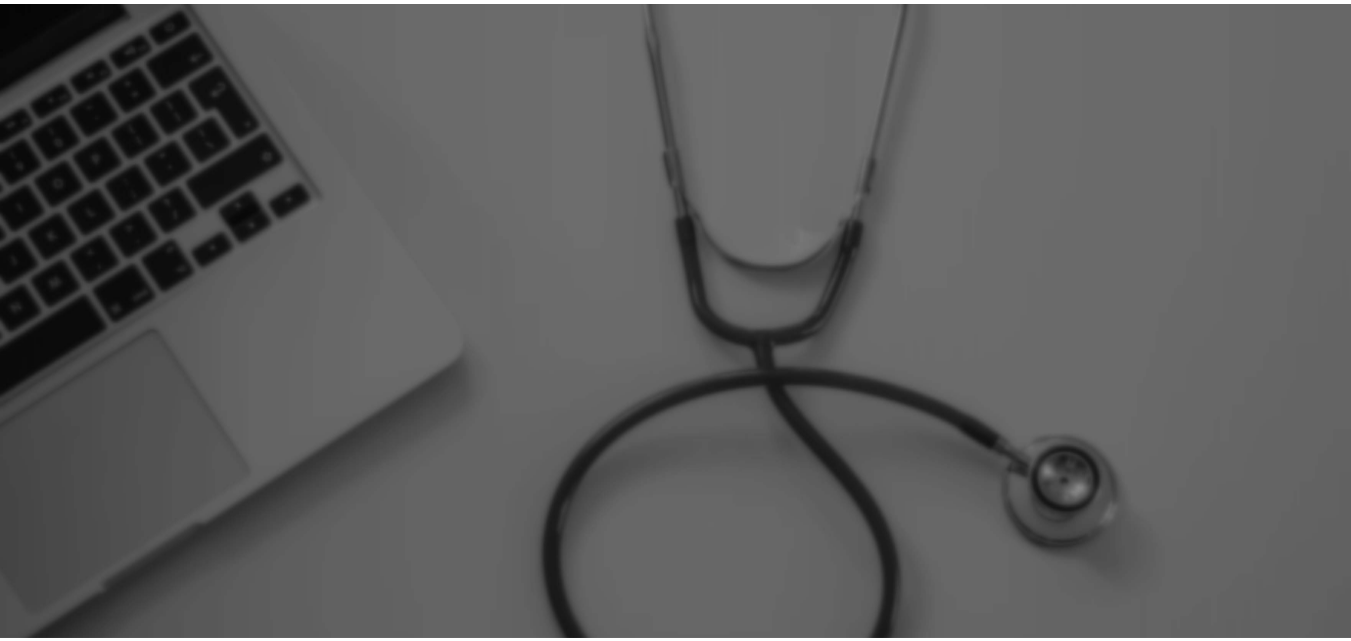 scroll, scrollTop: 0, scrollLeft: 0, axis: both 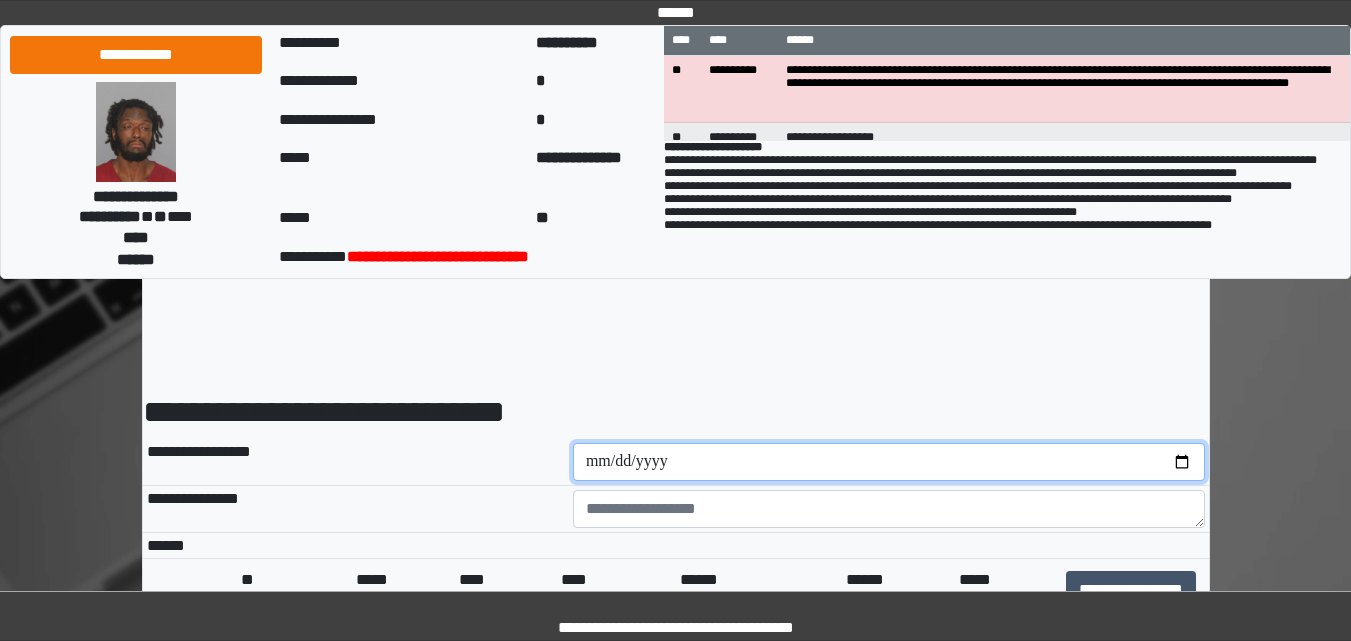 click at bounding box center [889, 462] 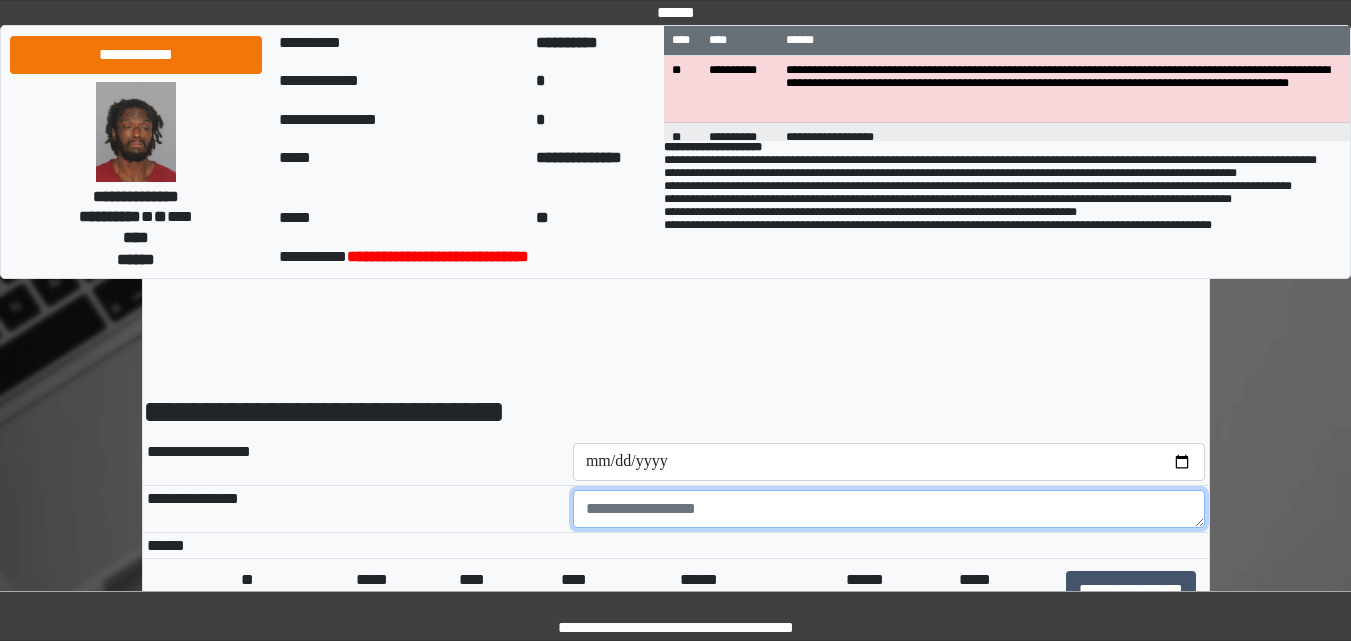 click at bounding box center [889, 509] 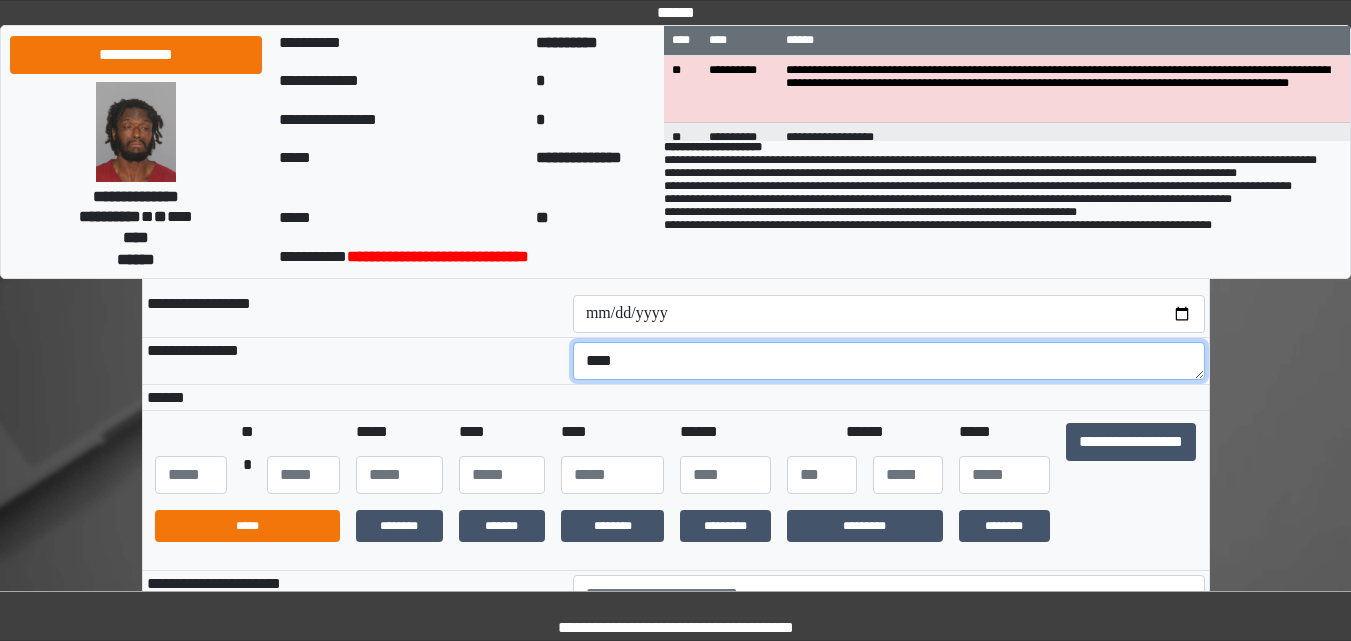 scroll, scrollTop: 200, scrollLeft: 0, axis: vertical 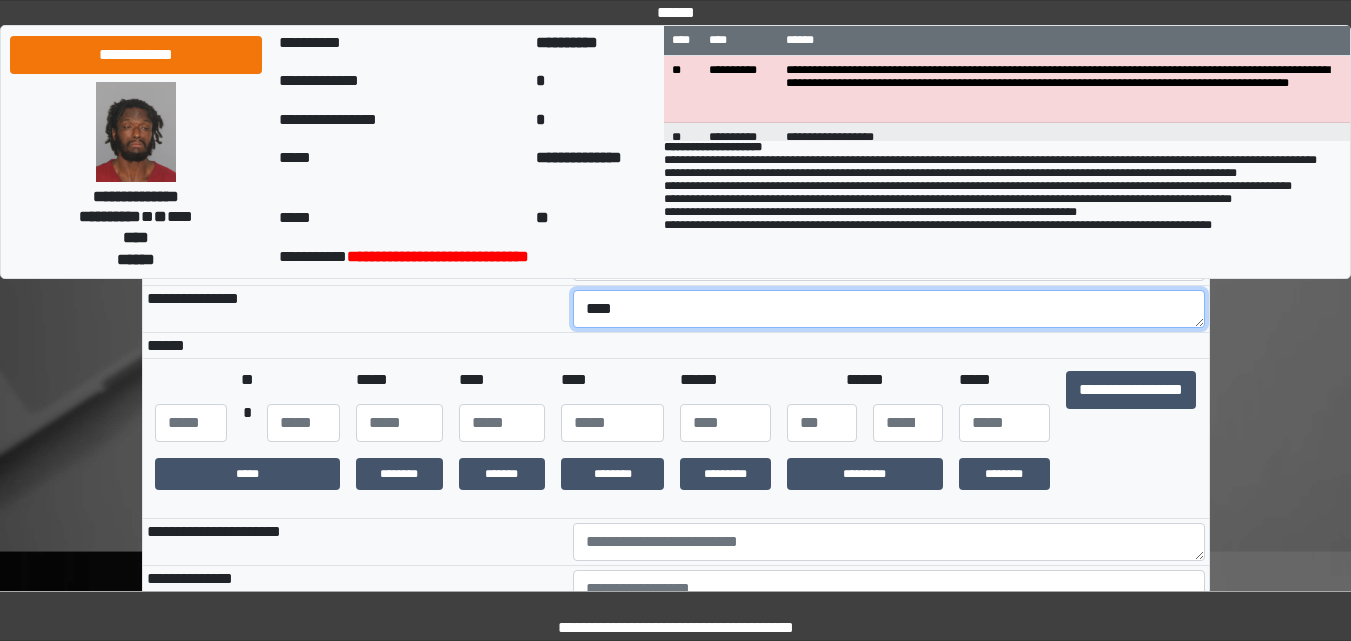 type on "****" 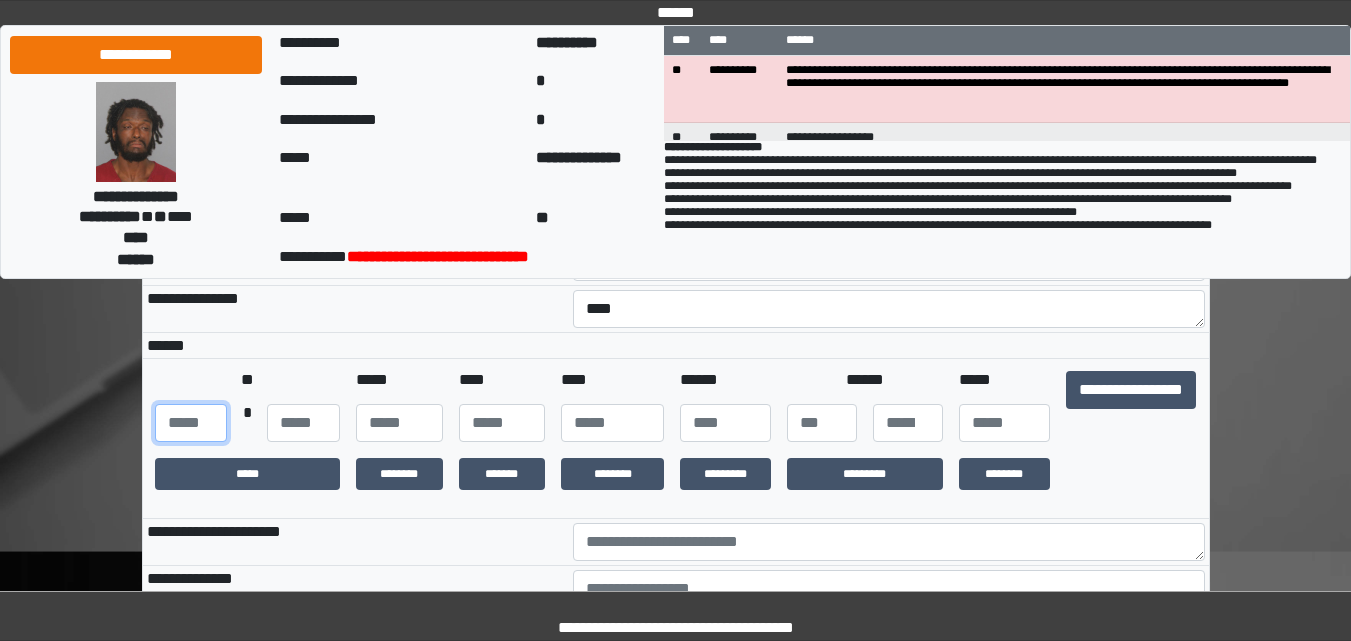 click at bounding box center (191, 423) 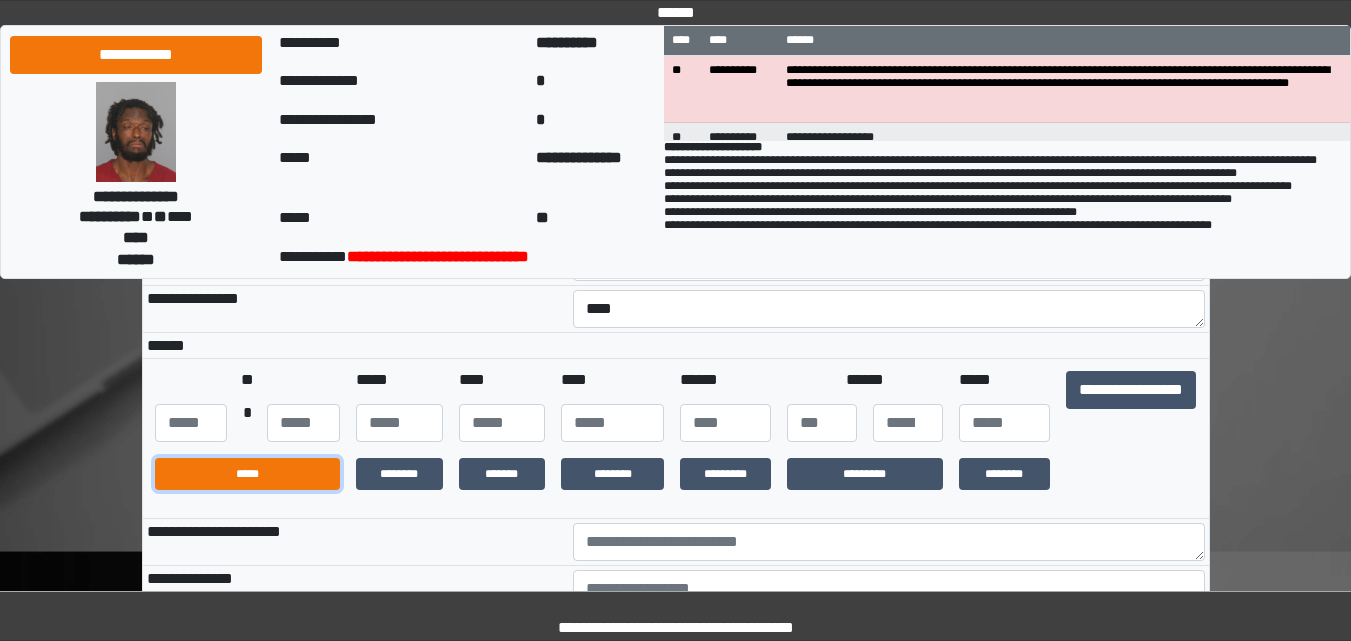 click on "*****" at bounding box center (247, 474) 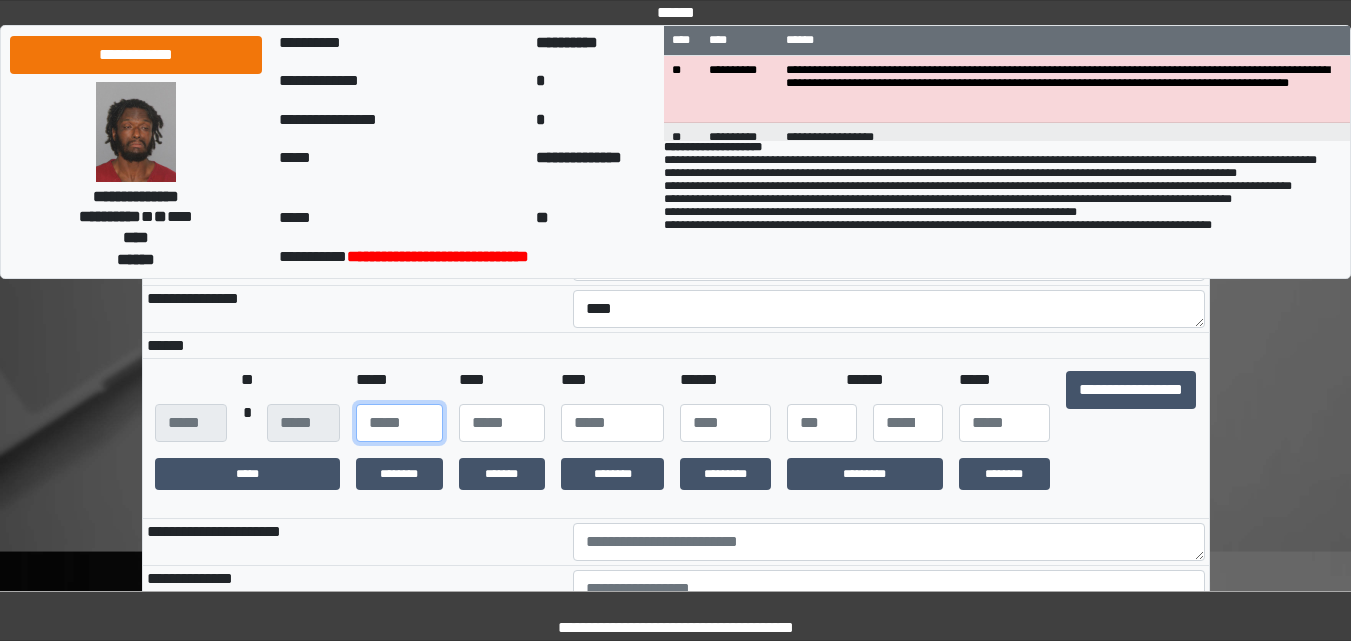 click at bounding box center (399, 423) 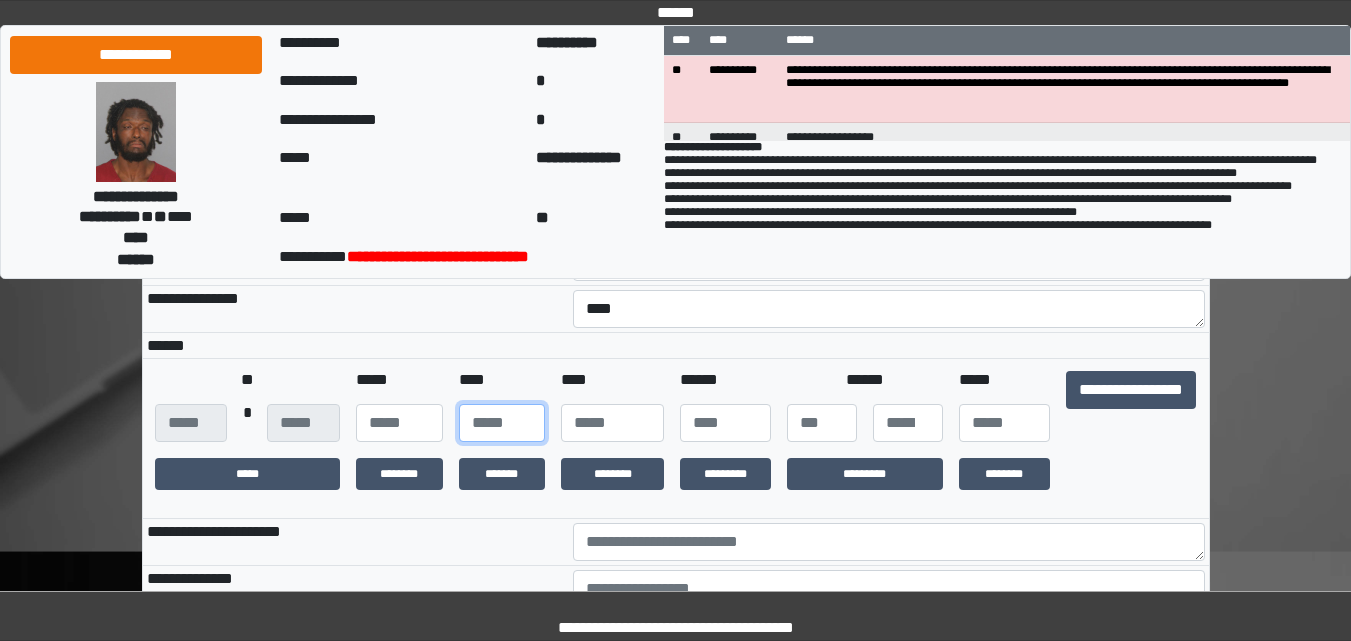 click at bounding box center [502, 423] 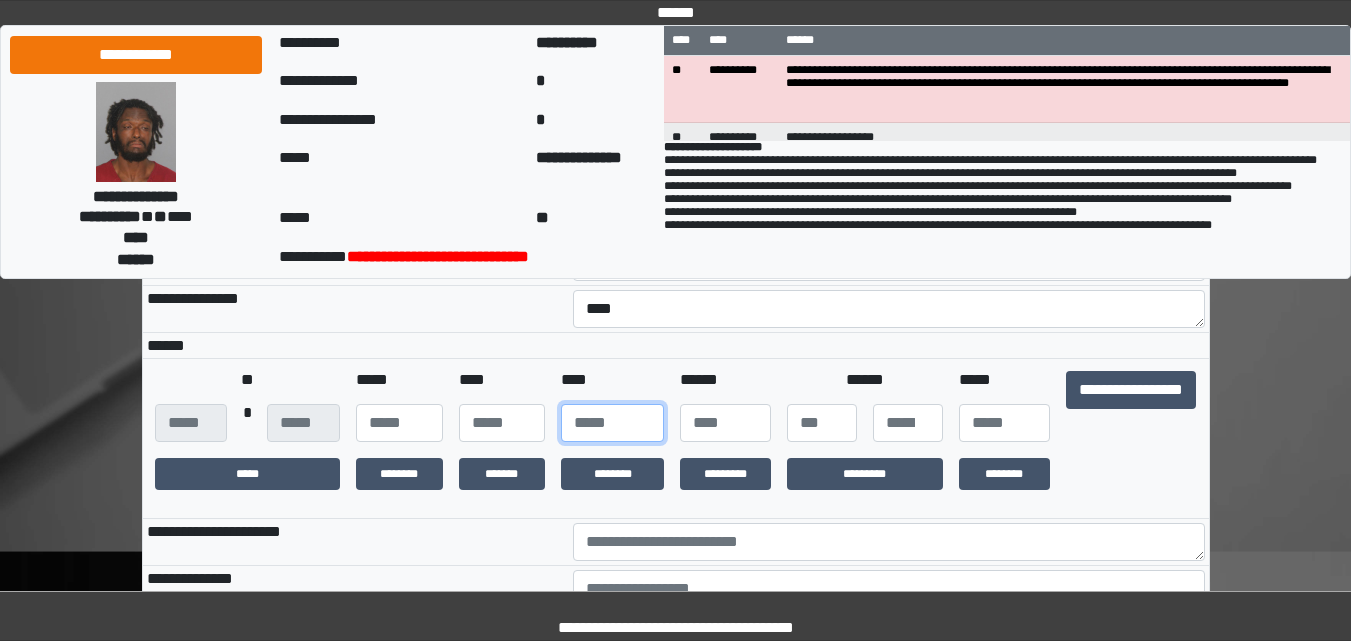 click at bounding box center (612, 423) 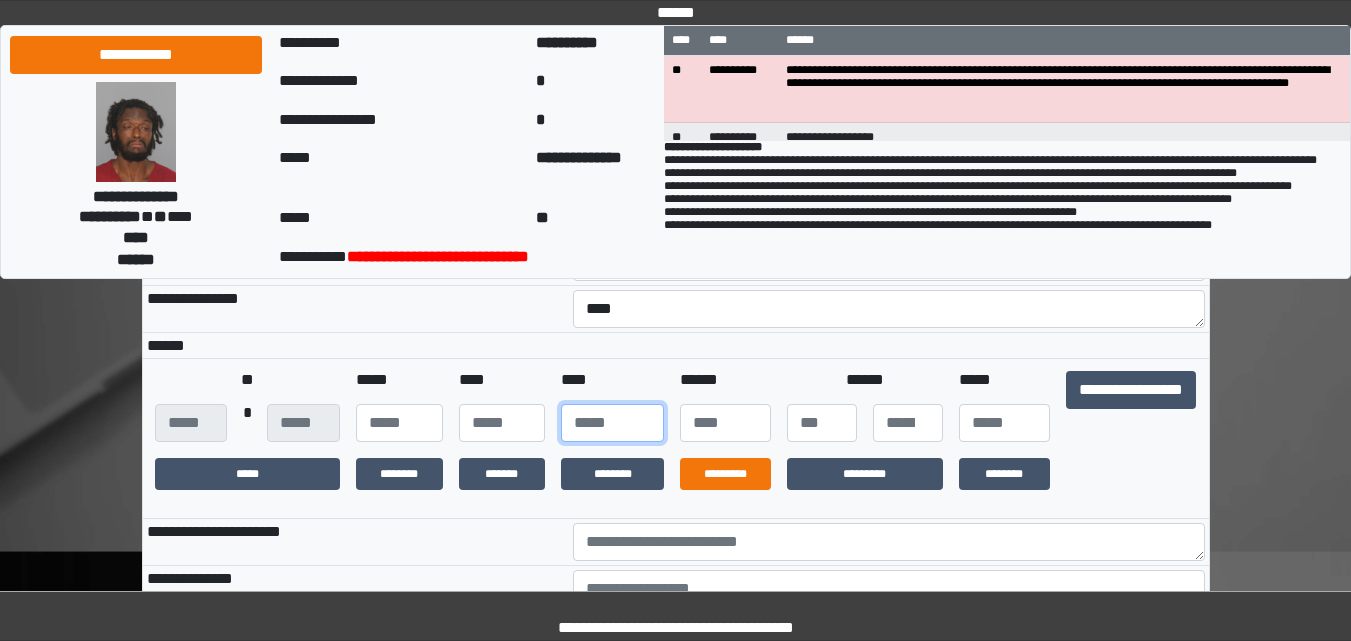 type on "****" 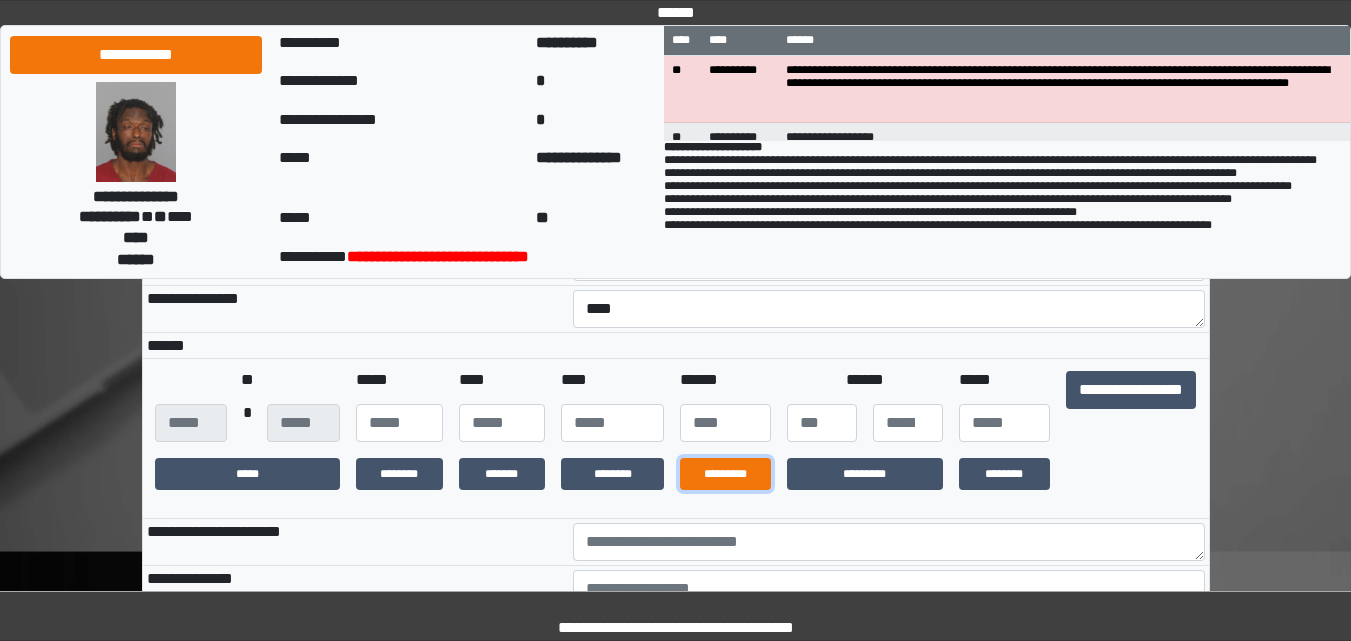 click on "*********" at bounding box center [725, 474] 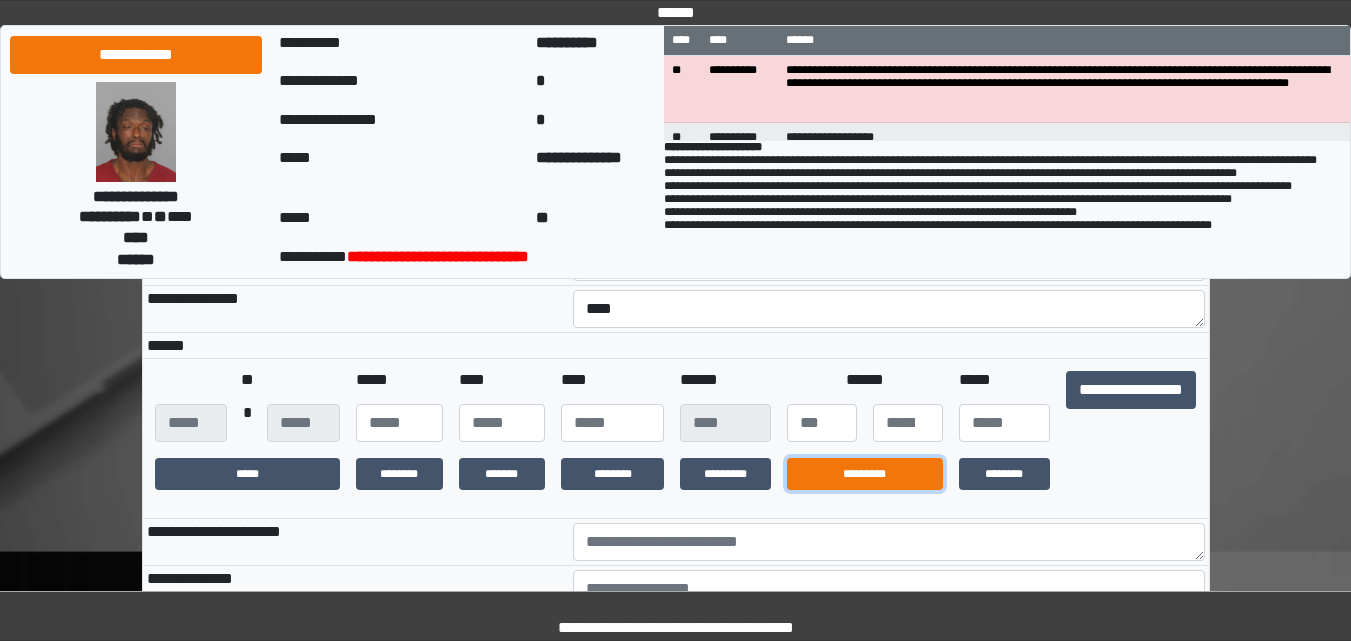 click on "*********" at bounding box center [865, 474] 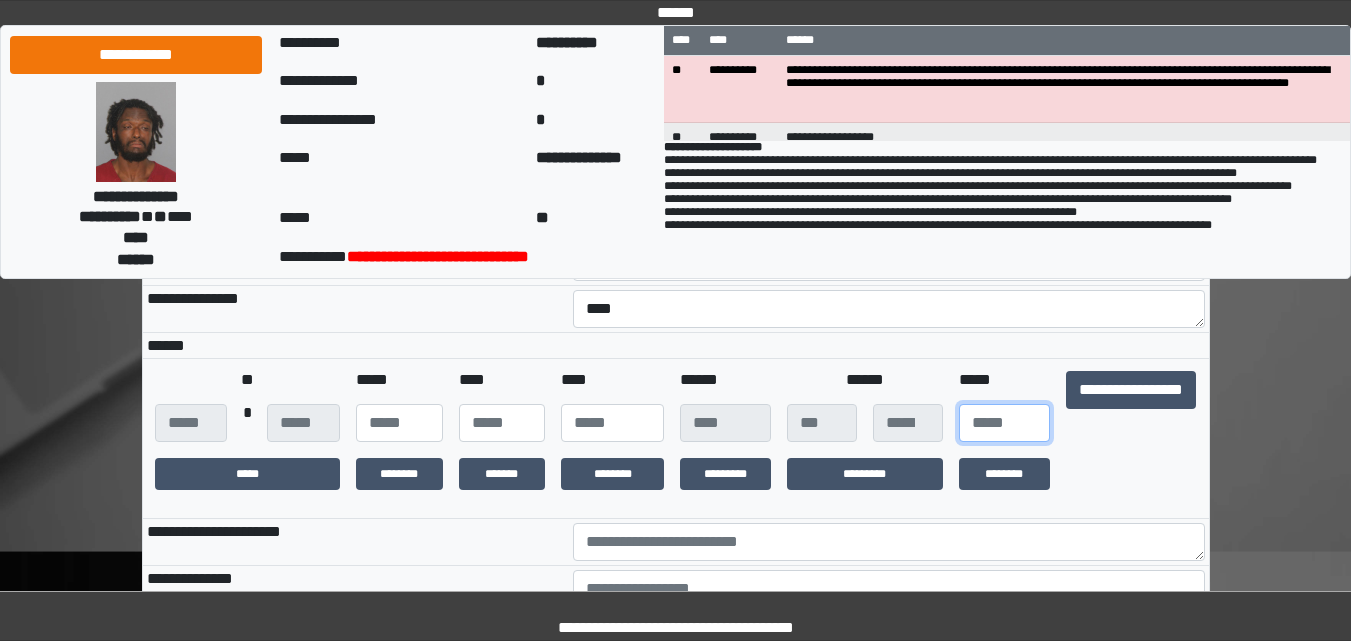 click at bounding box center [1004, 423] 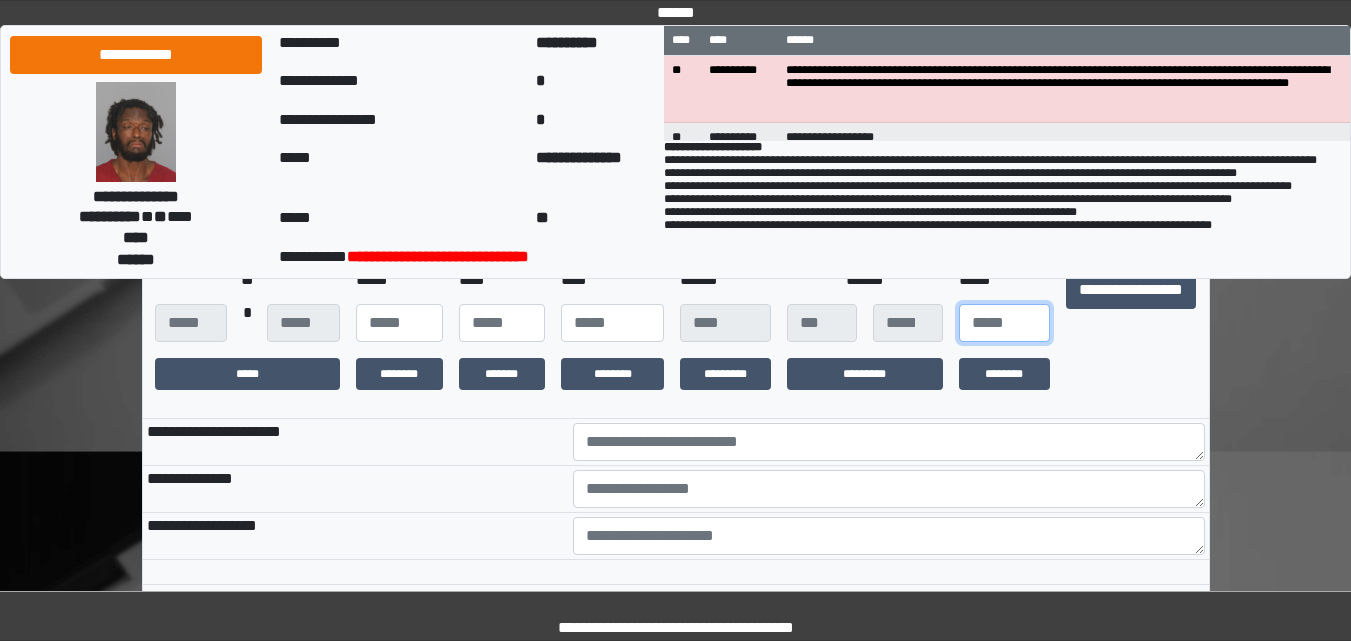 scroll, scrollTop: 400, scrollLeft: 0, axis: vertical 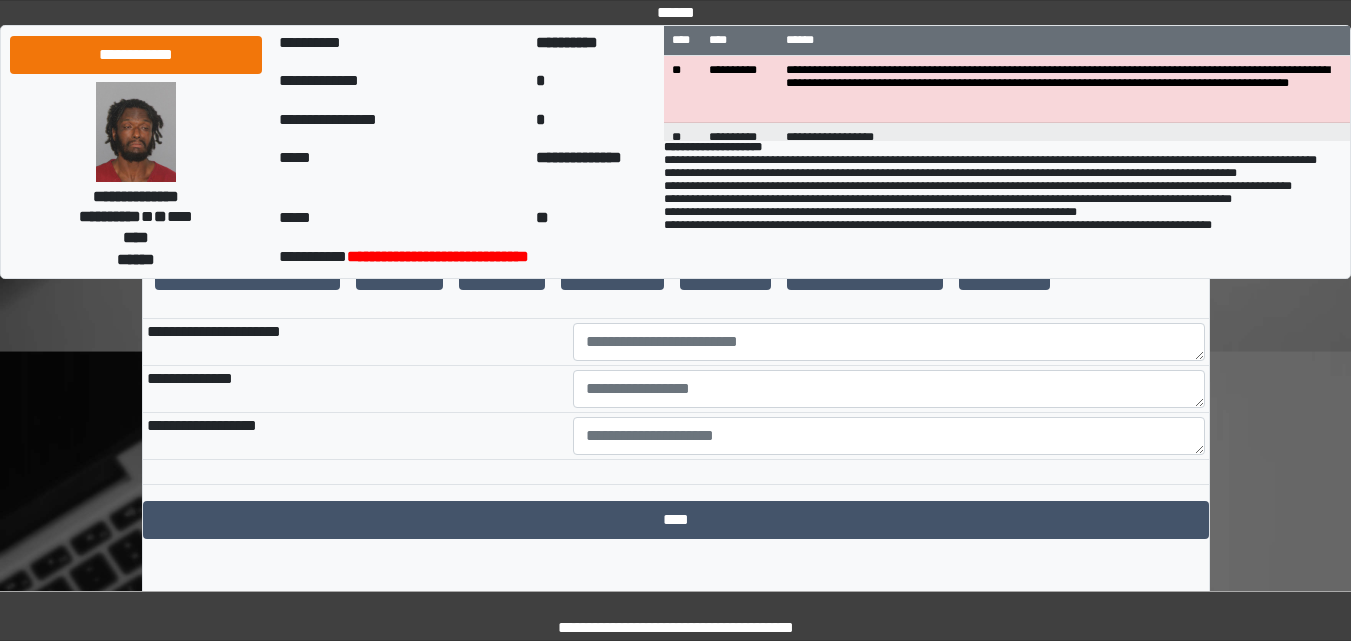 type on "***" 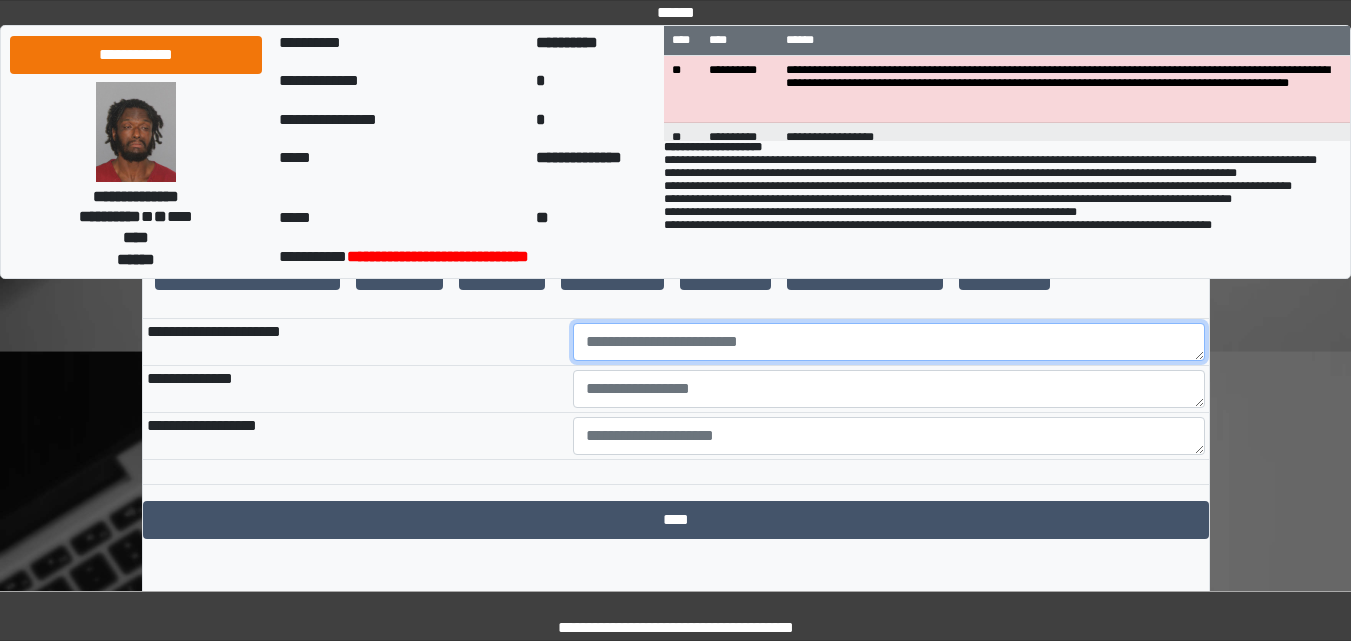 click at bounding box center [889, 342] 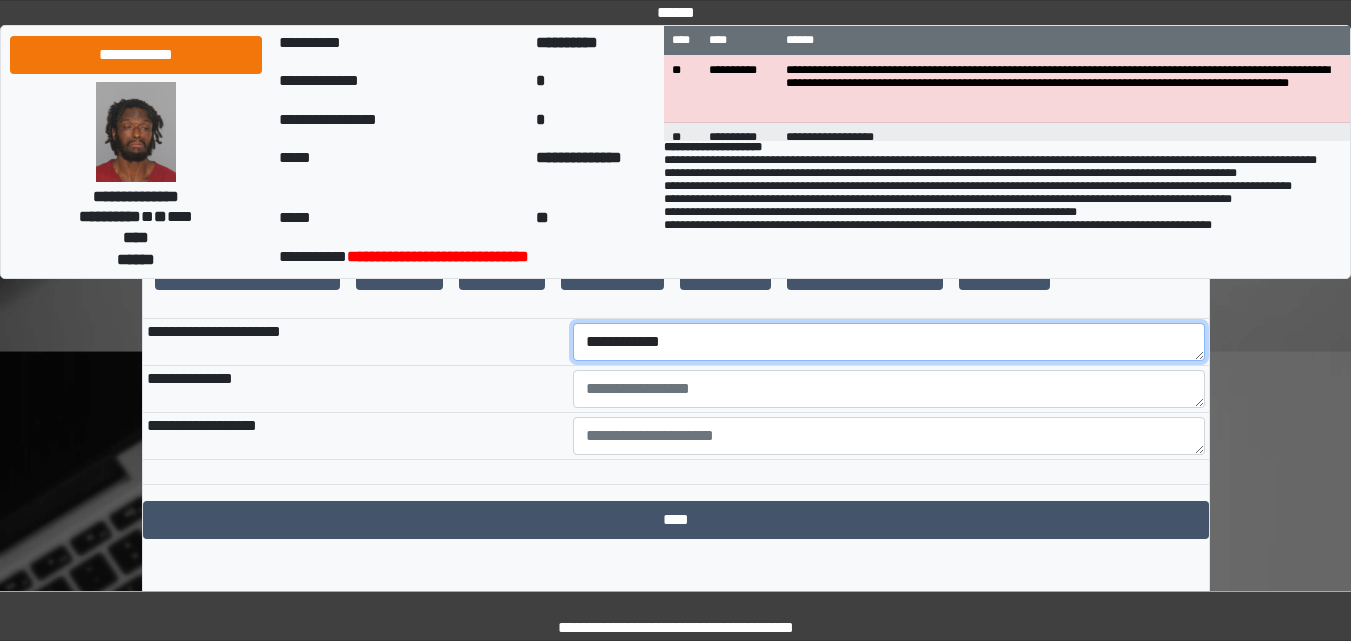 type on "**********" 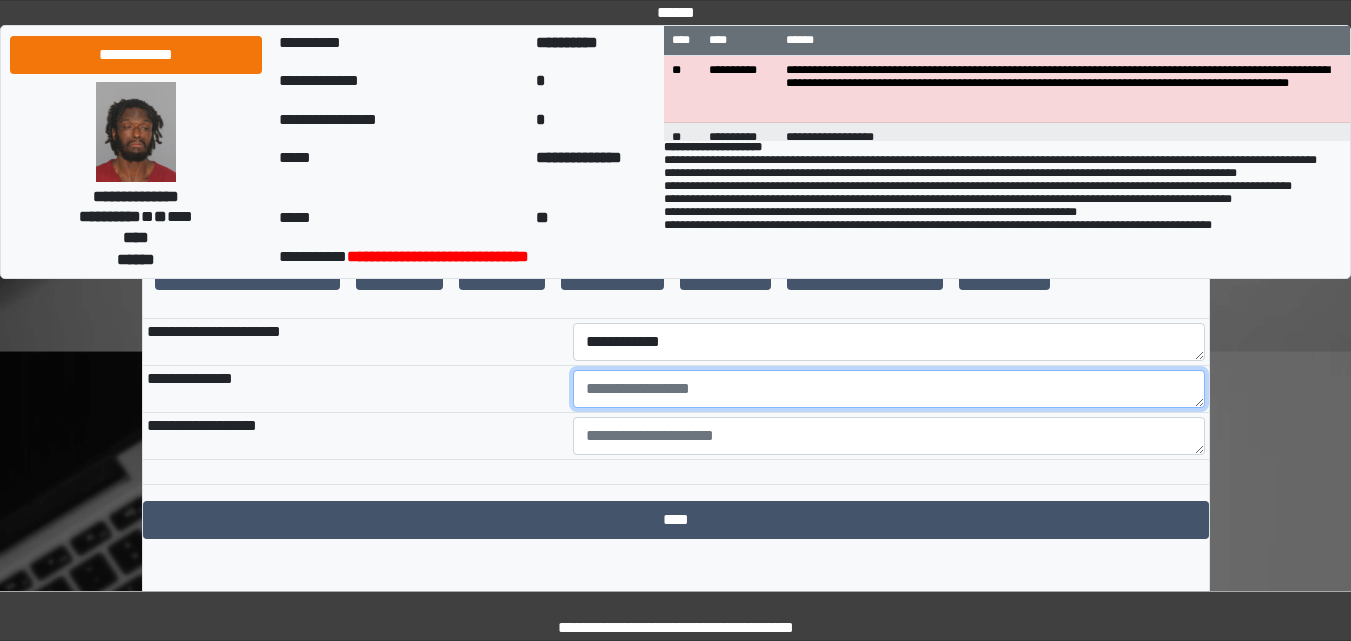 click at bounding box center (889, 389) 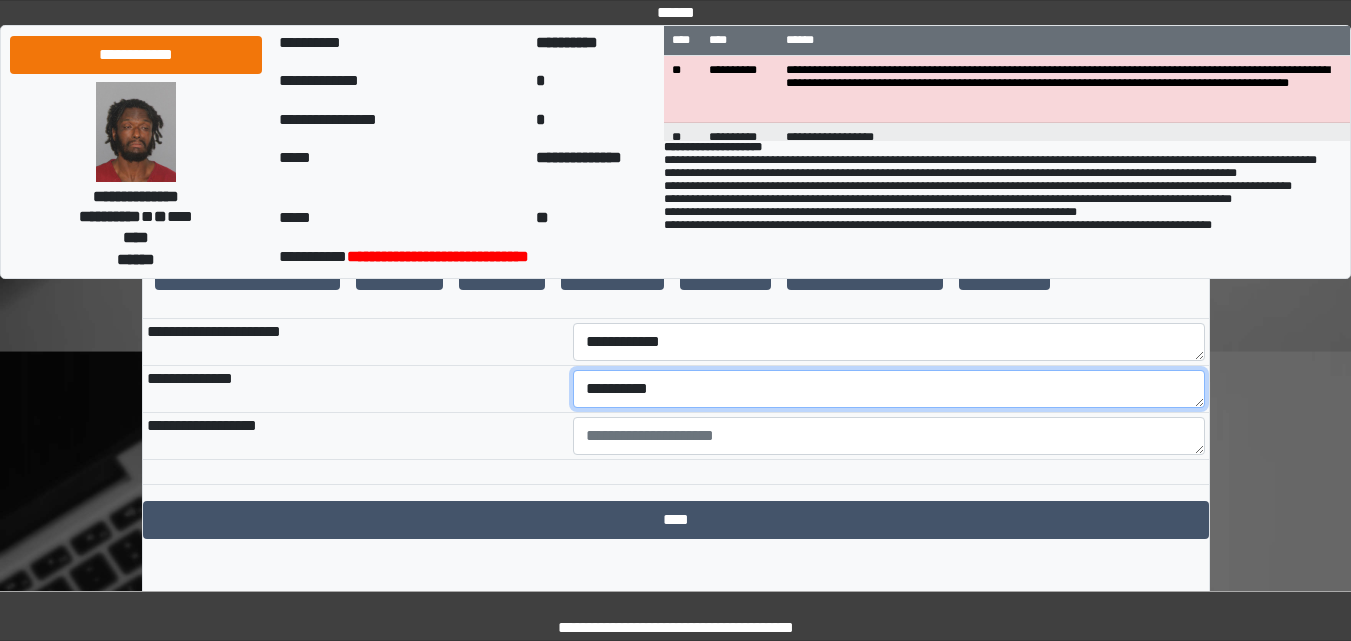 type on "**********" 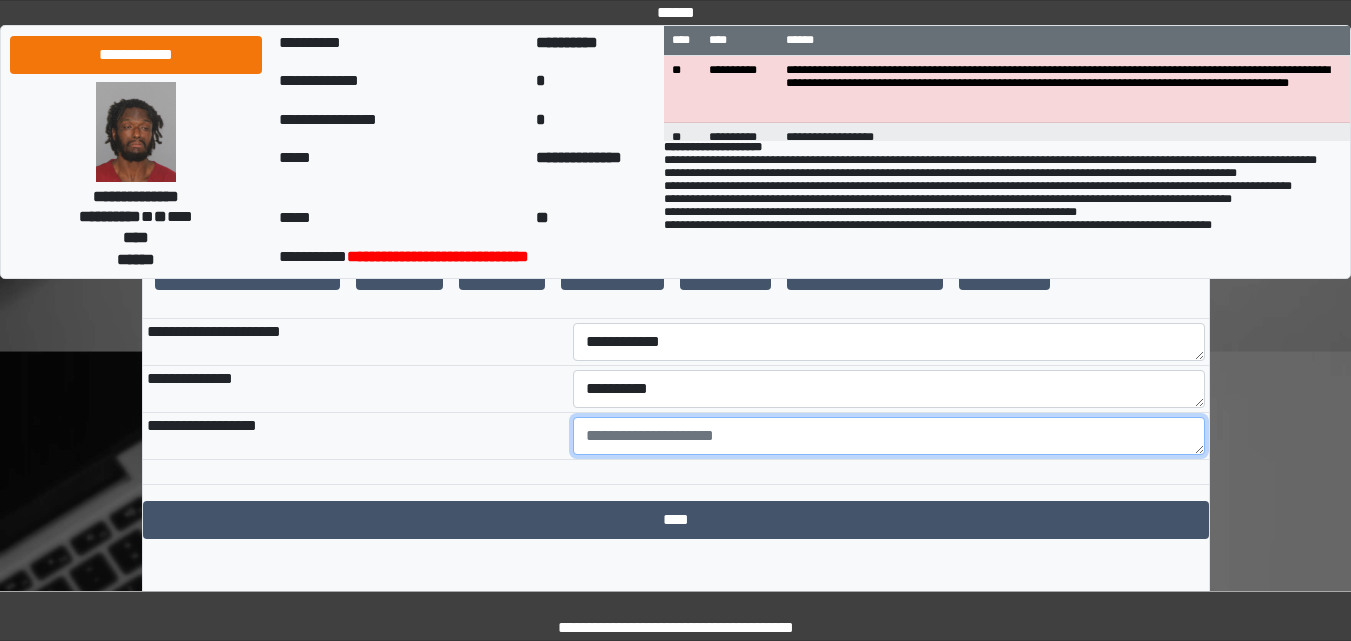 click at bounding box center [889, 436] 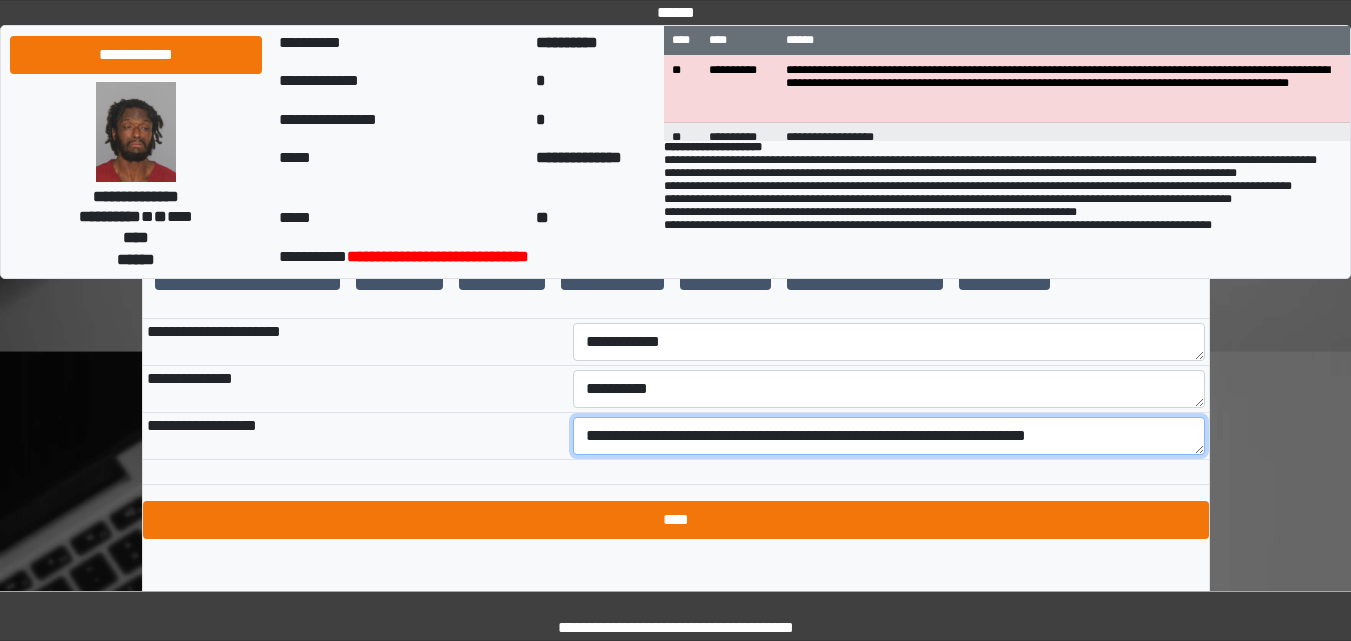 type on "**********" 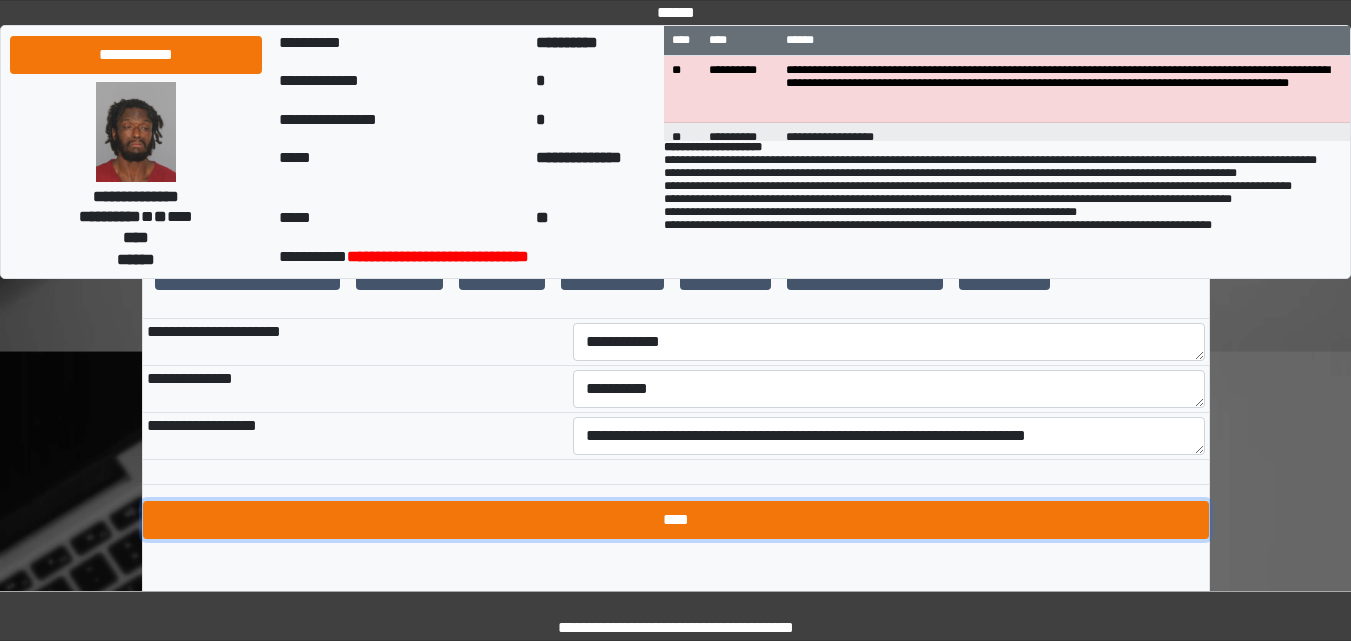 click on "****" at bounding box center (676, 520) 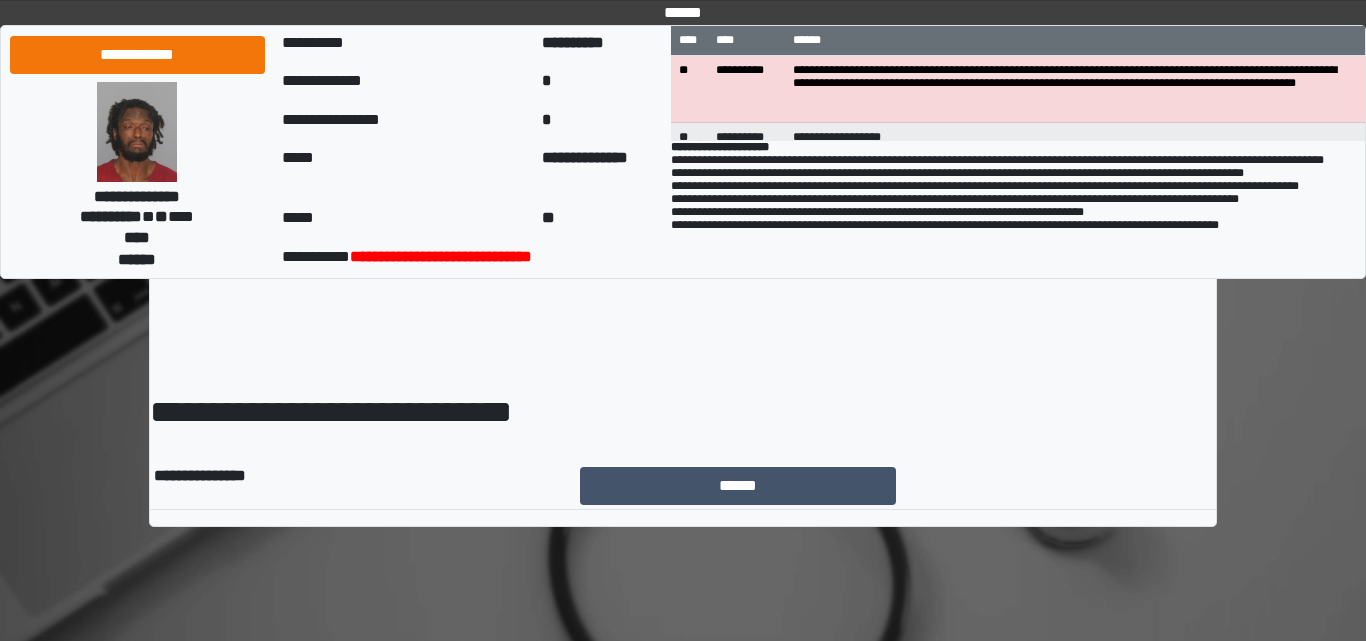 scroll, scrollTop: 0, scrollLeft: 0, axis: both 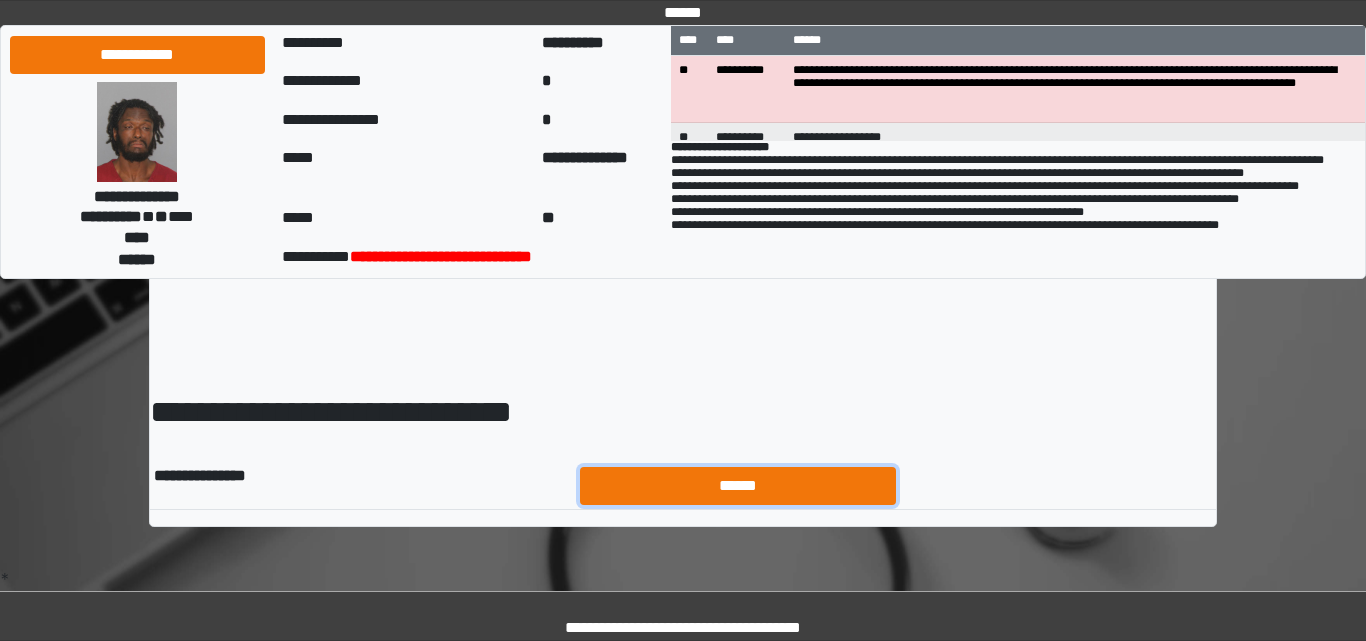 click on "******" at bounding box center [738, 486] 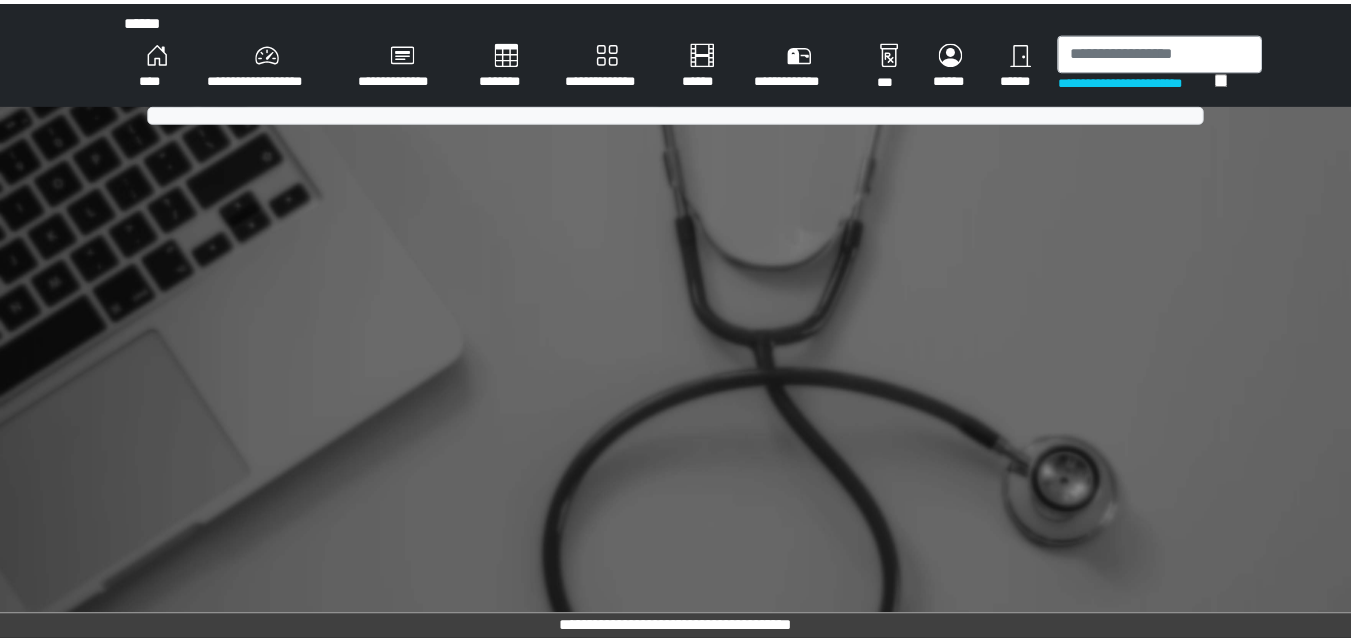 scroll, scrollTop: 0, scrollLeft: 0, axis: both 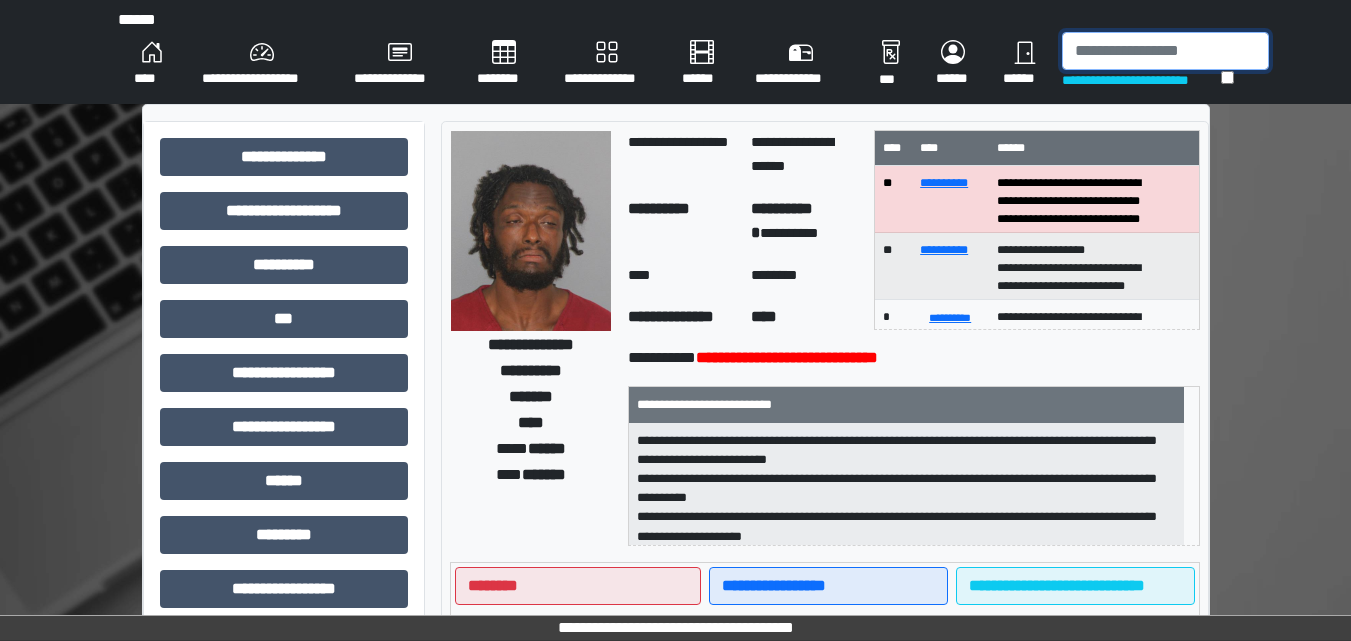 click at bounding box center (1165, 51) 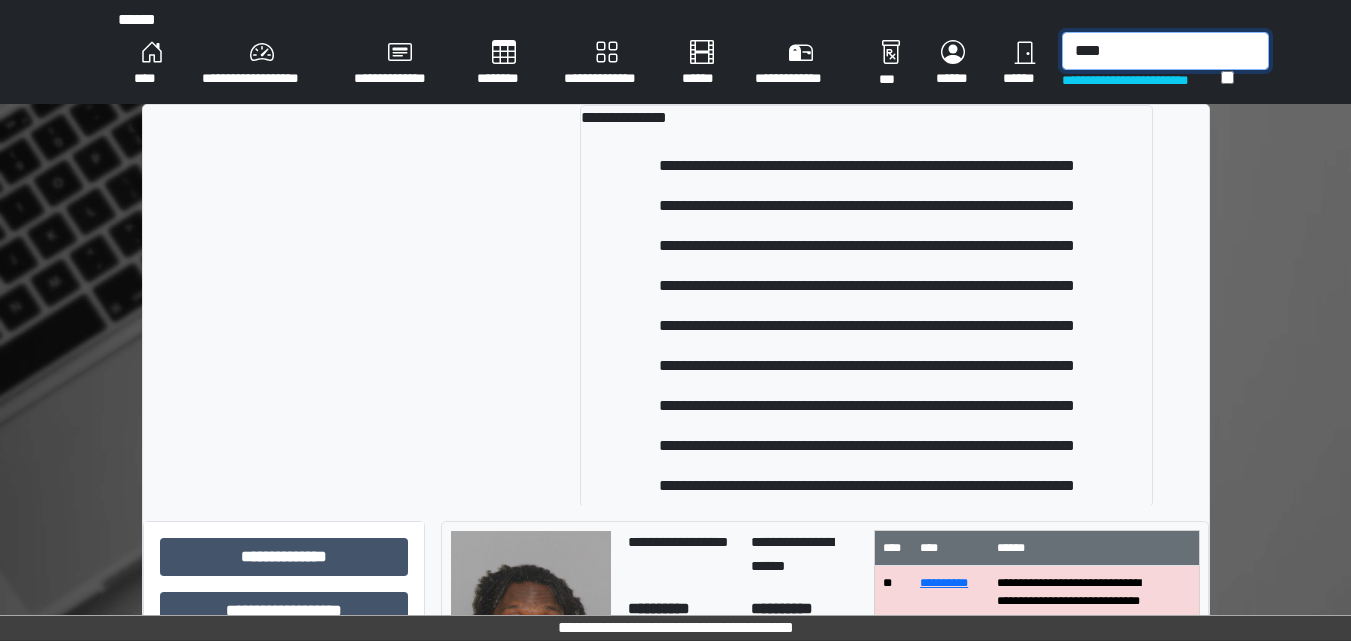 scroll, scrollTop: 18, scrollLeft: 0, axis: vertical 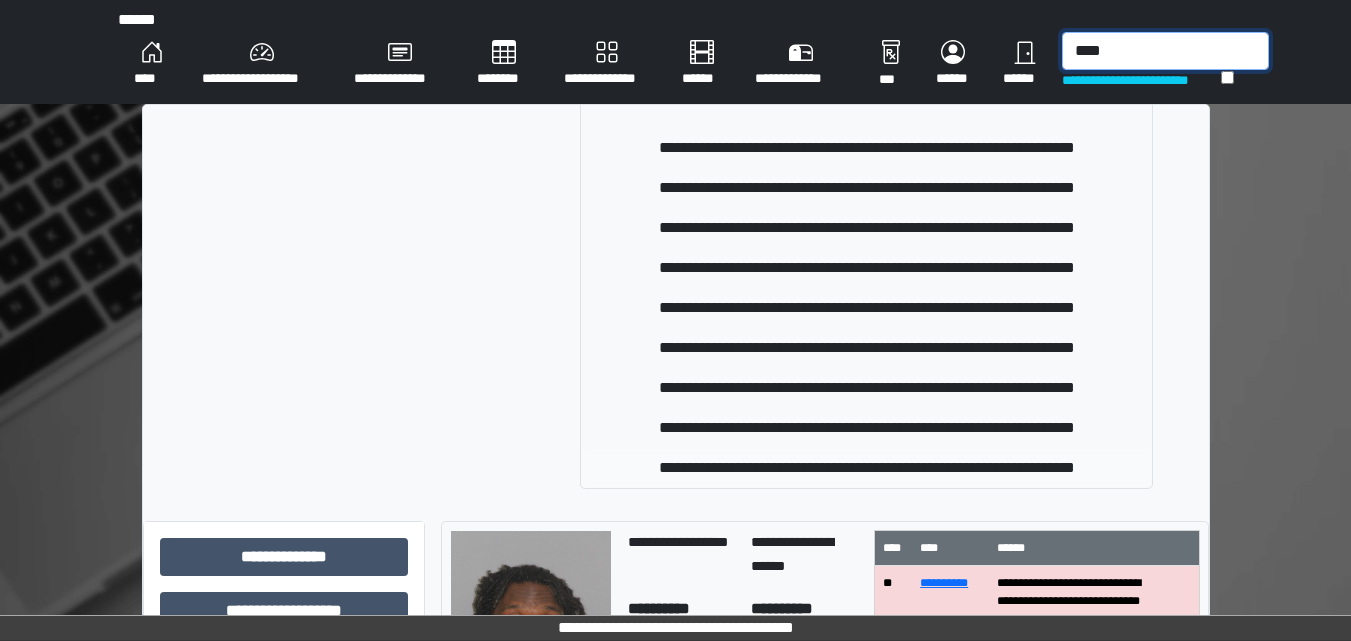 type on "****" 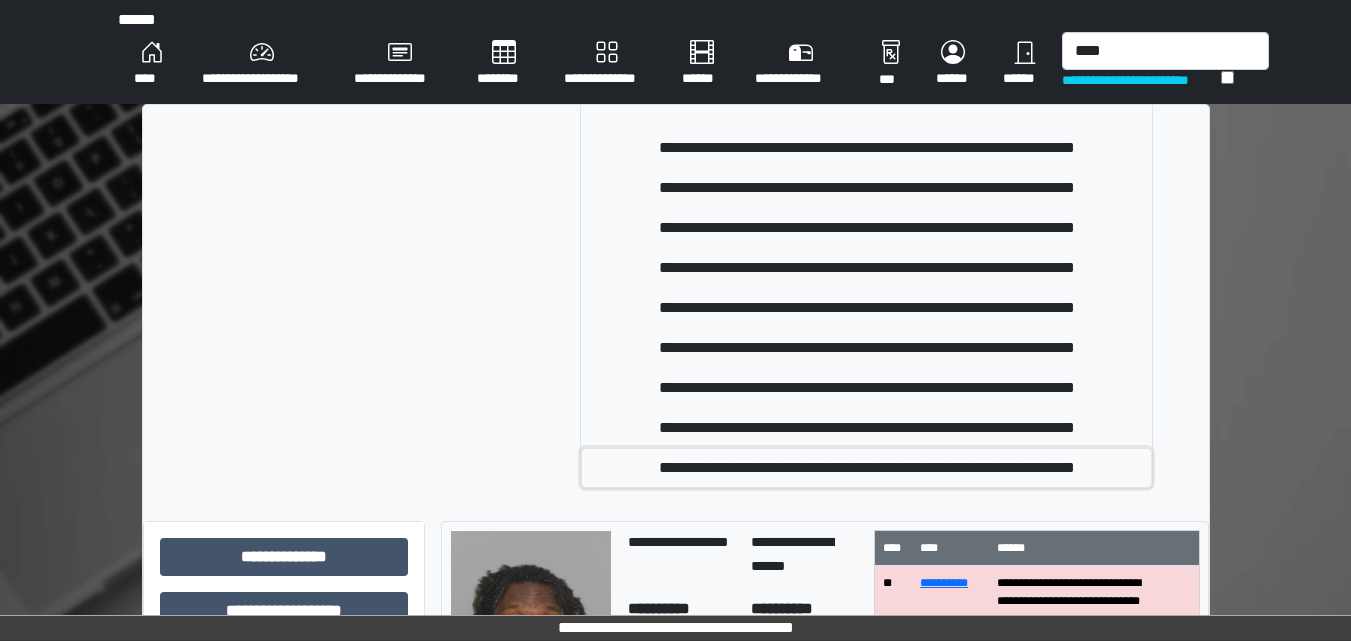 click on "**********" at bounding box center (866, 468) 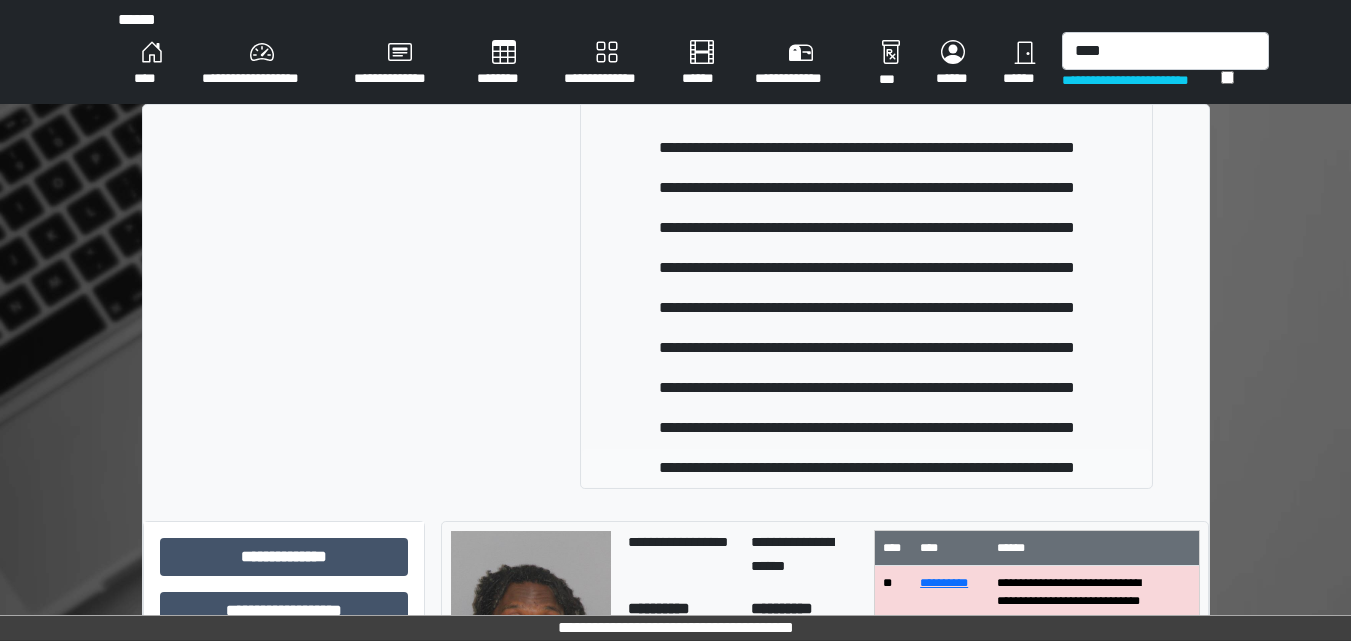 type 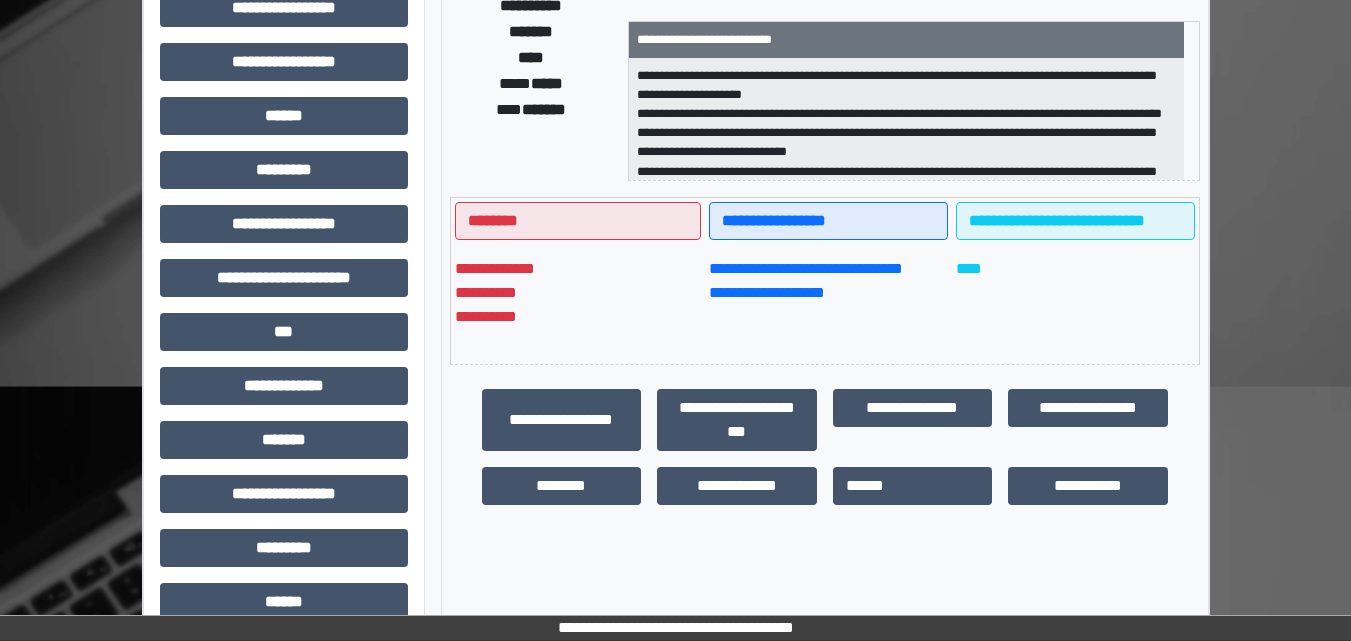 scroll, scrollTop: 400, scrollLeft: 0, axis: vertical 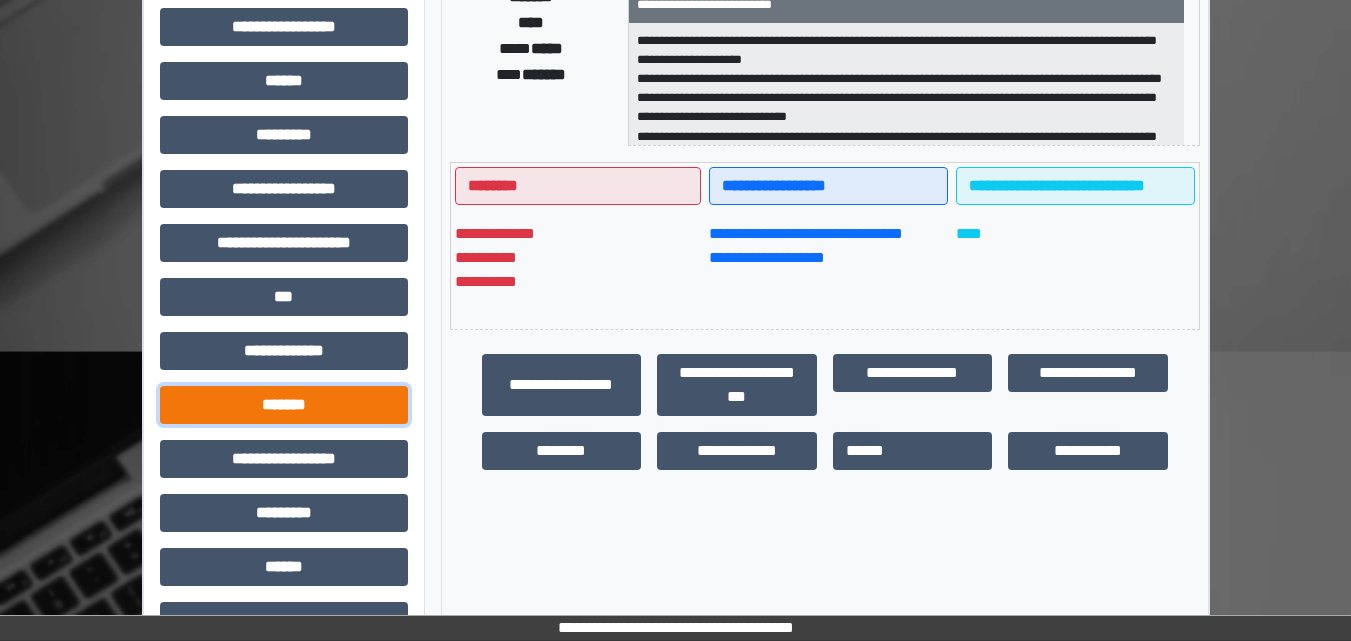 click on "*******" at bounding box center [284, 405] 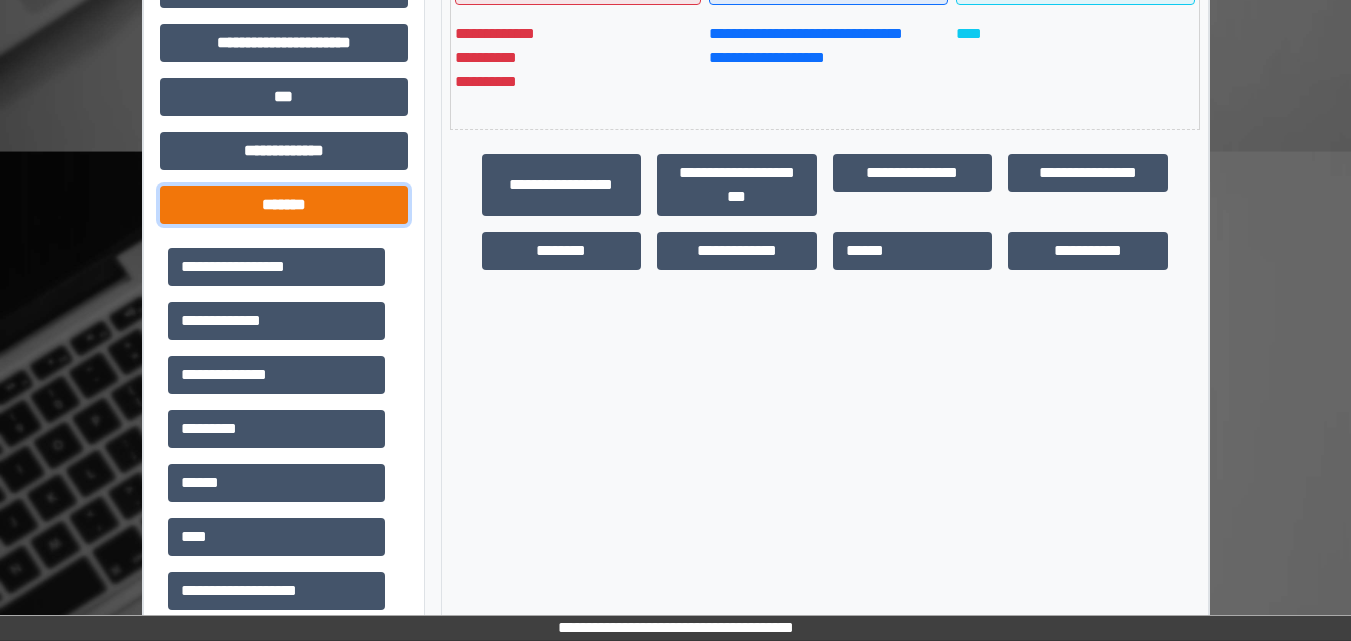 scroll, scrollTop: 700, scrollLeft: 0, axis: vertical 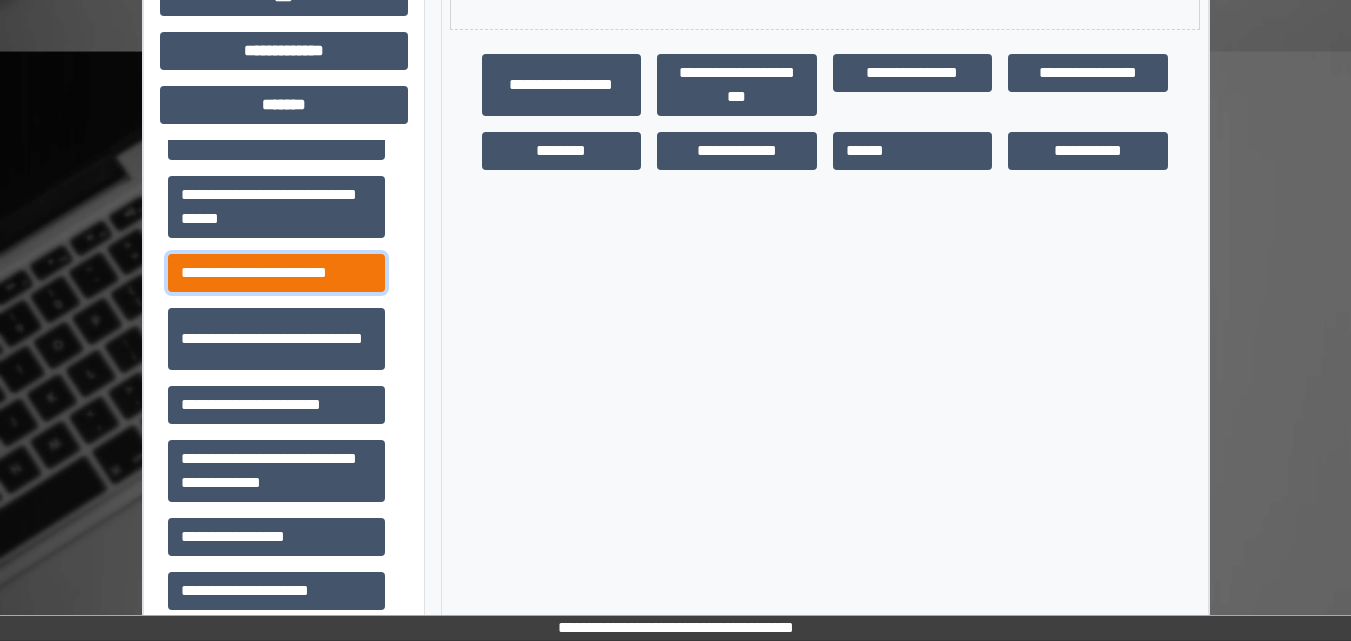 click on "**********" at bounding box center (276, 273) 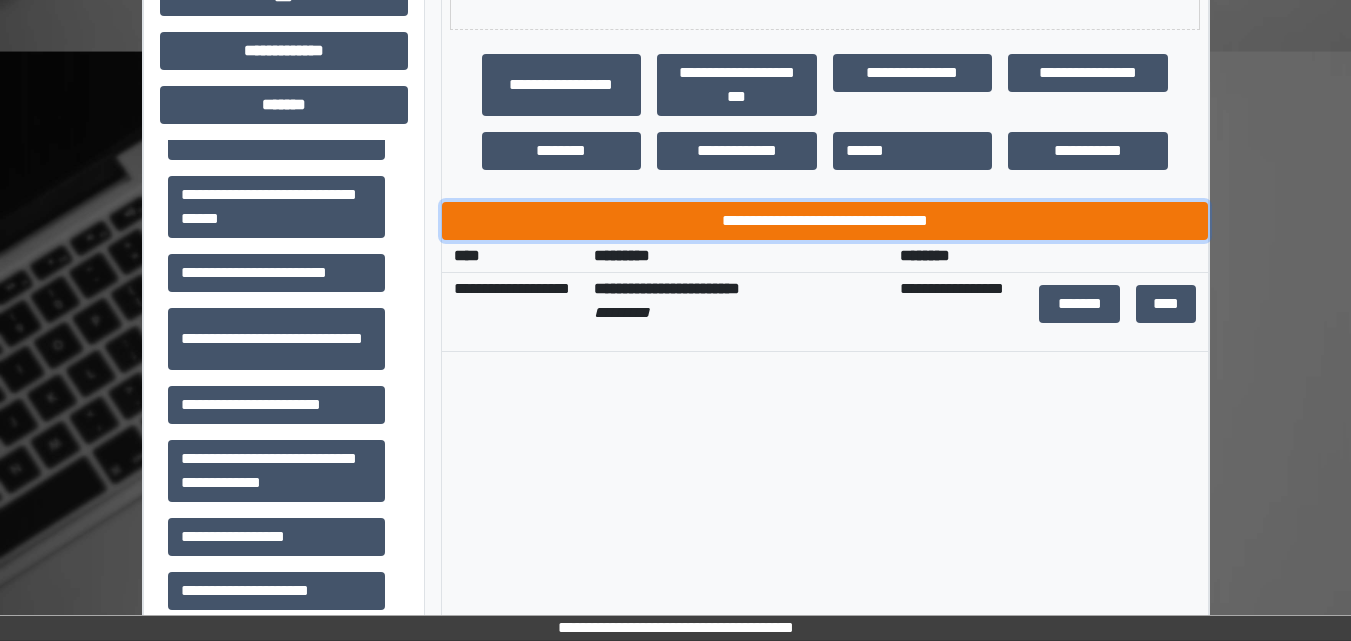 click on "**********" at bounding box center (825, 221) 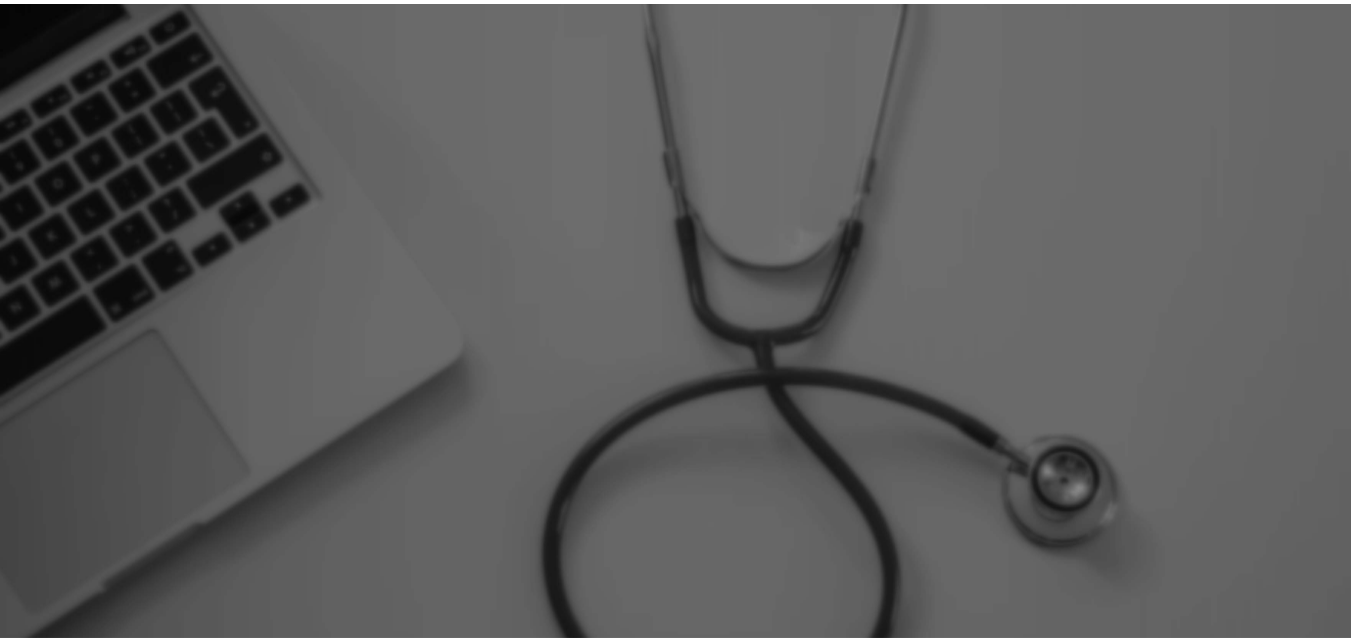 scroll, scrollTop: 0, scrollLeft: 0, axis: both 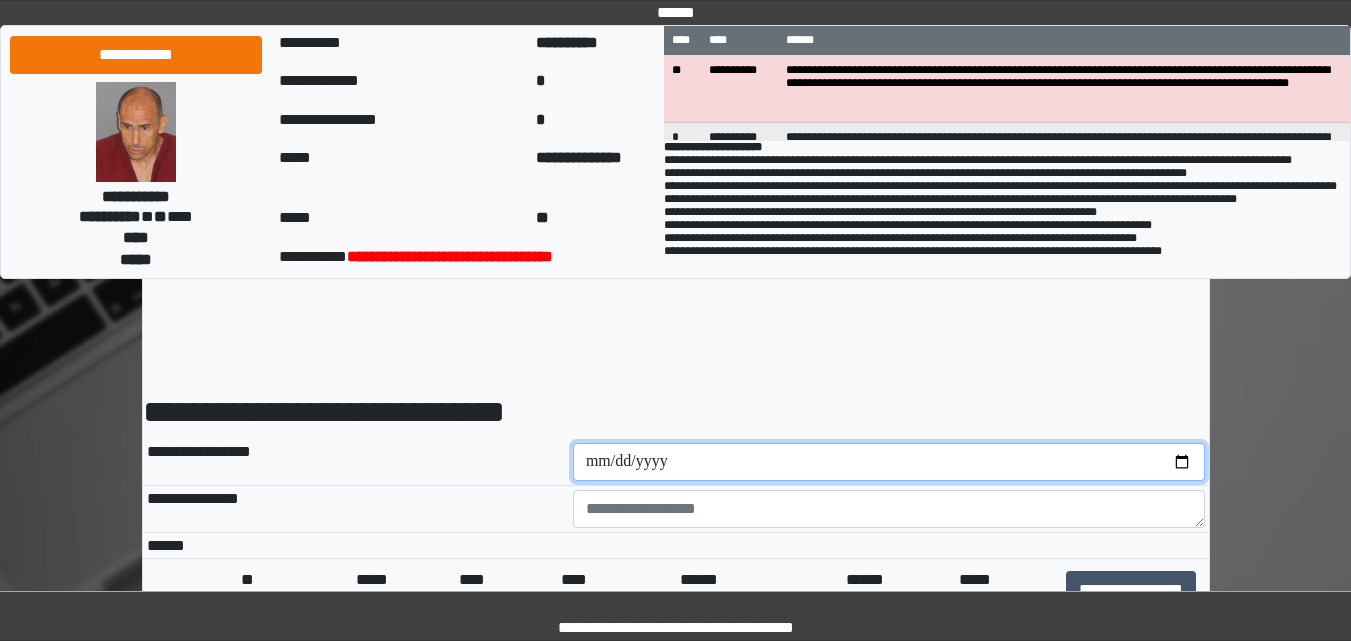 click at bounding box center (889, 462) 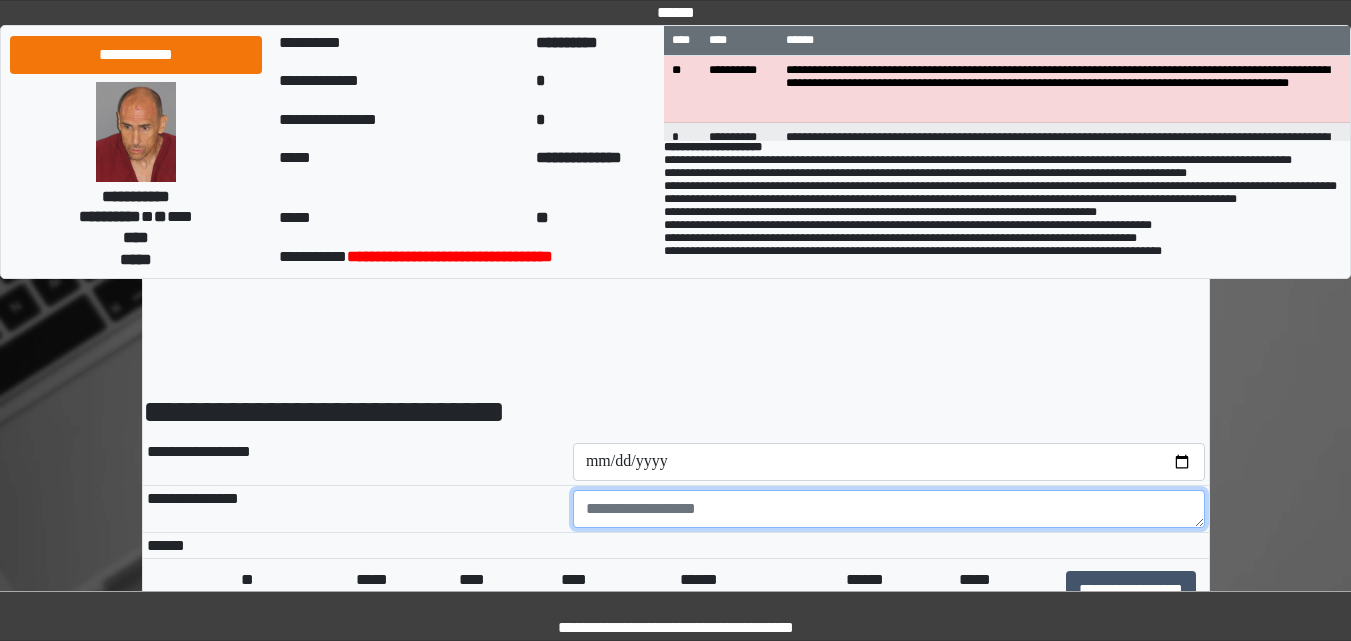 click at bounding box center (889, 509) 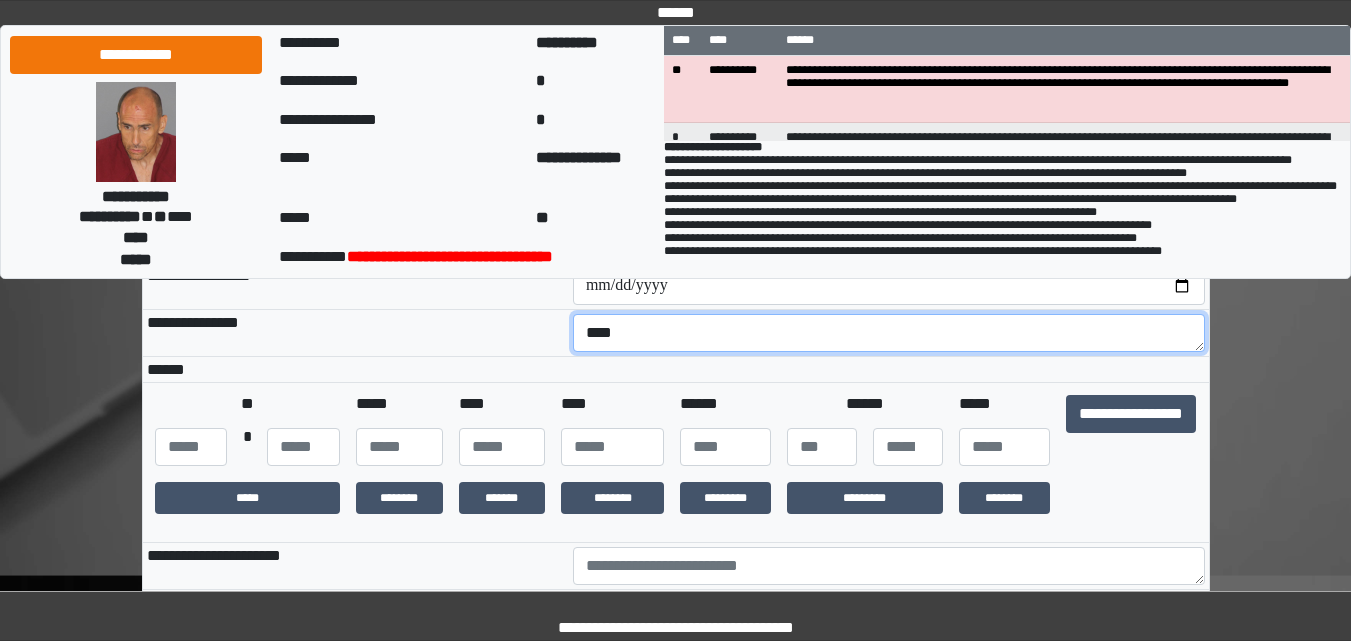 scroll, scrollTop: 200, scrollLeft: 0, axis: vertical 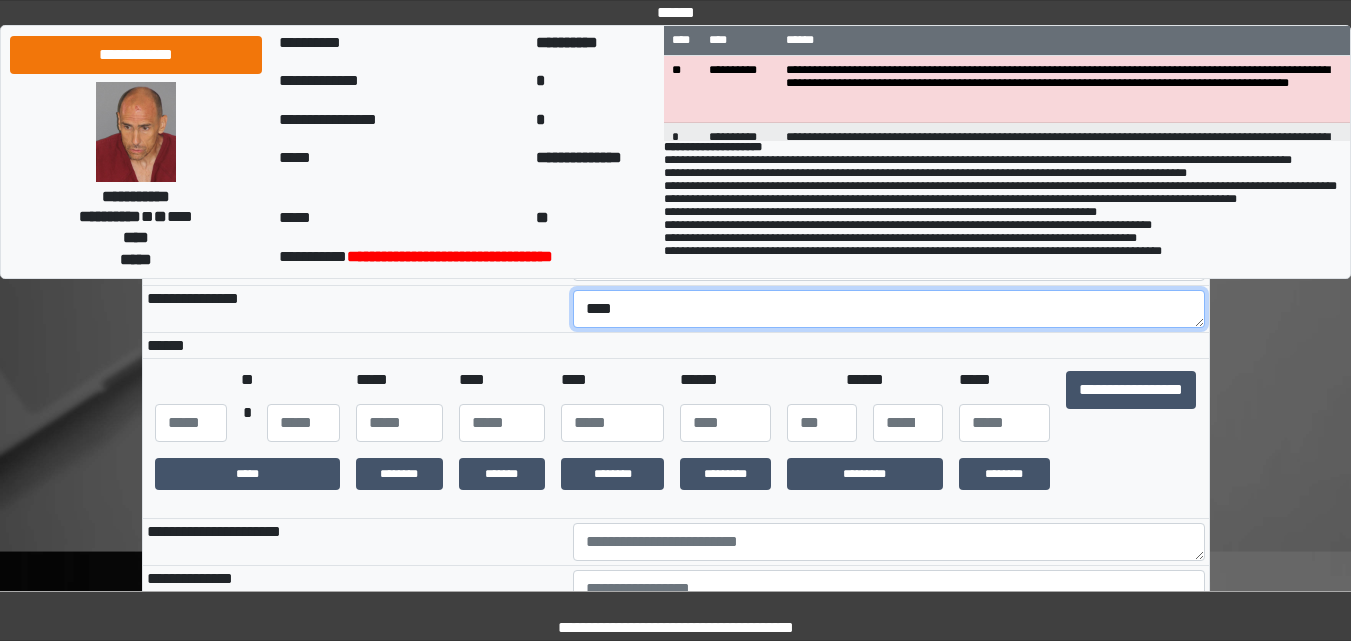 type on "****" 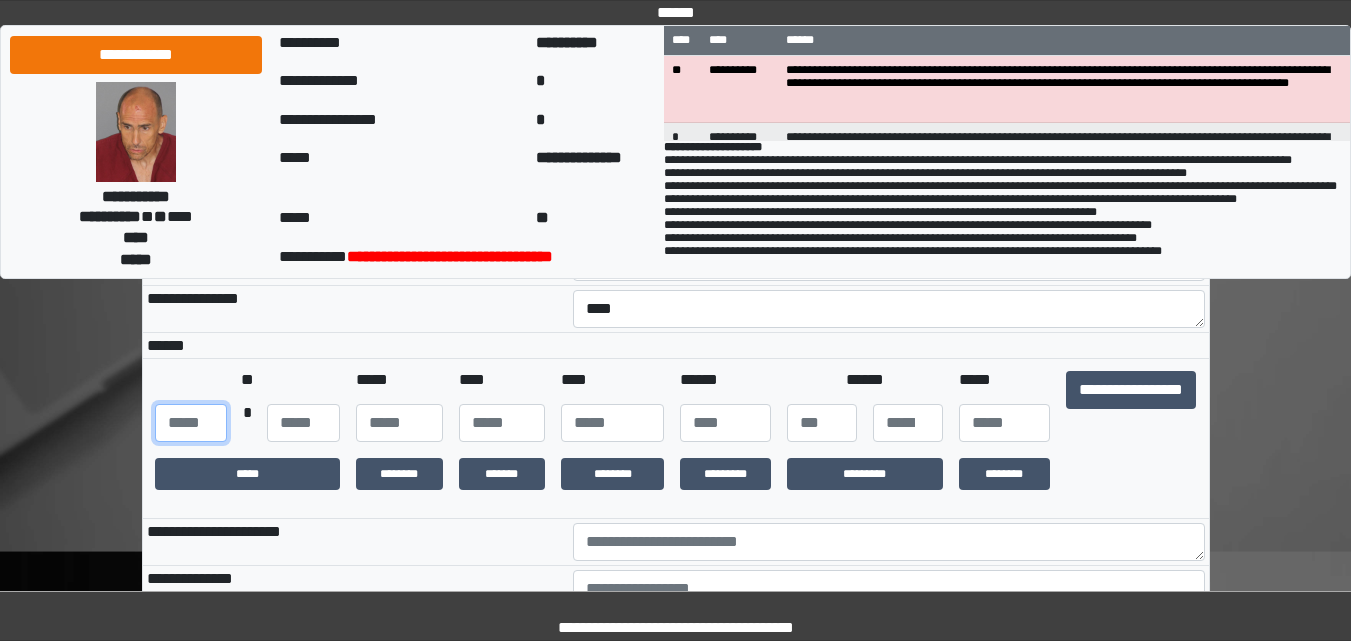 click at bounding box center (191, 423) 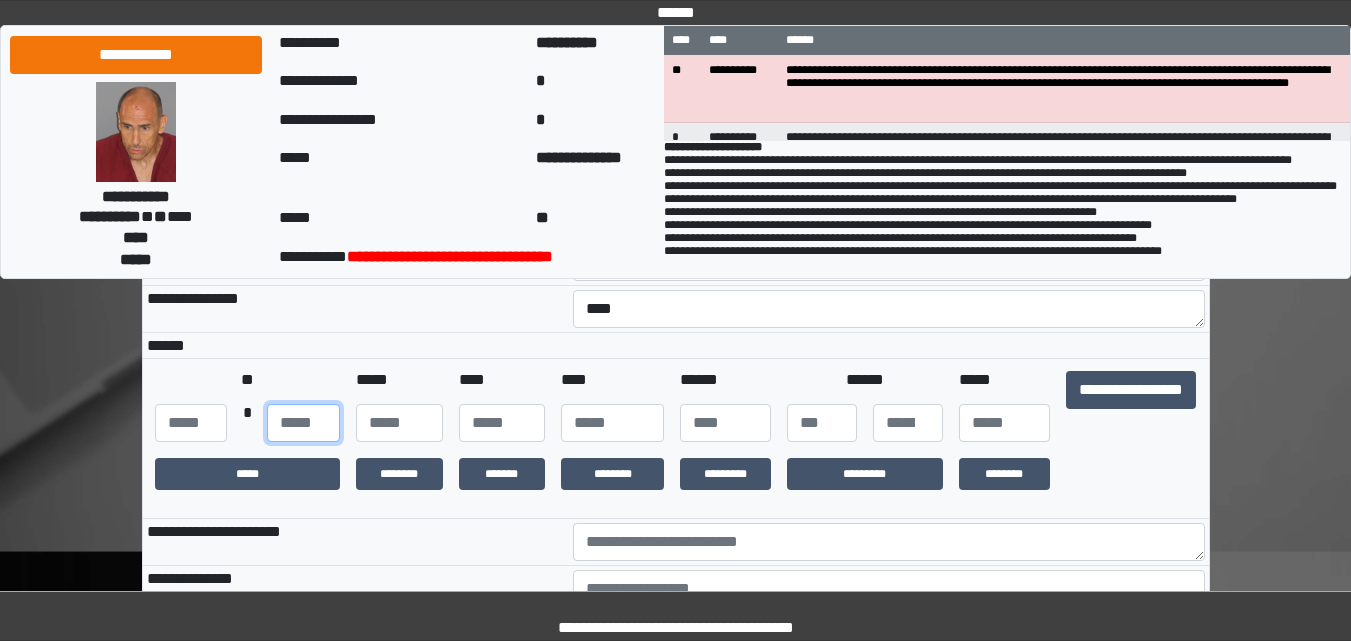 type on "**" 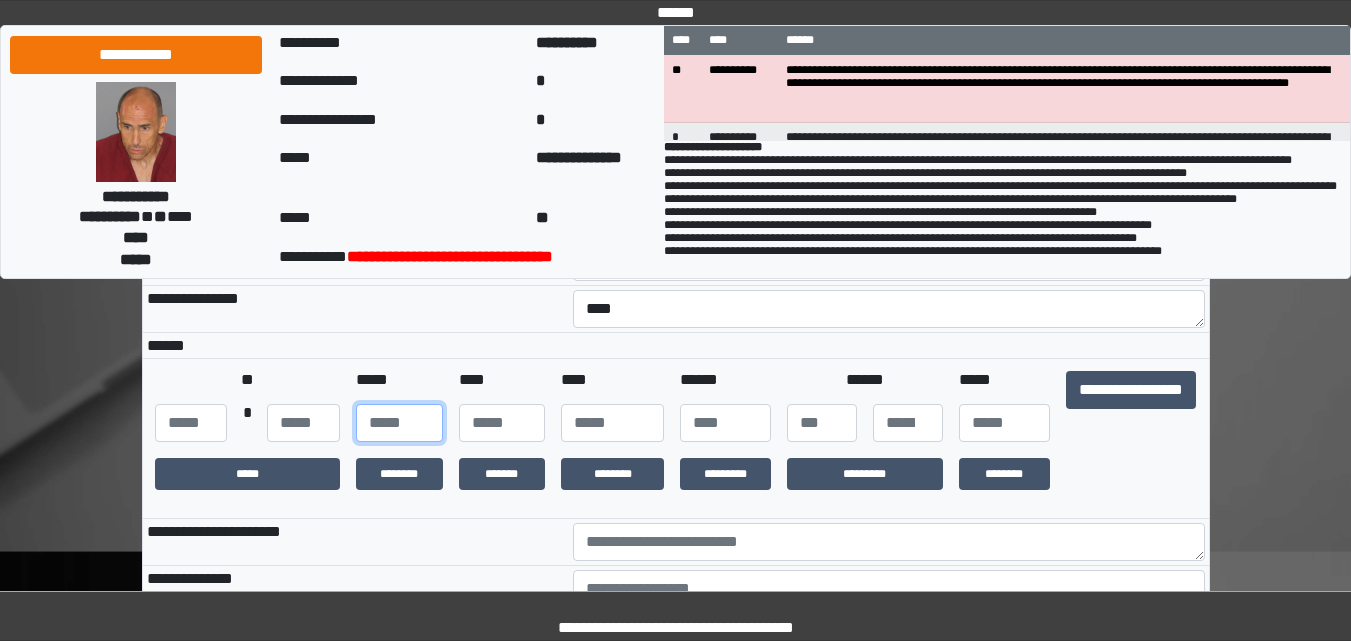 type on "**" 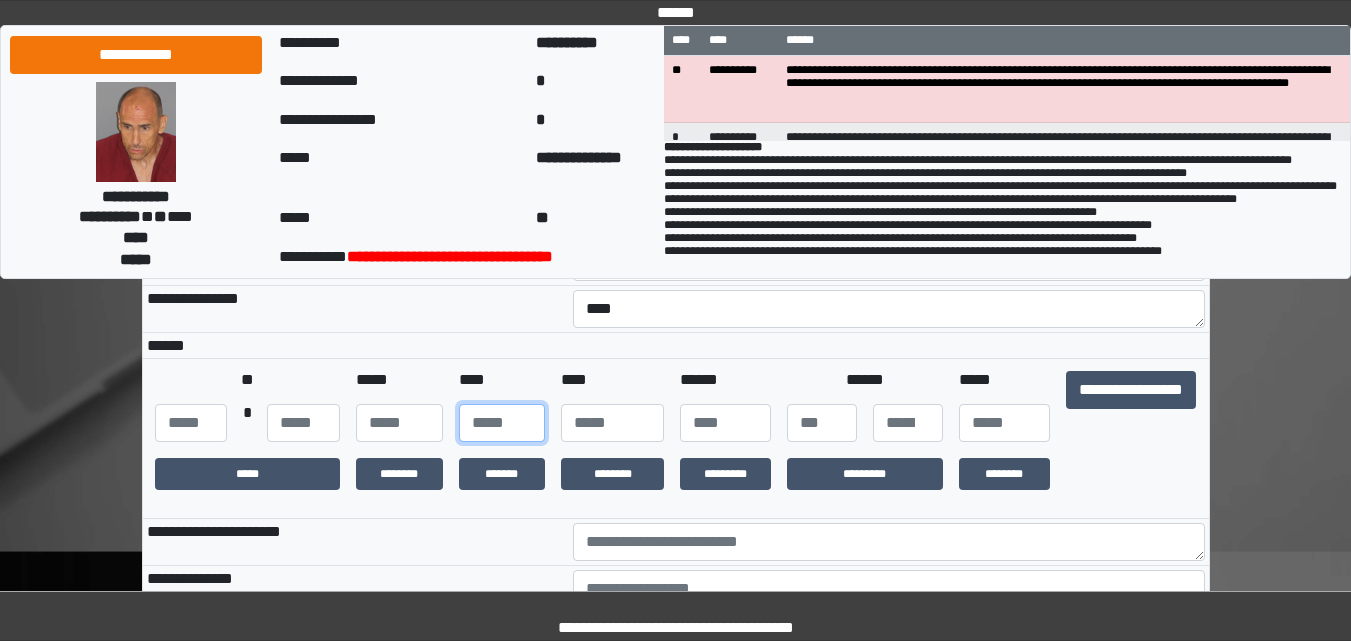 type on "**" 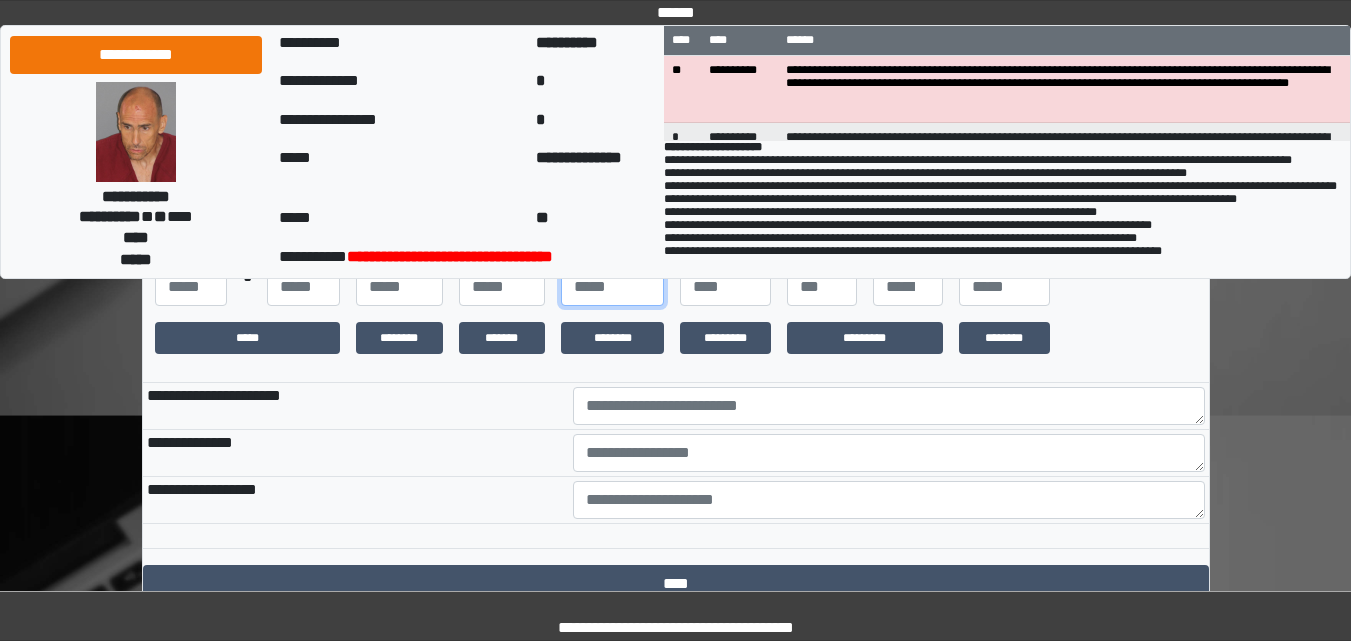 scroll, scrollTop: 300, scrollLeft: 0, axis: vertical 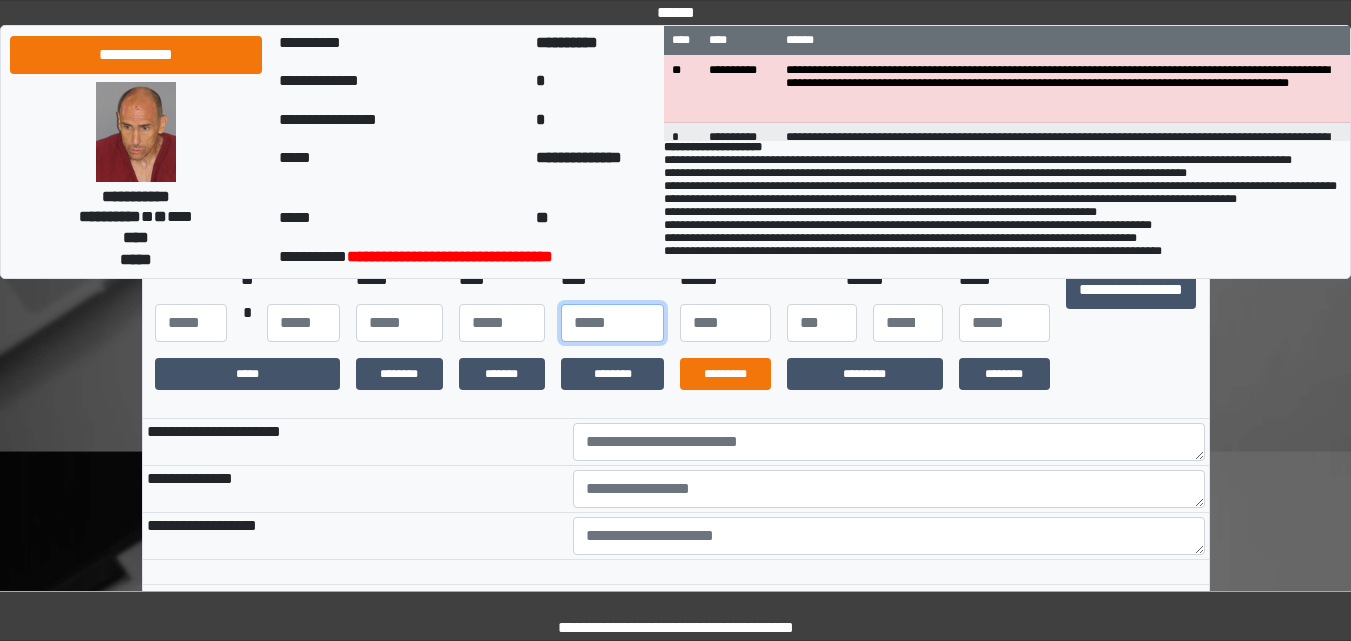 type on "****" 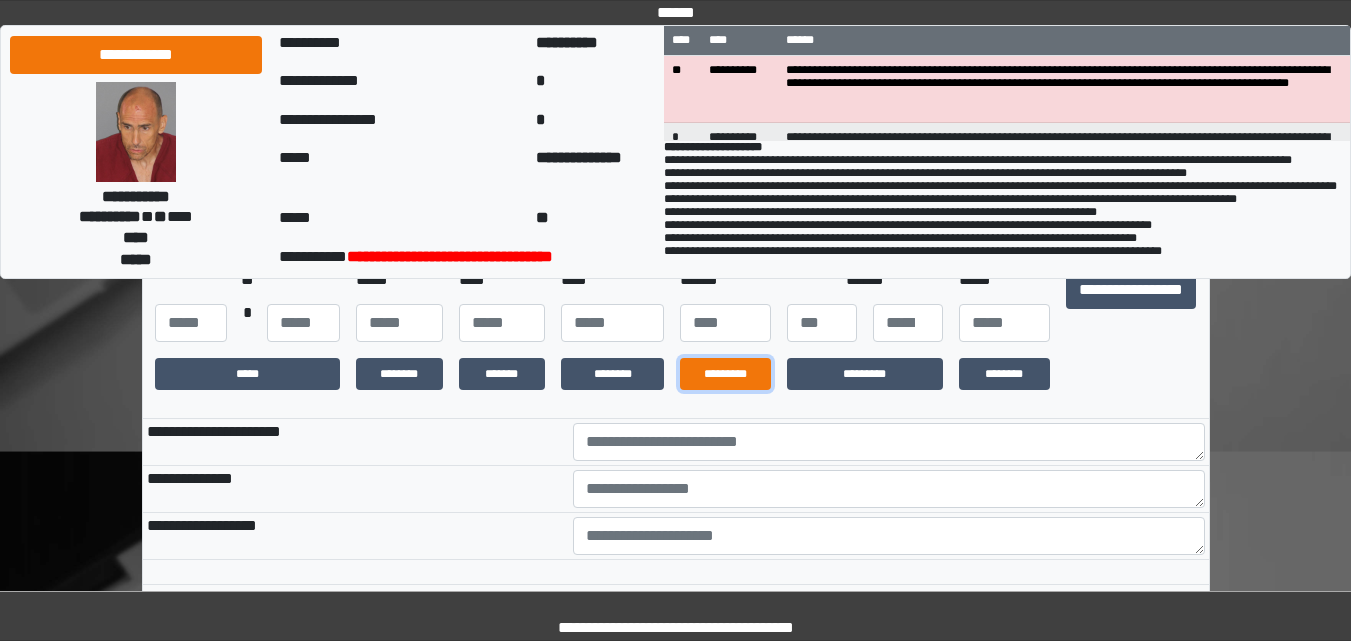 click on "*********" at bounding box center (725, 374) 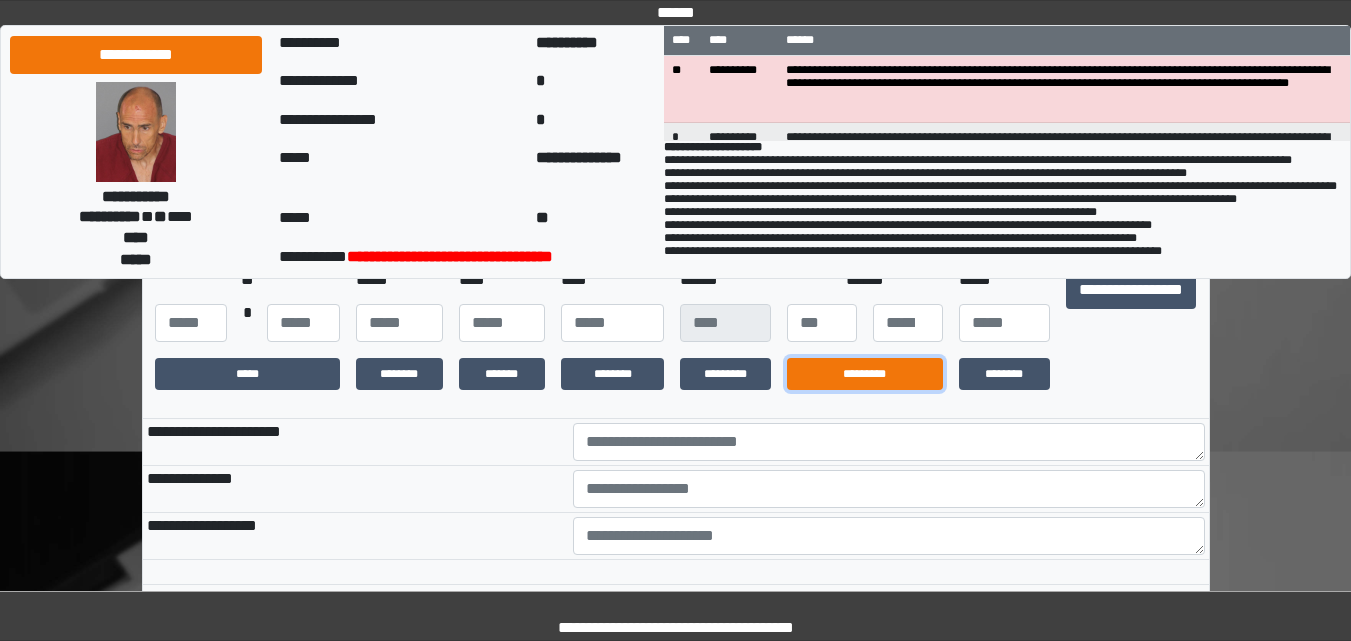 click on "*********" at bounding box center [865, 374] 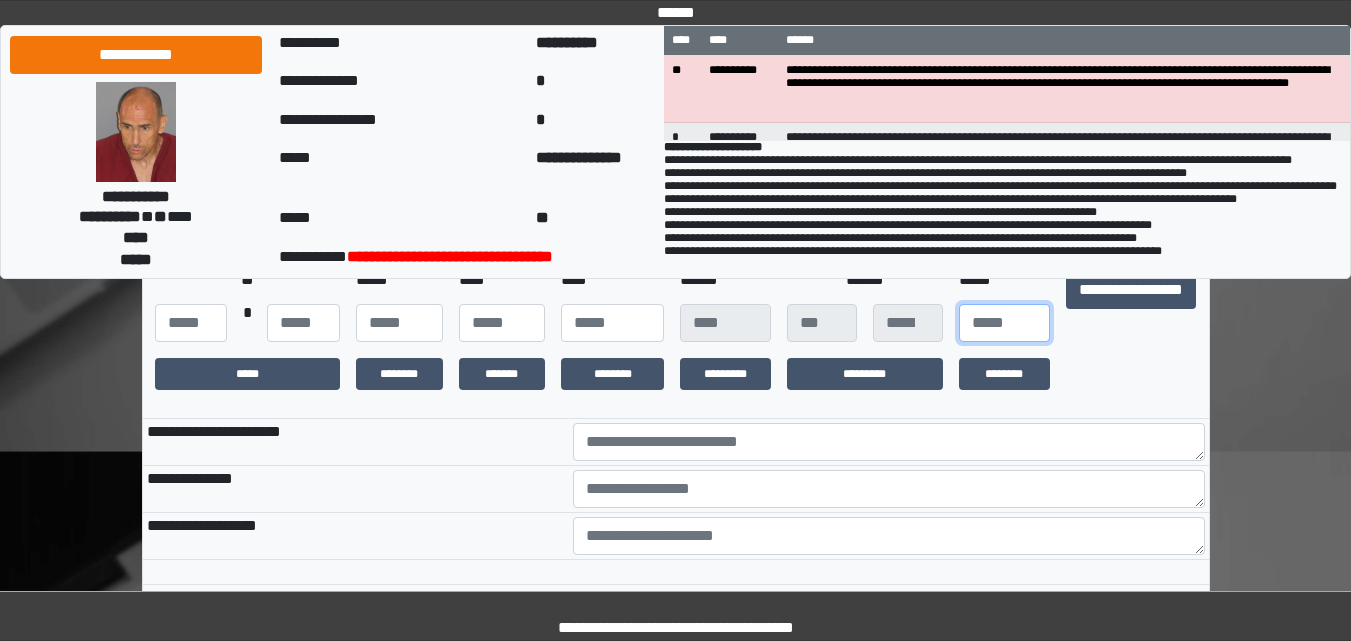 click at bounding box center [1004, 323] 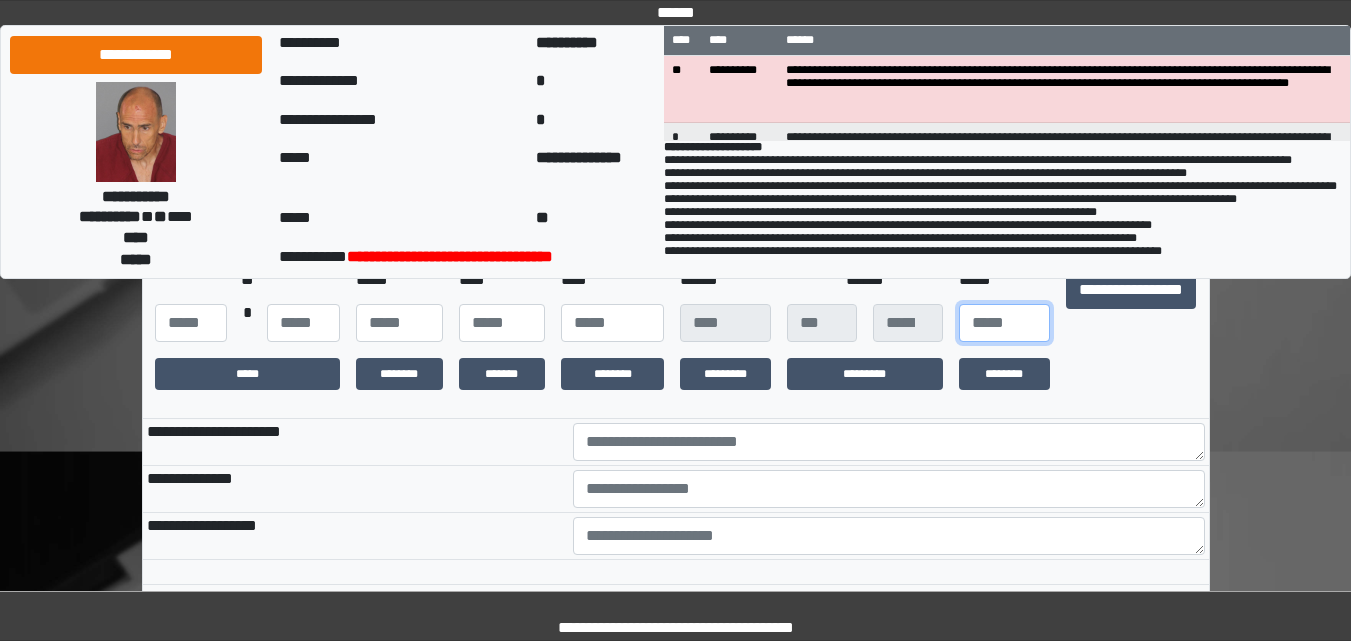 type on "**" 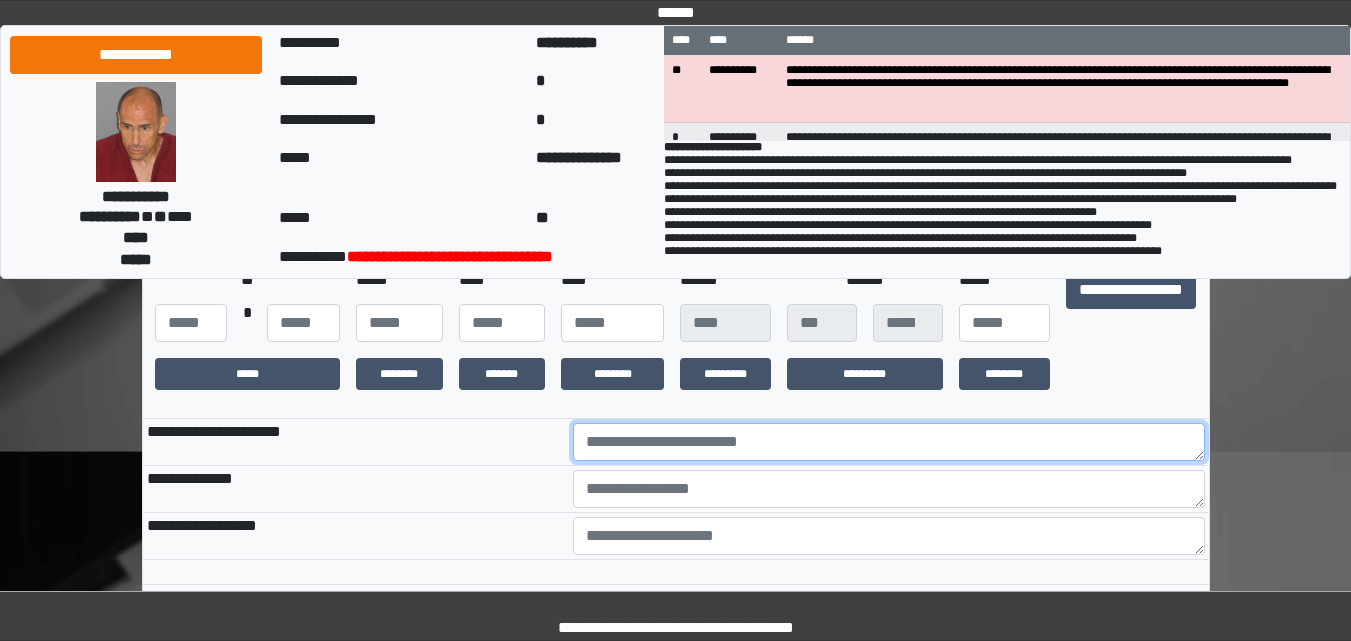 click at bounding box center [889, 442] 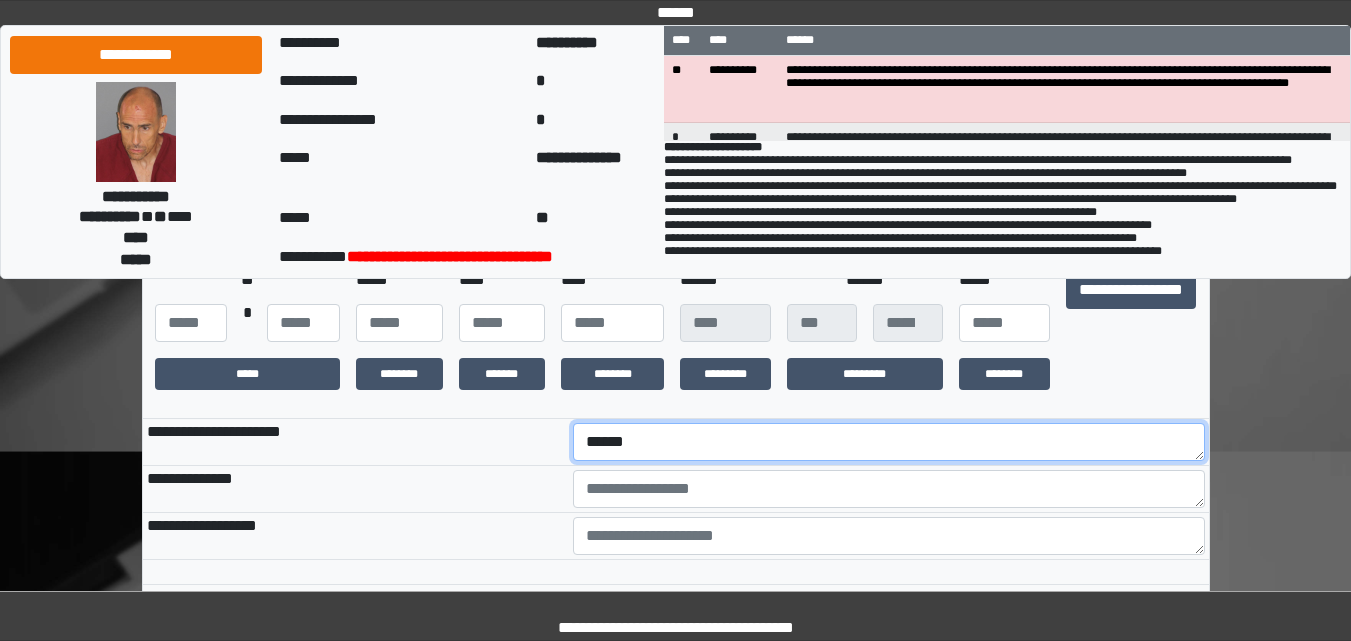 type on "******" 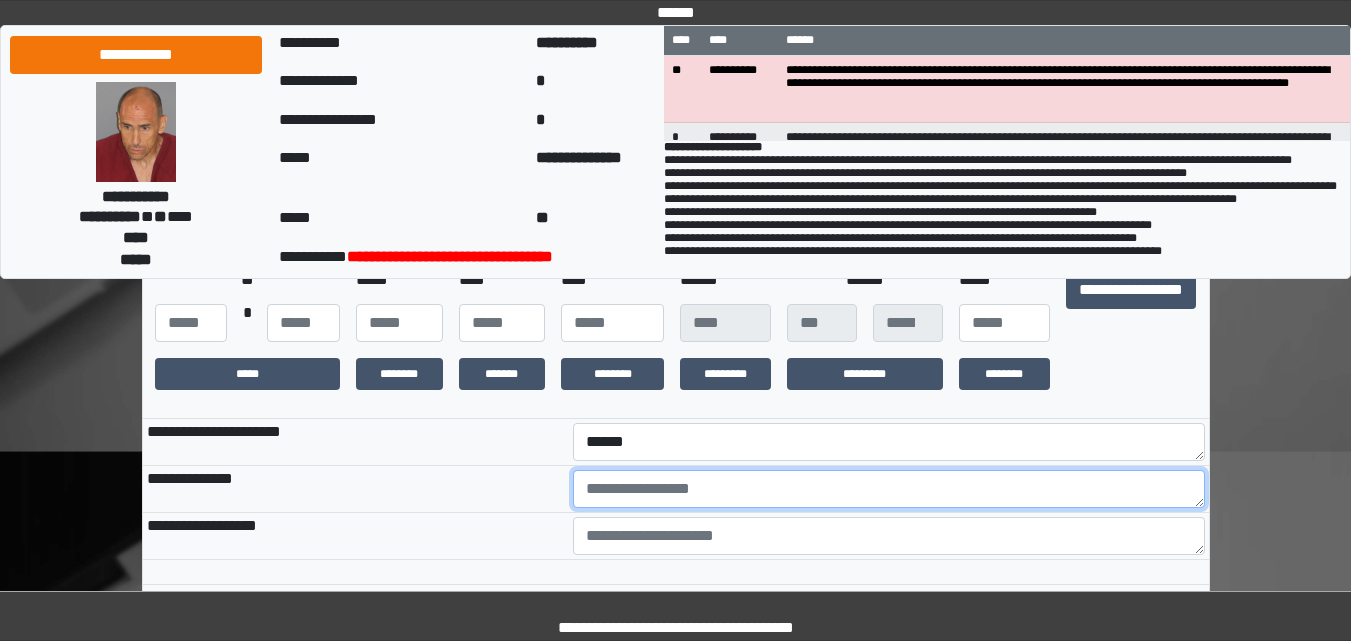 click at bounding box center [889, 489] 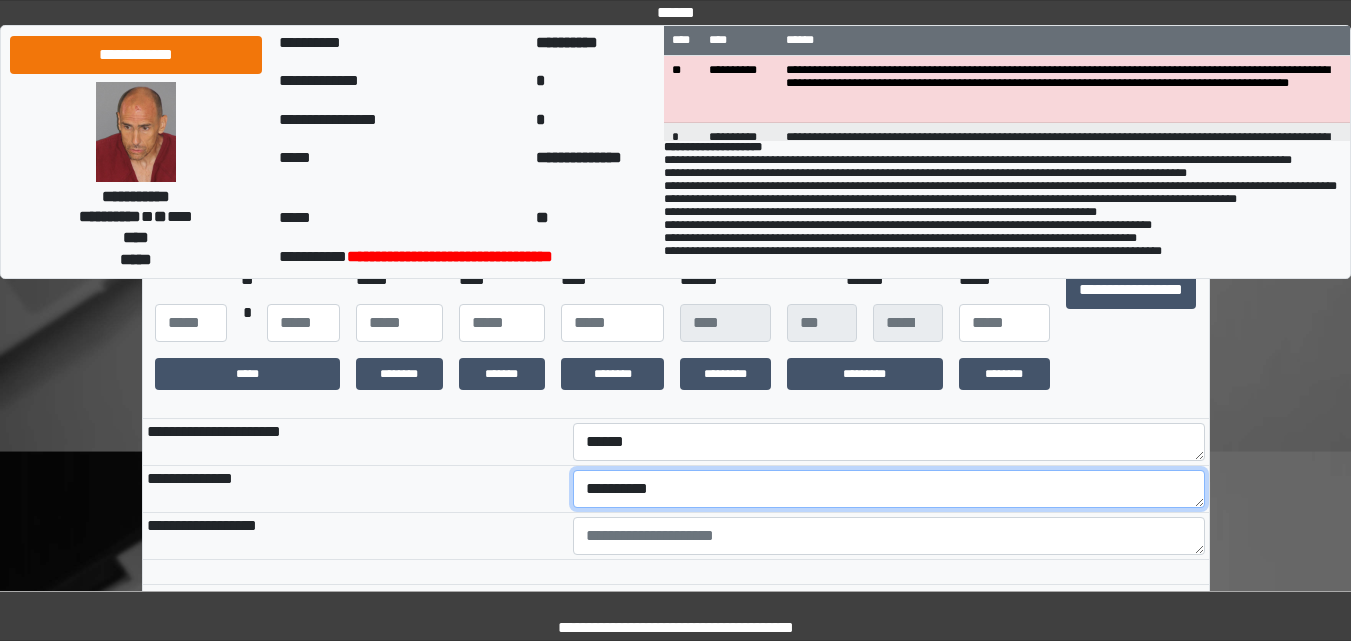 type on "**********" 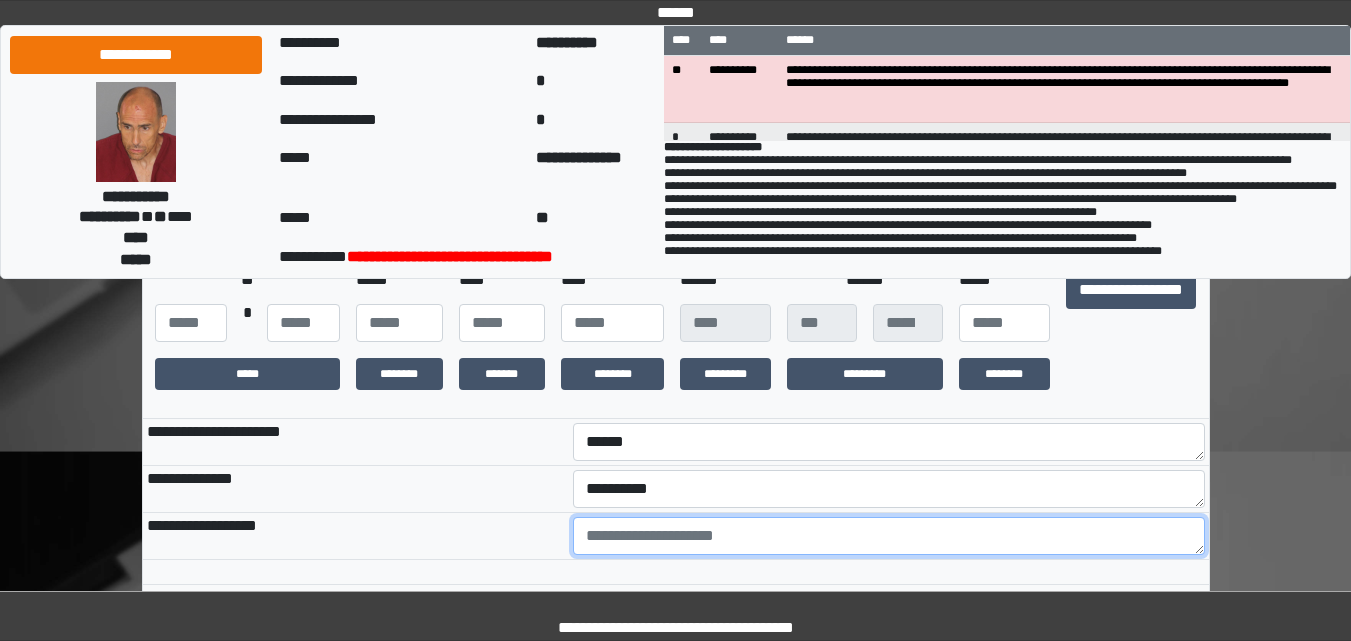 click at bounding box center [889, 536] 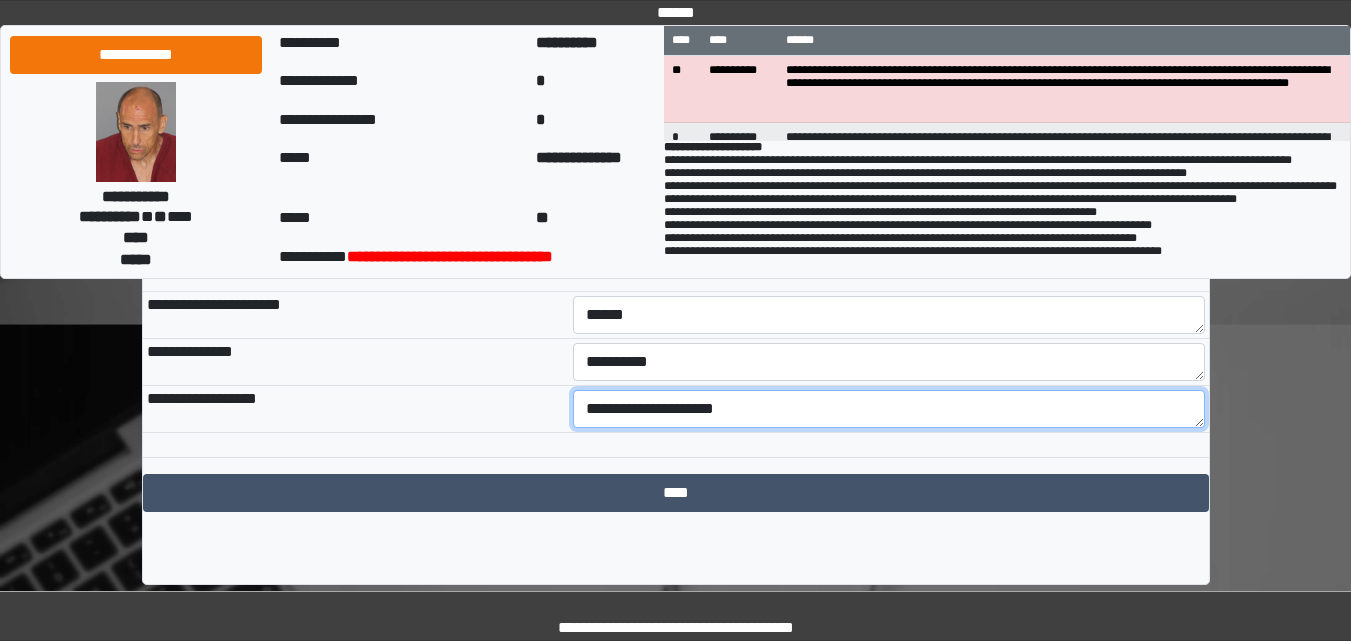 scroll, scrollTop: 435, scrollLeft: 0, axis: vertical 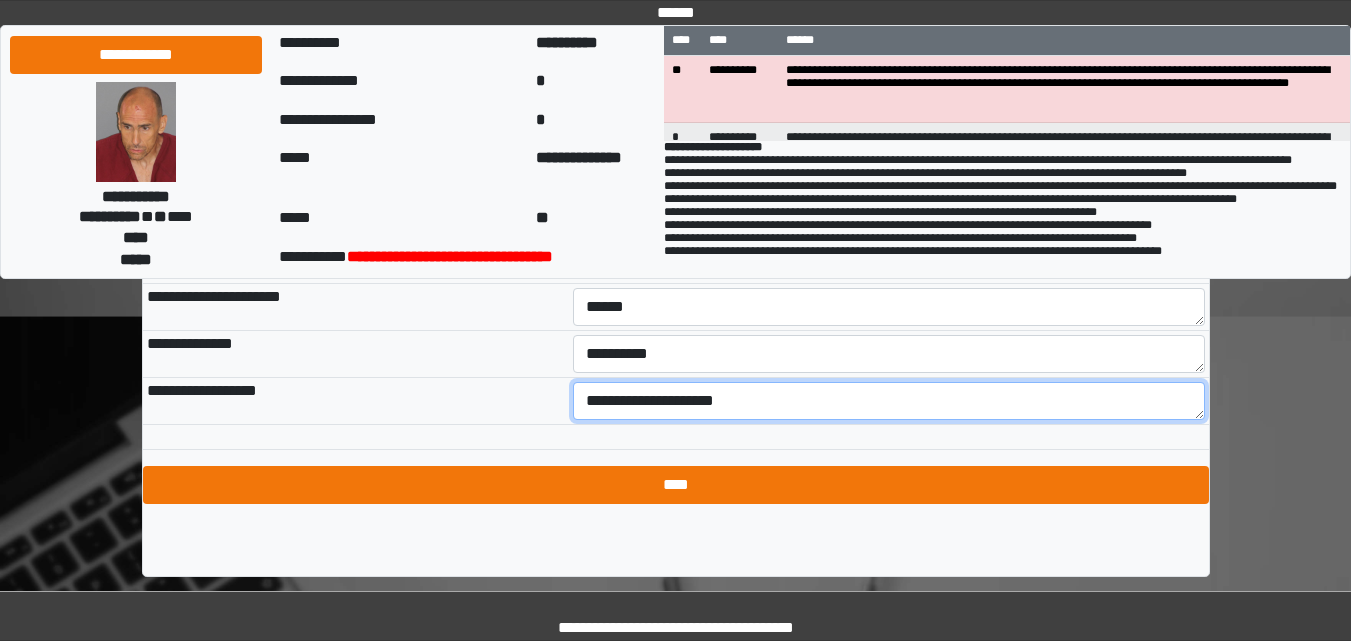 type on "**********" 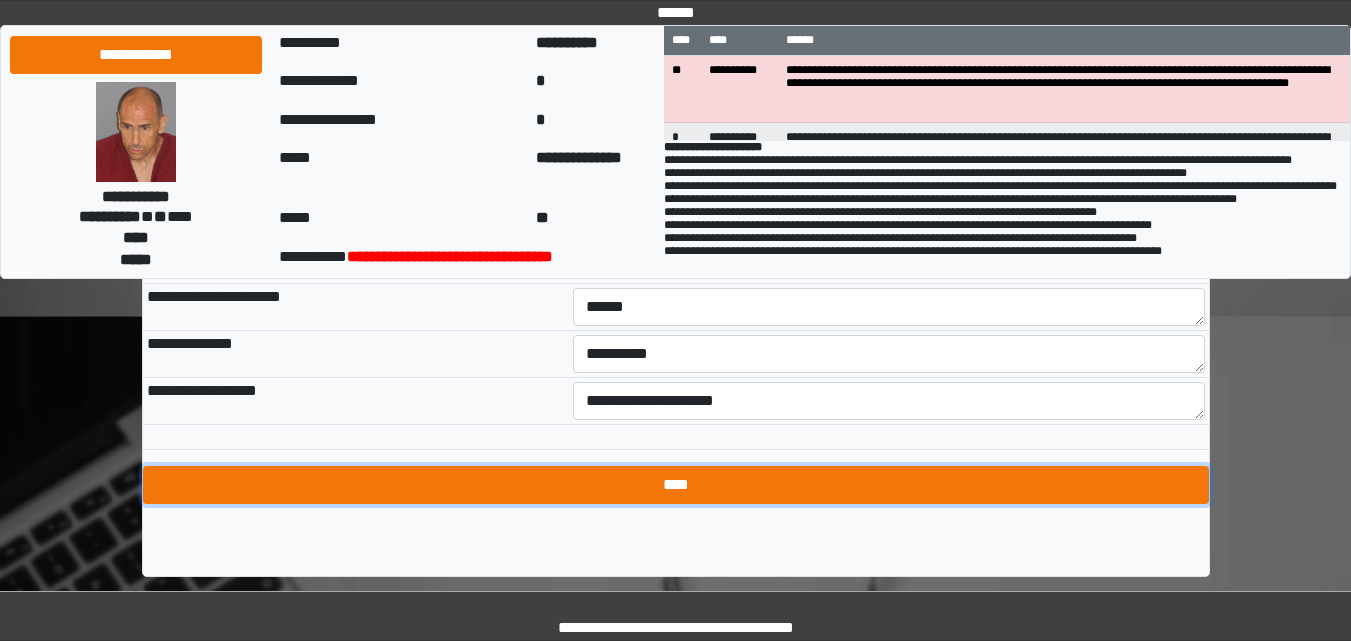click on "****" at bounding box center (676, 485) 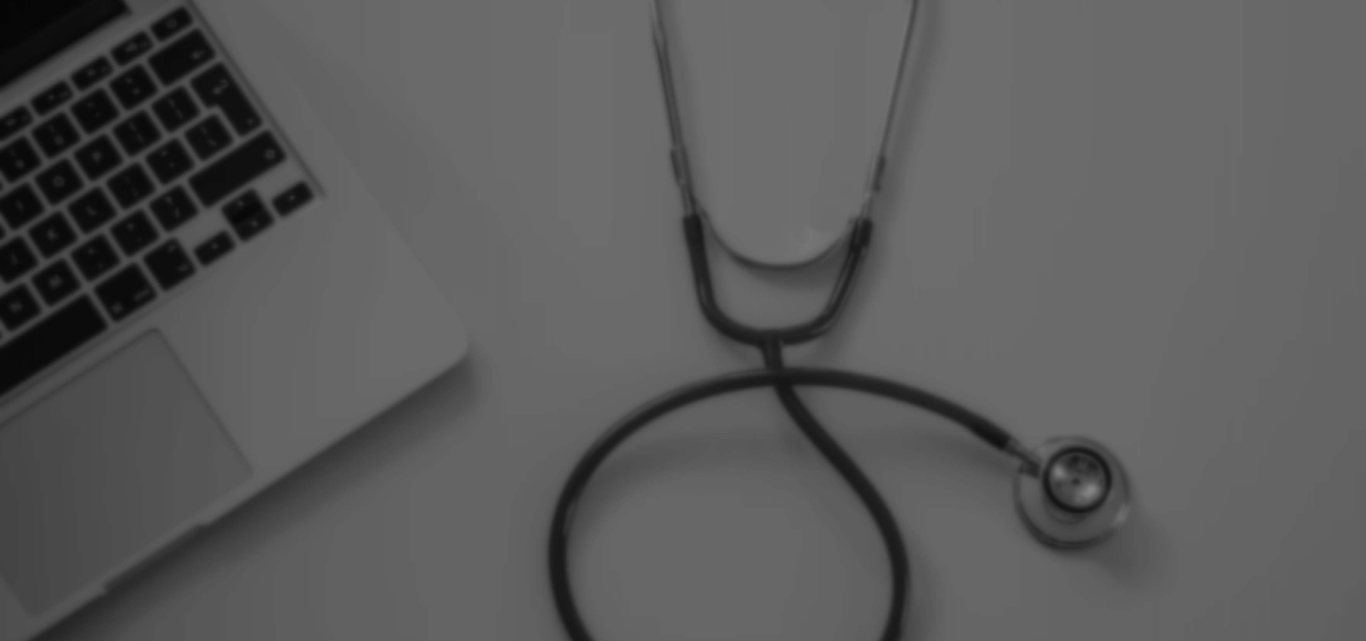 scroll, scrollTop: 0, scrollLeft: 0, axis: both 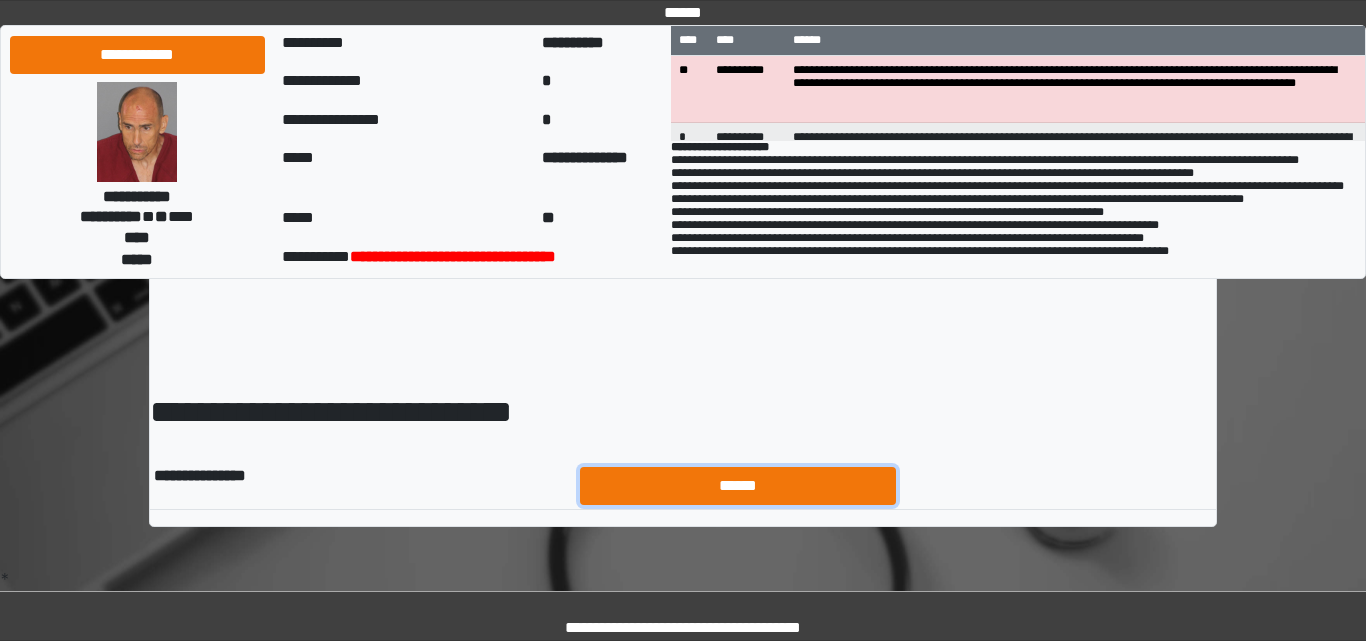click on "******" at bounding box center [738, 486] 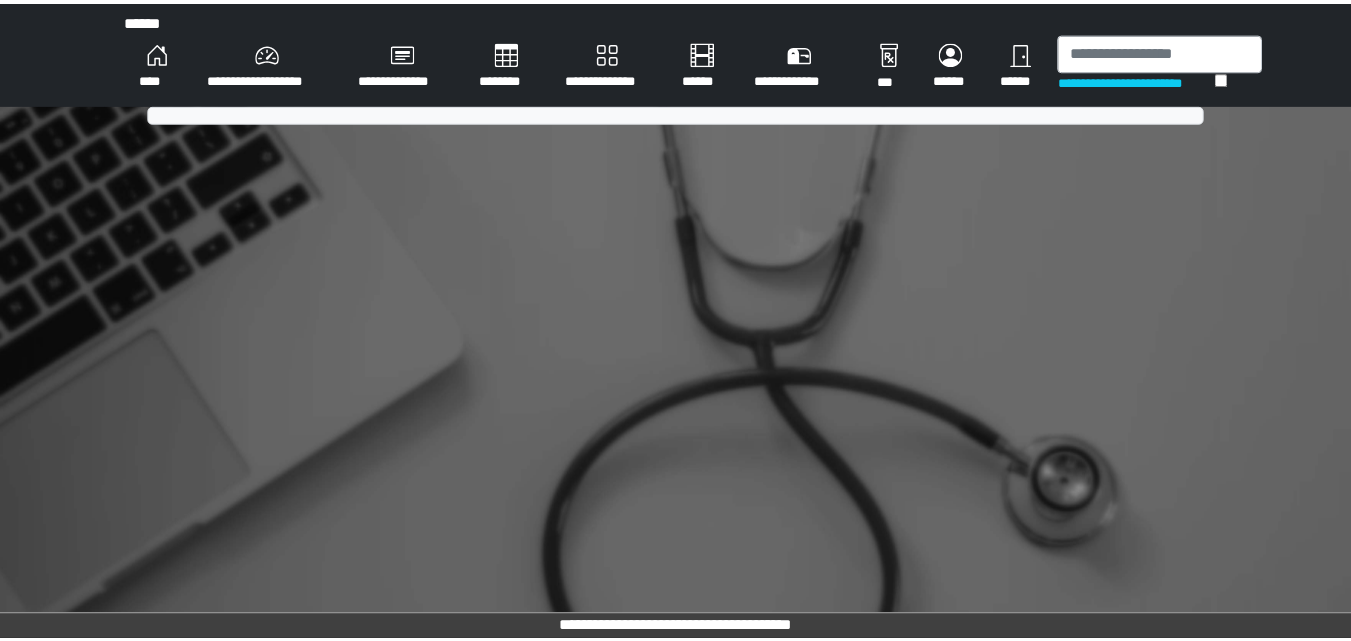 scroll, scrollTop: 0, scrollLeft: 0, axis: both 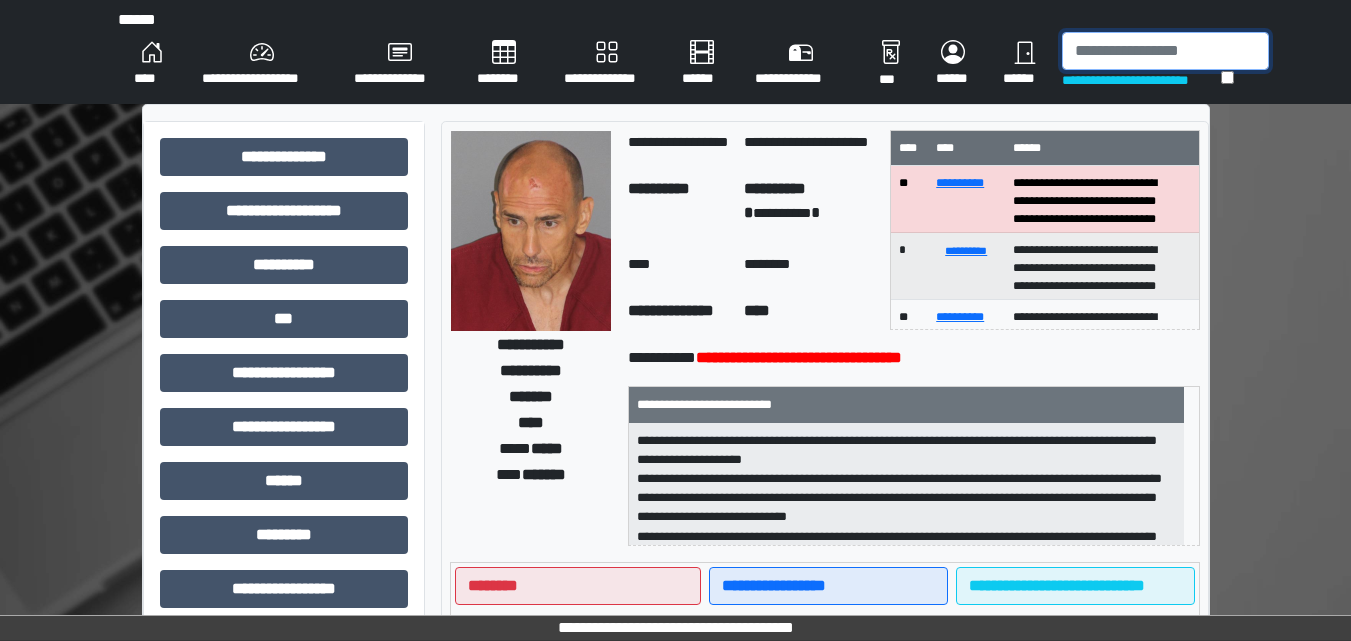 click at bounding box center (1165, 51) 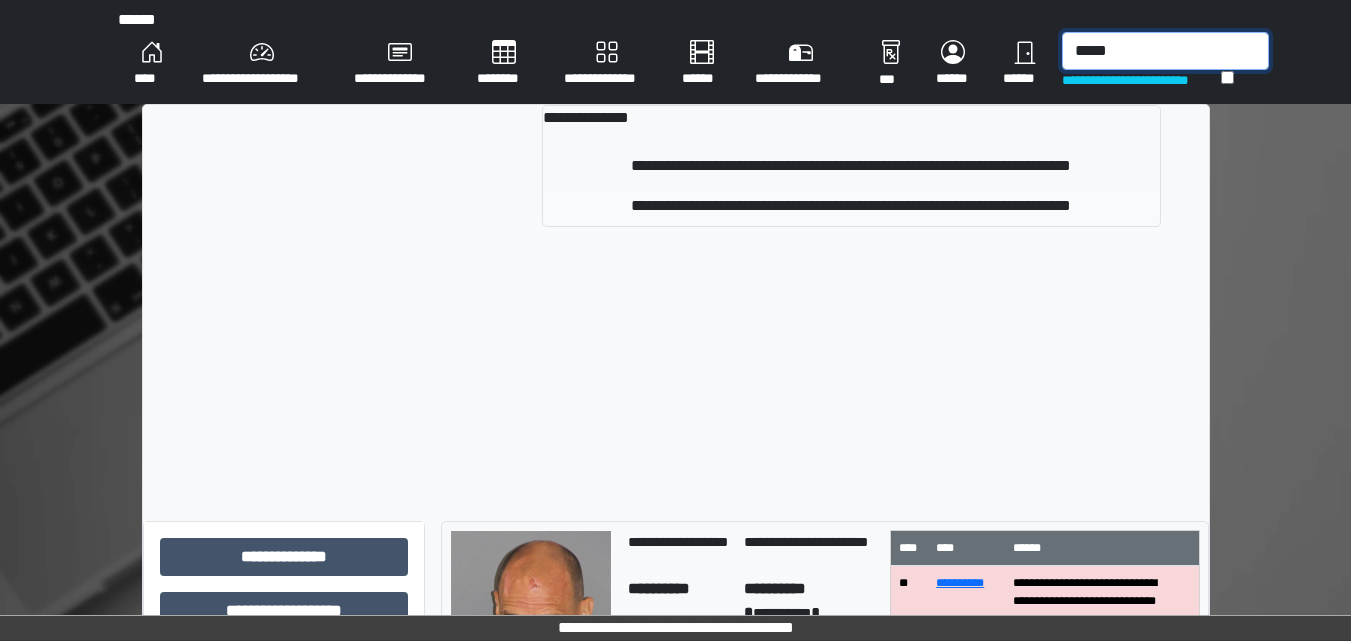 type on "*****" 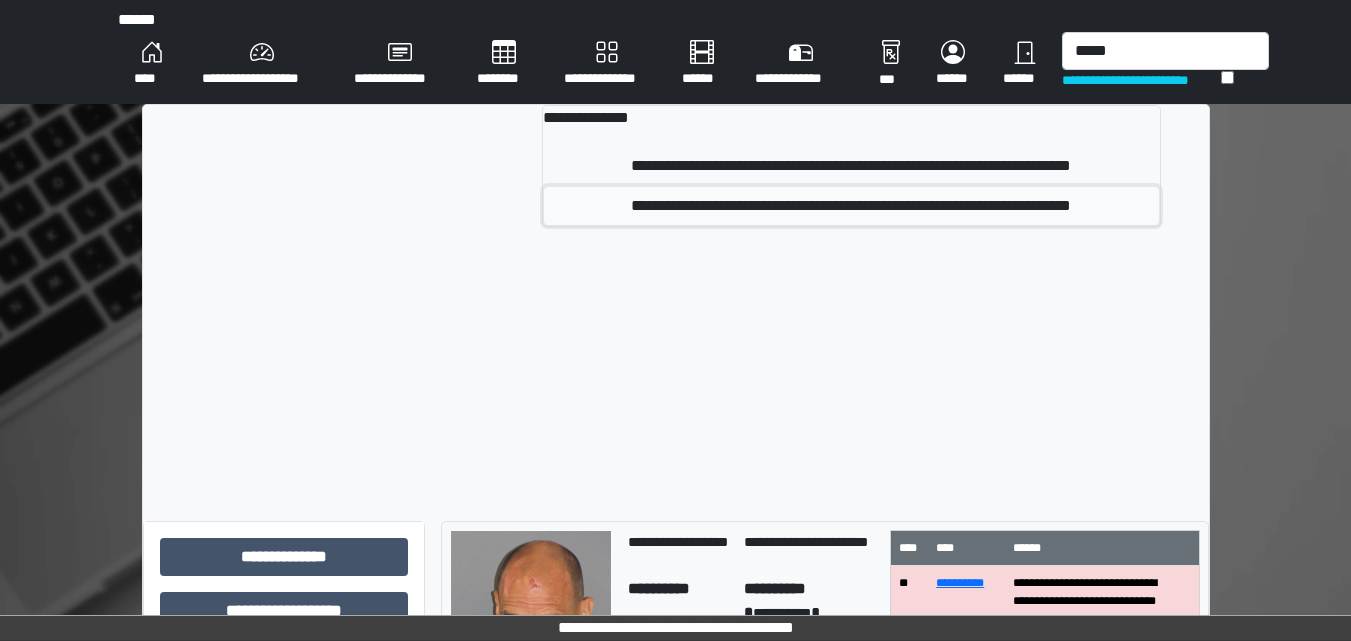 click on "**********" at bounding box center [851, 206] 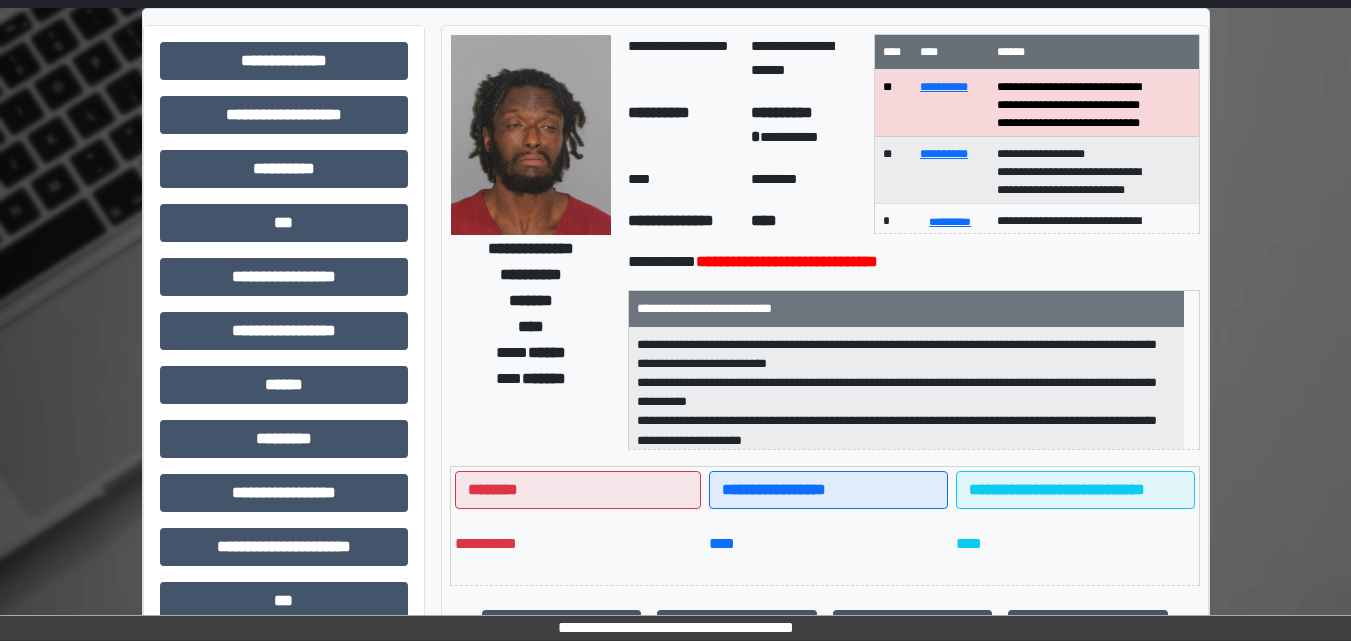 scroll, scrollTop: 200, scrollLeft: 0, axis: vertical 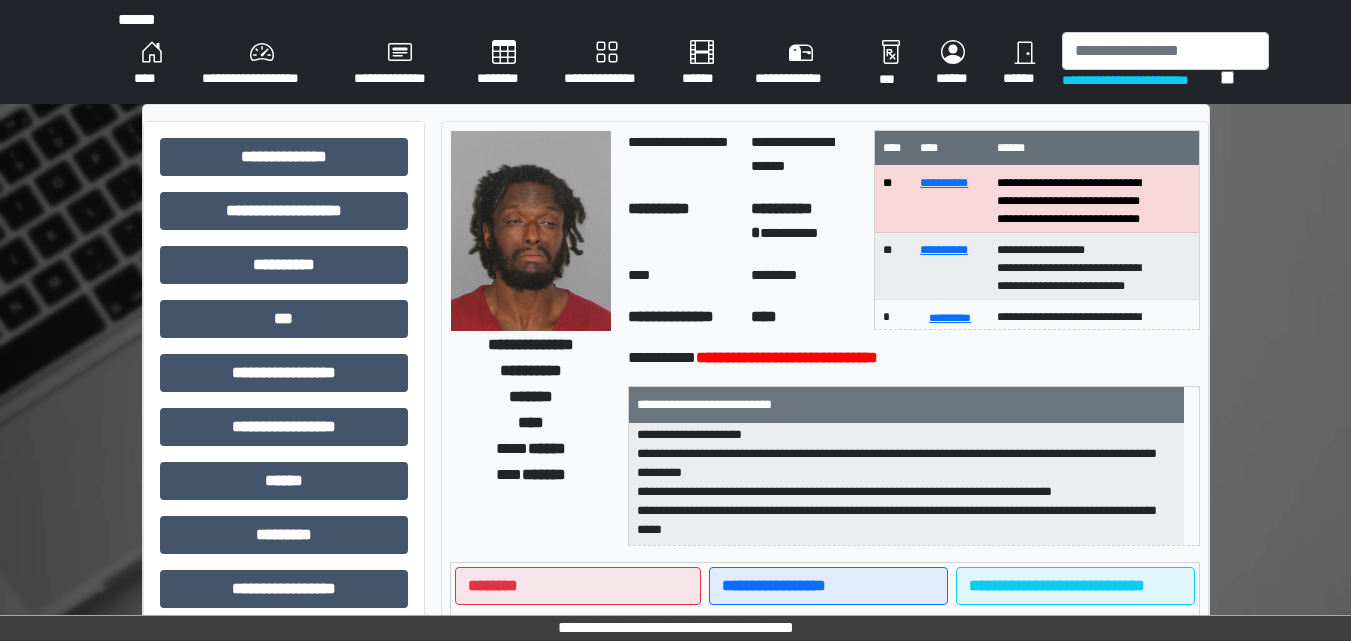 click on "****" at bounding box center (152, 64) 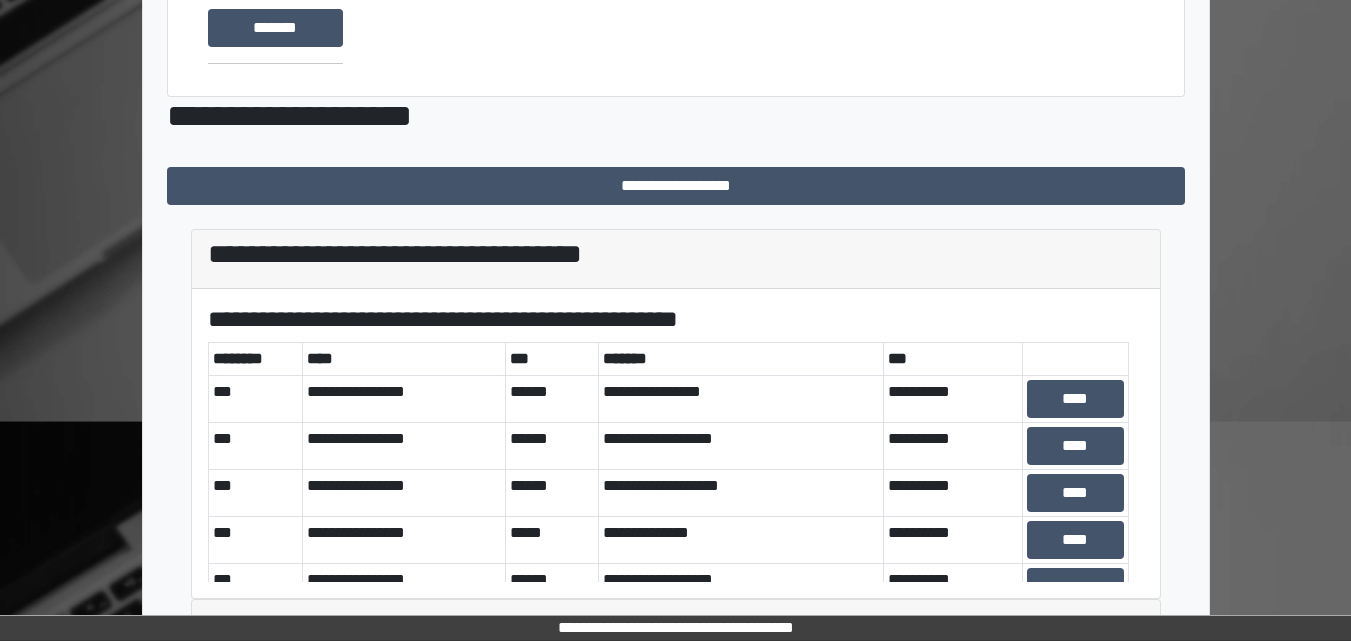 scroll, scrollTop: 400, scrollLeft: 0, axis: vertical 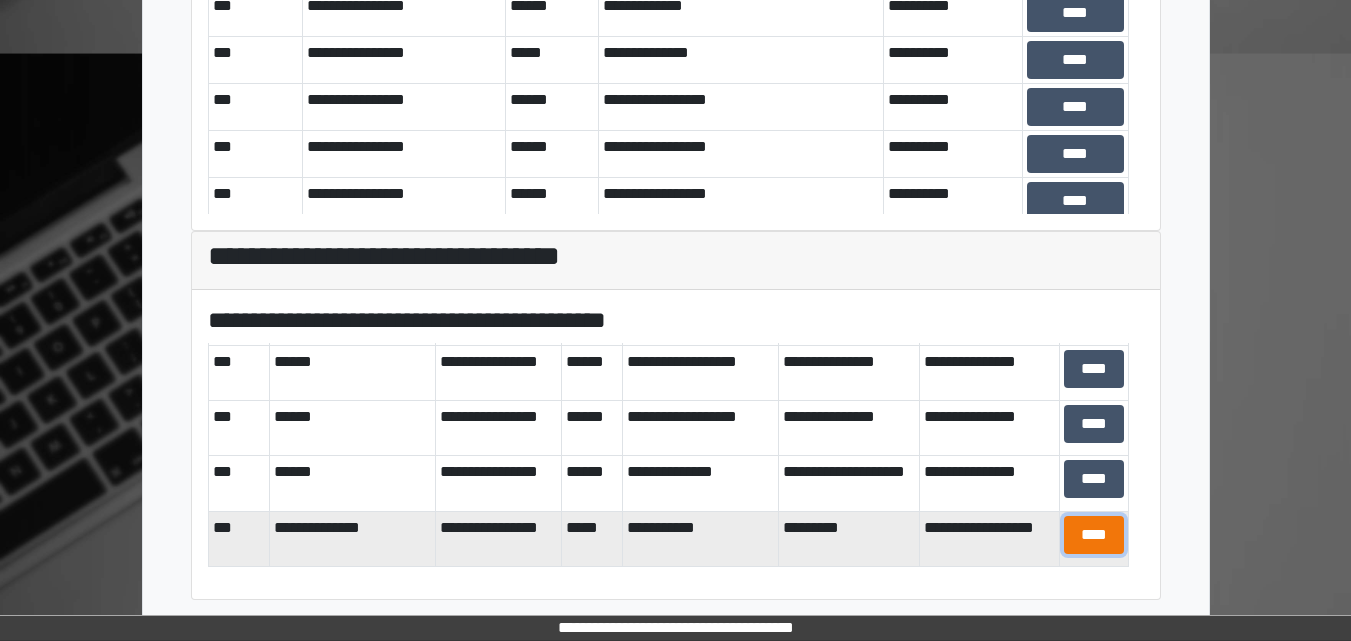 click on "****" at bounding box center [1094, 535] 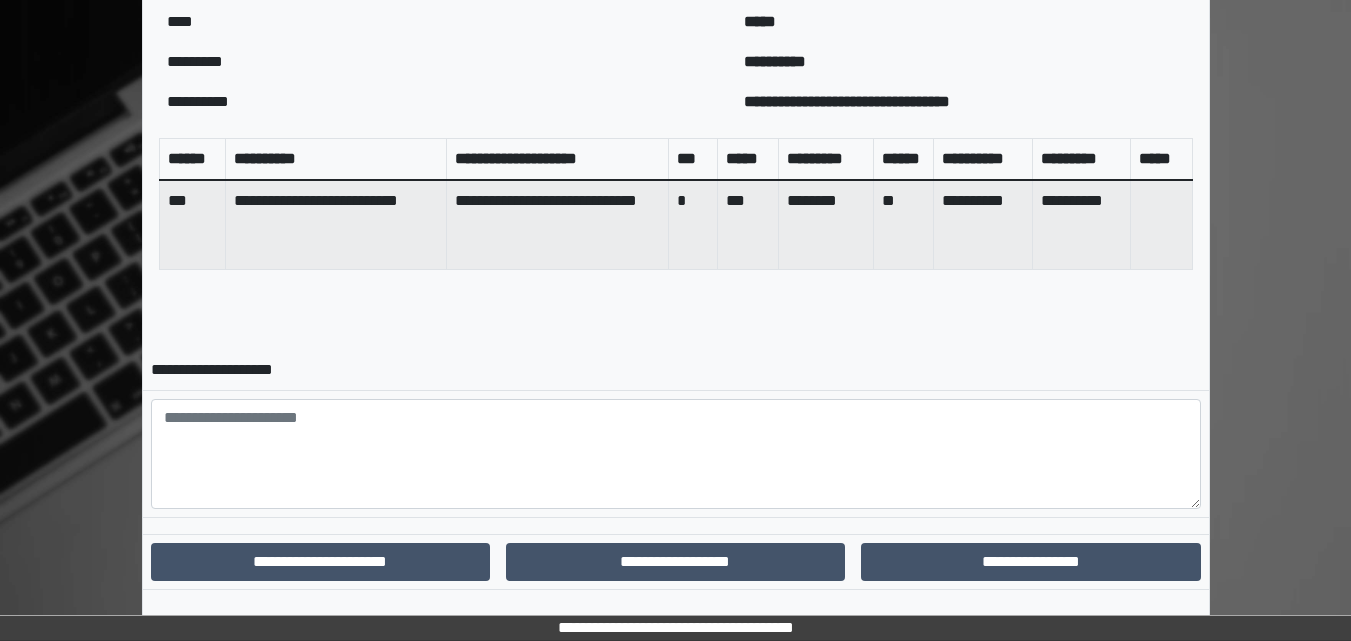 scroll, scrollTop: 794, scrollLeft: 0, axis: vertical 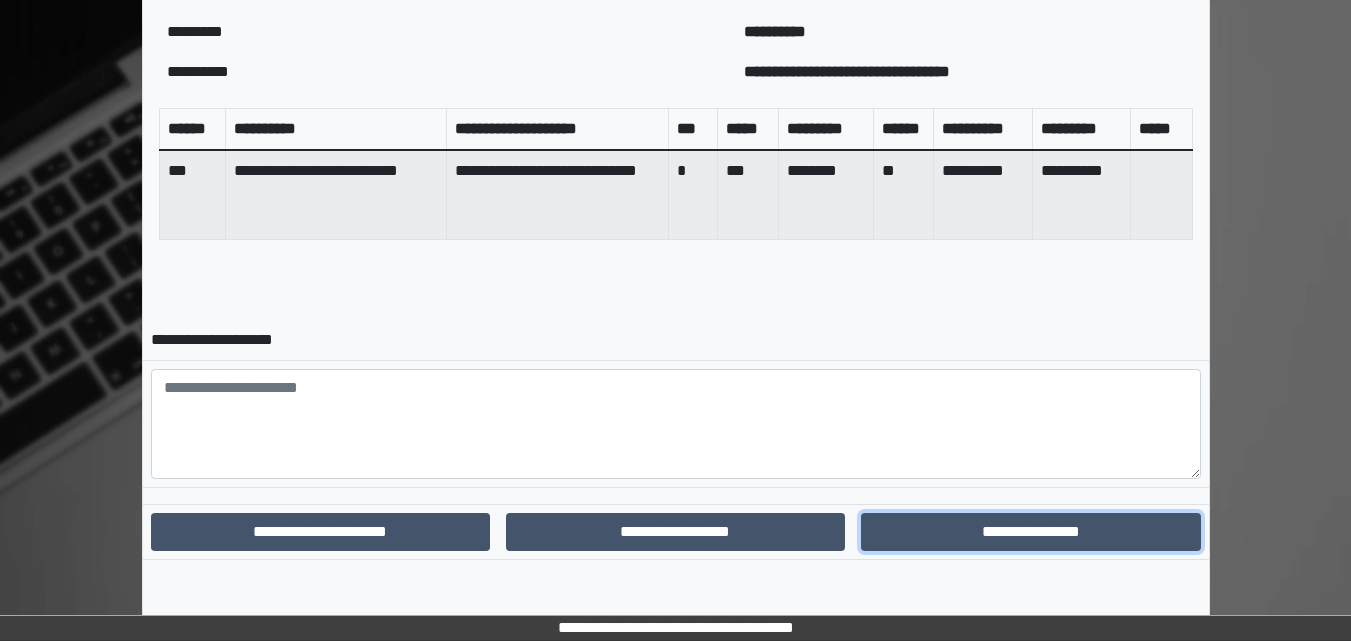 click on "**********" at bounding box center (1030, 532) 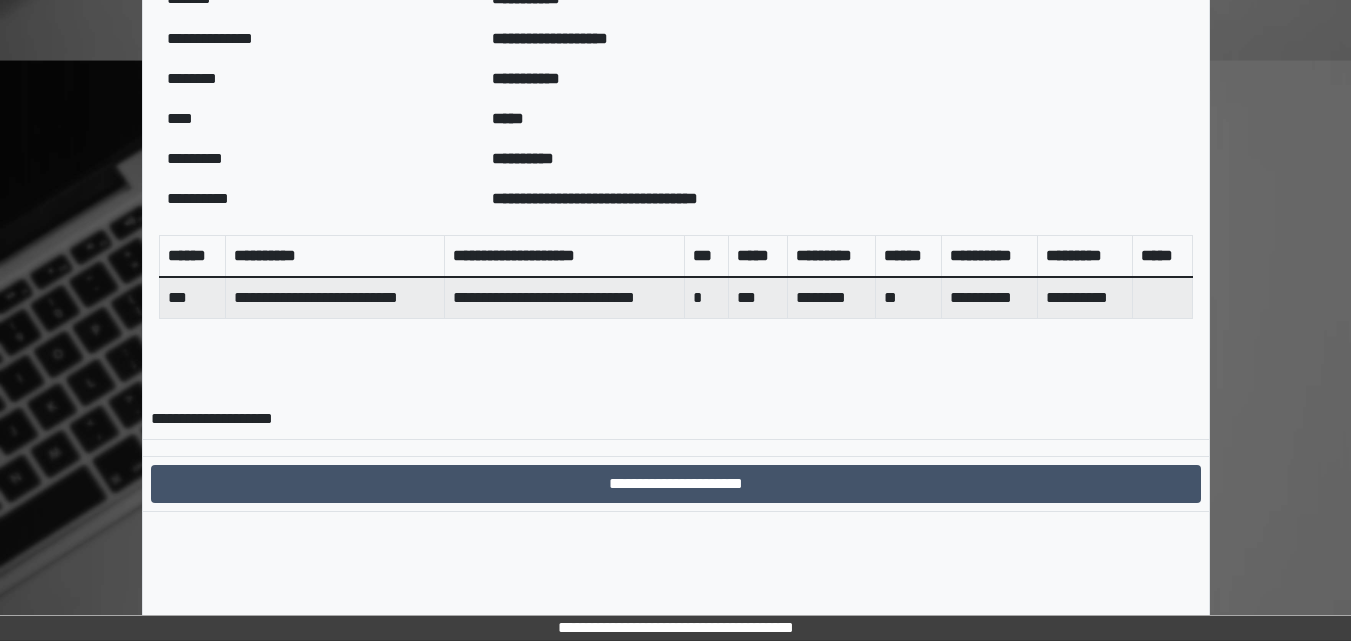 scroll, scrollTop: 691, scrollLeft: 0, axis: vertical 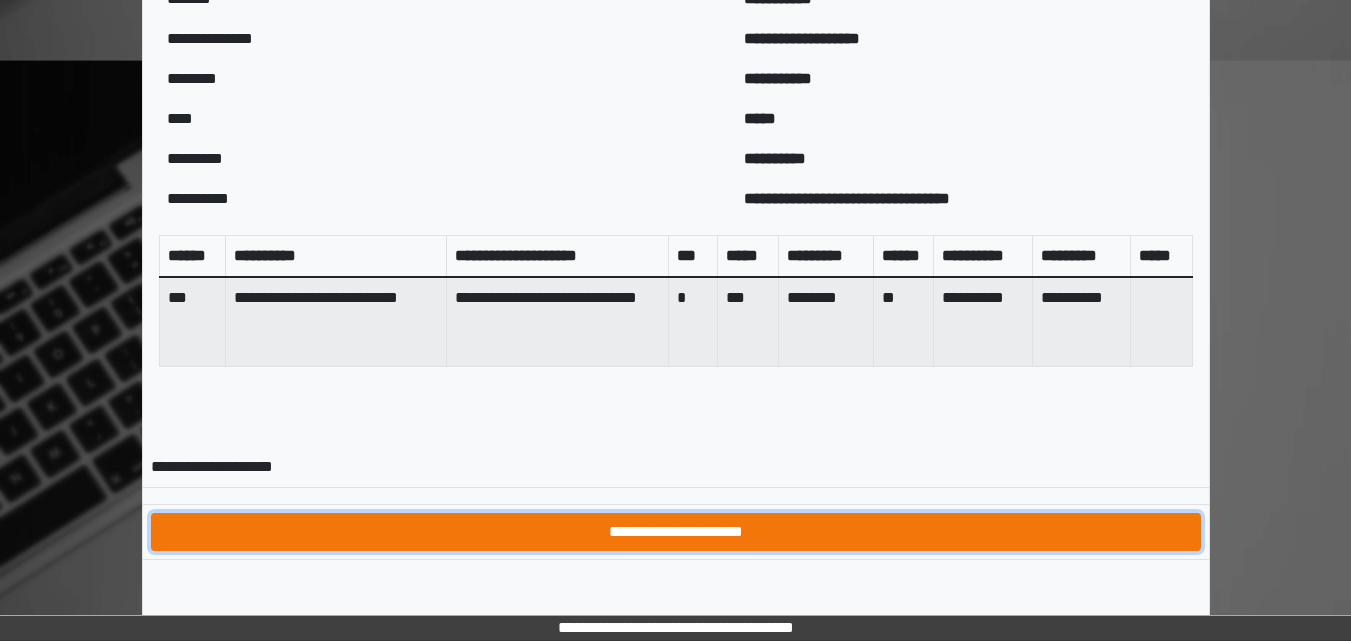 click on "**********" at bounding box center [676, 532] 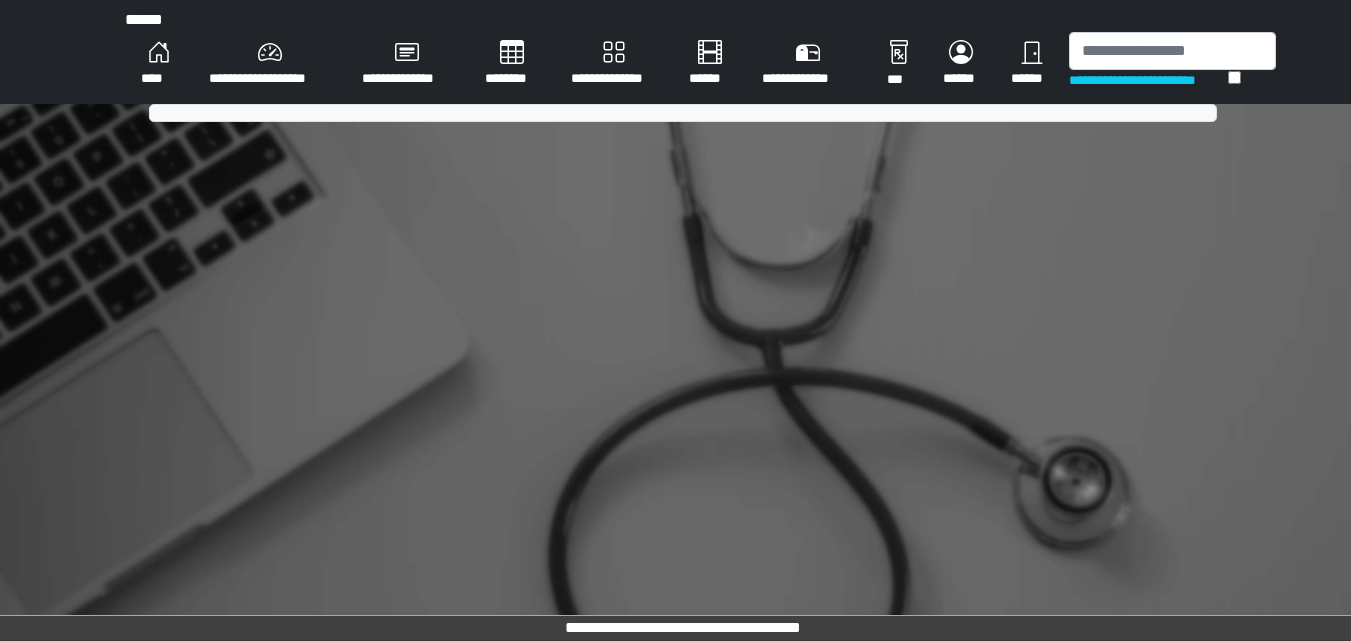 scroll, scrollTop: 0, scrollLeft: 0, axis: both 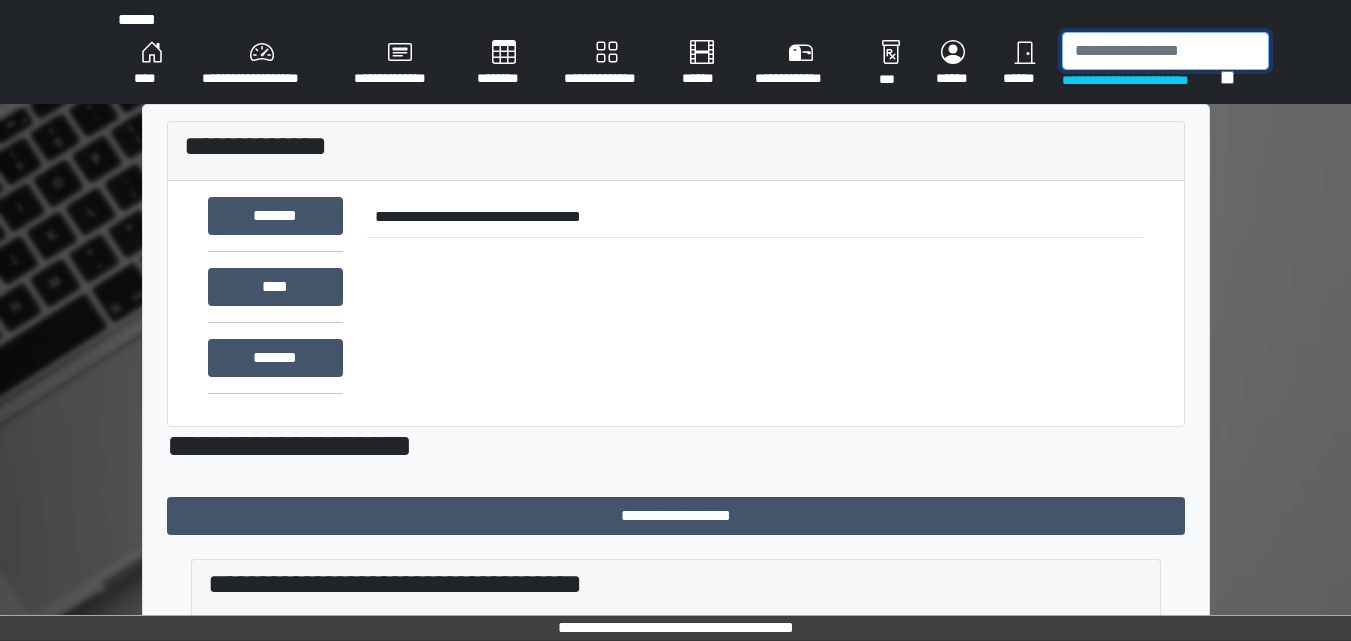 click at bounding box center (1165, 51) 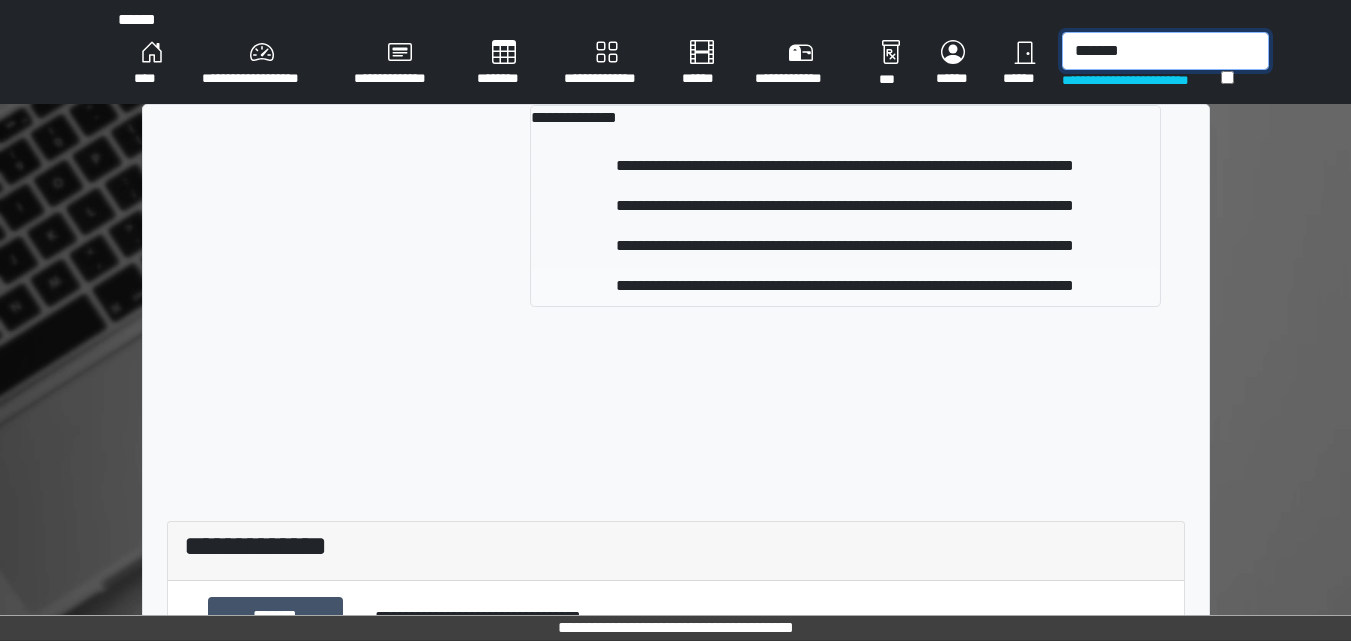 type on "*******" 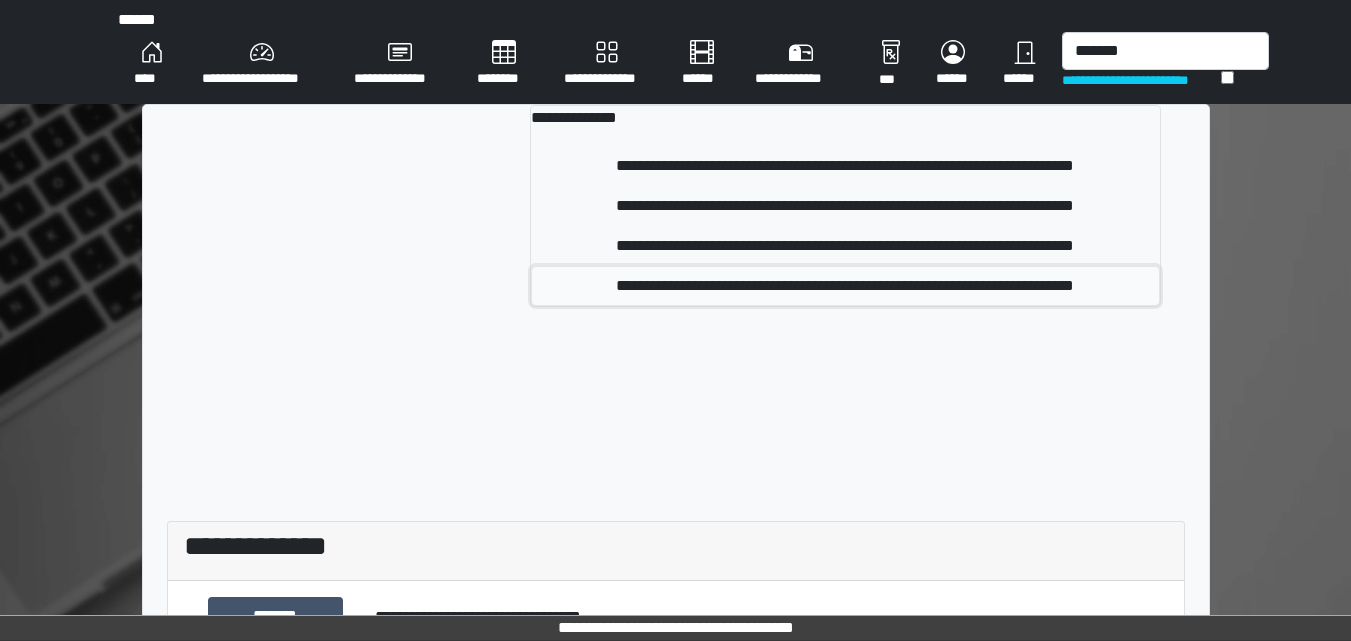 click on "**********" at bounding box center (845, 286) 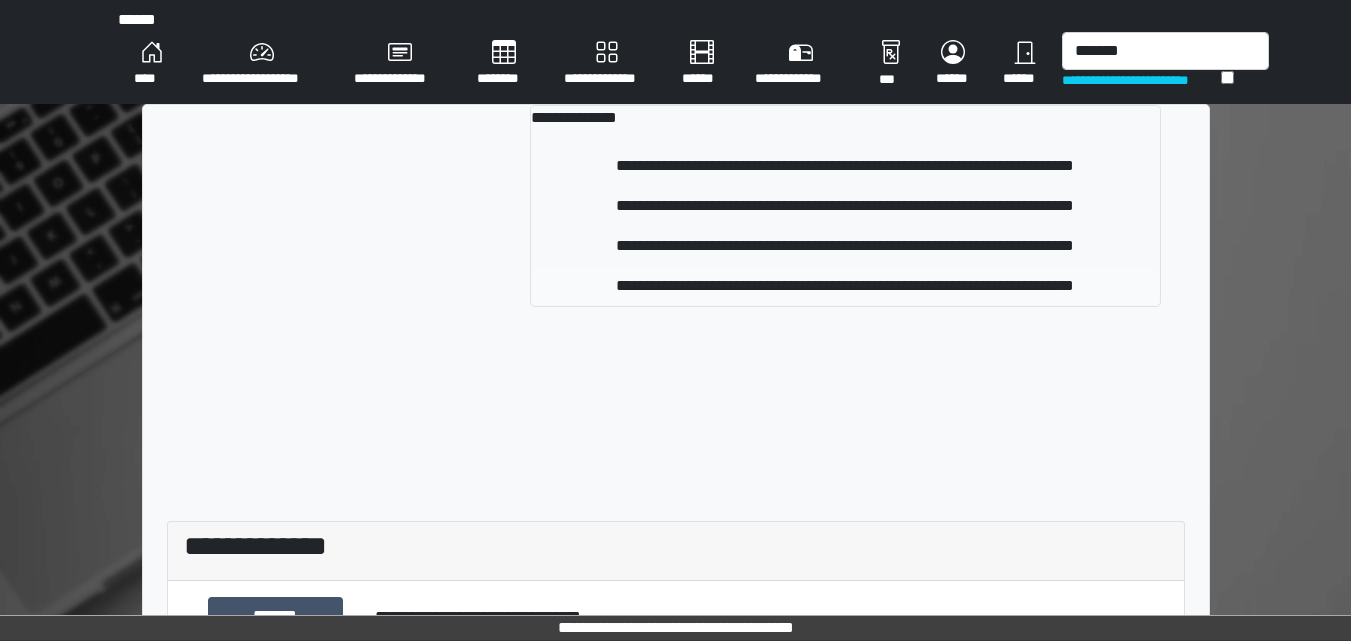 type 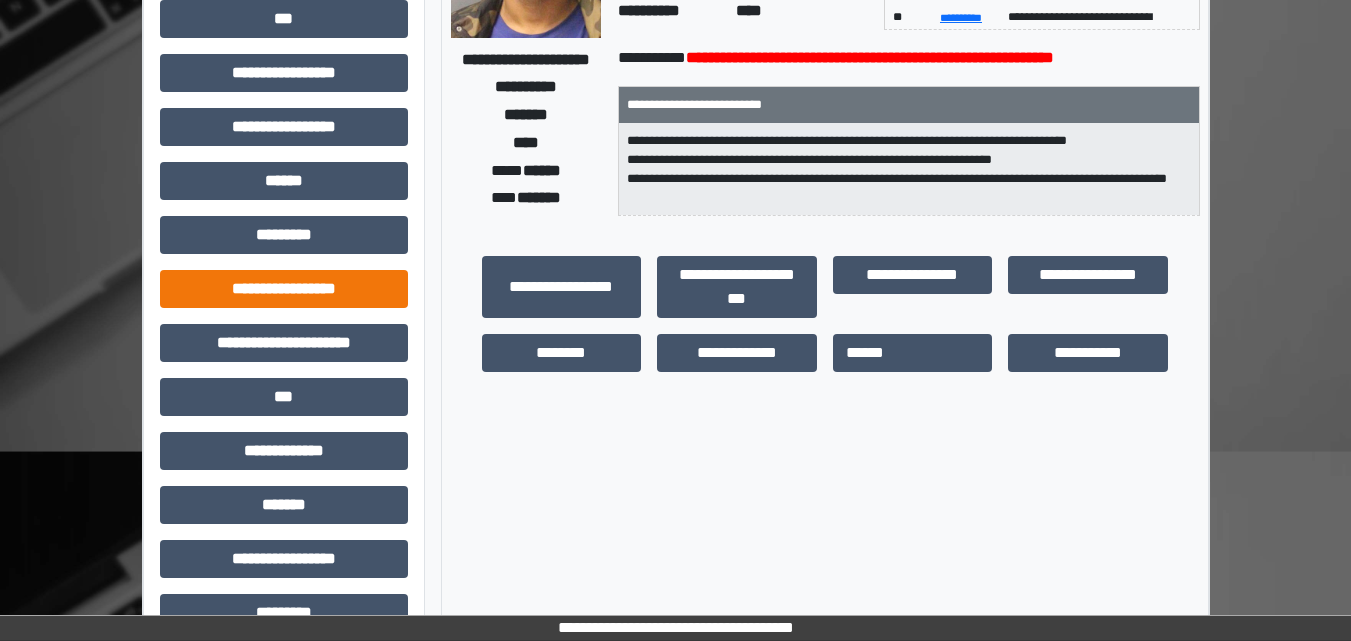 scroll, scrollTop: 400, scrollLeft: 0, axis: vertical 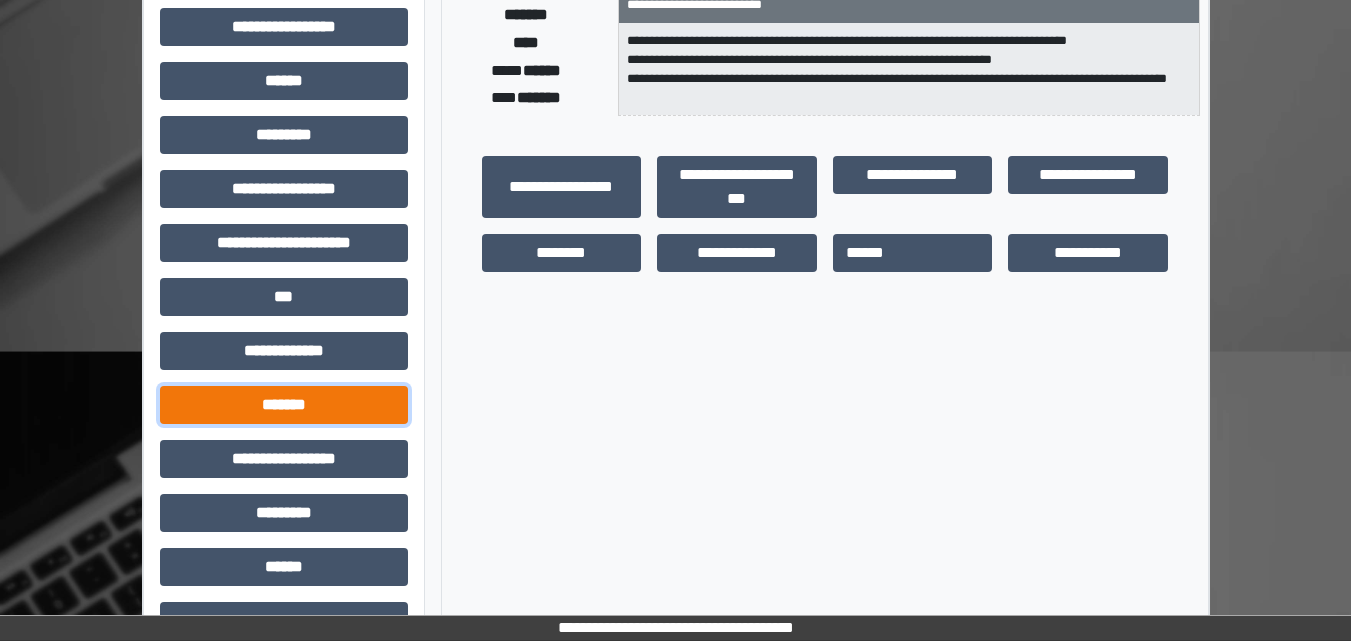 click on "*******" at bounding box center [284, 405] 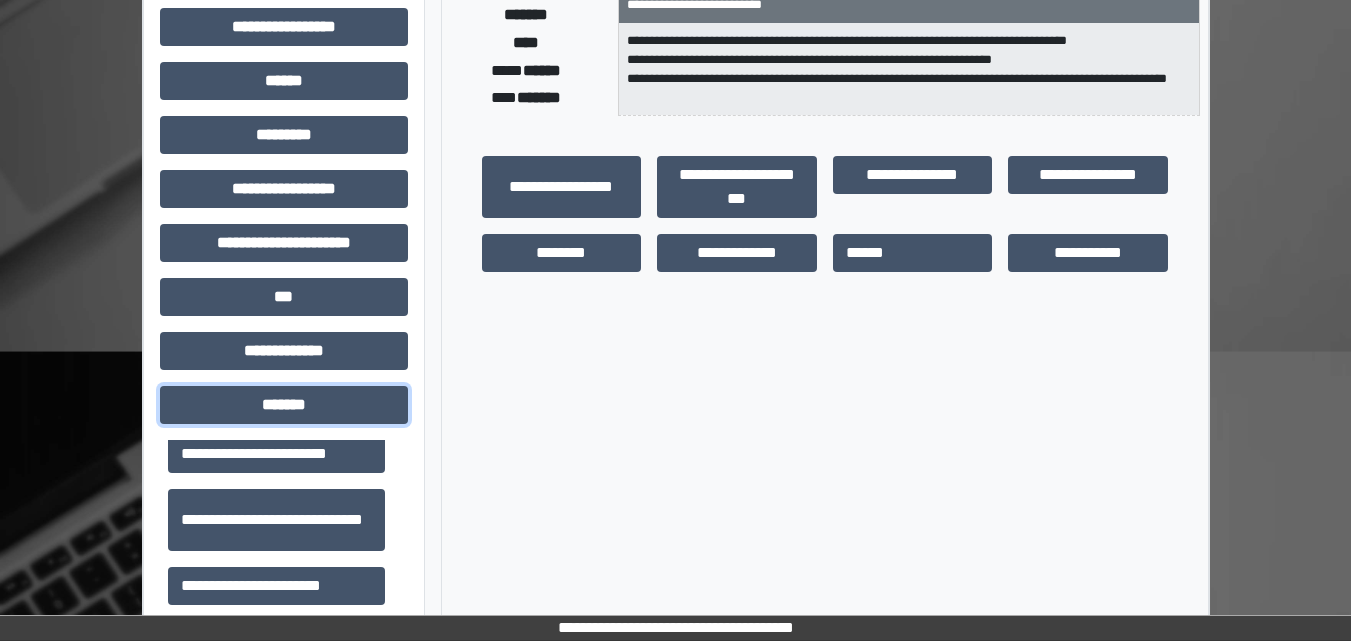 scroll, scrollTop: 922, scrollLeft: 0, axis: vertical 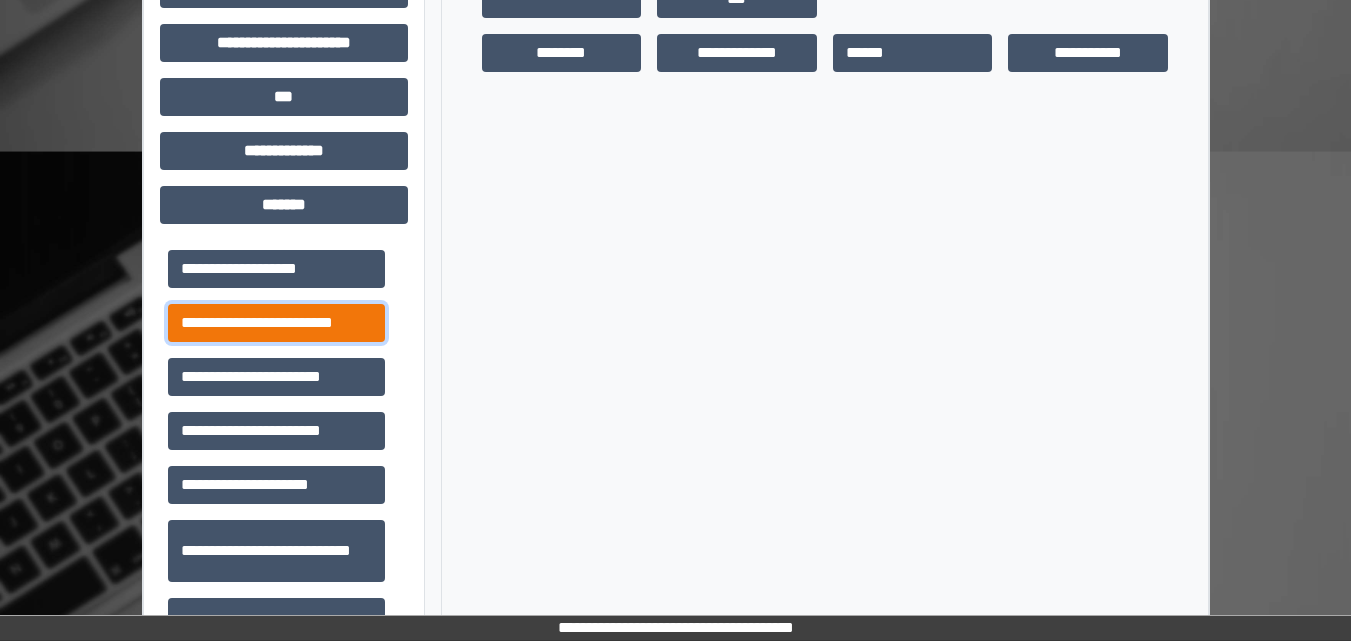 click on "**********" at bounding box center (276, 323) 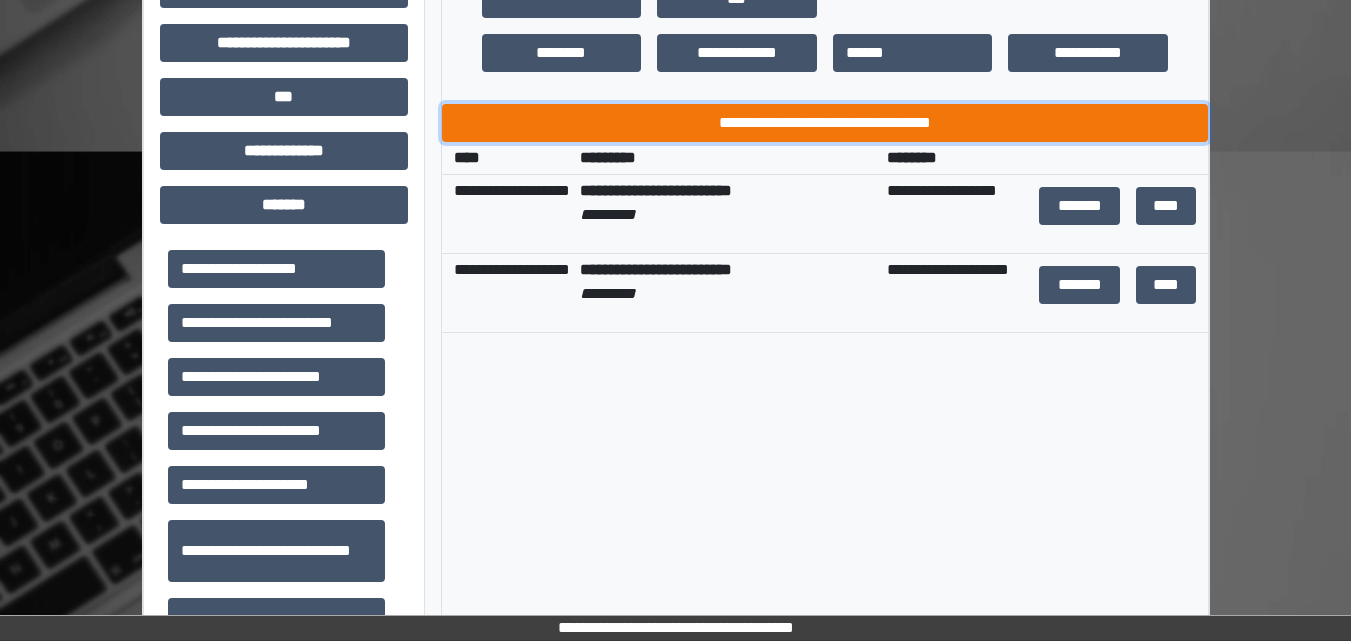 click on "**********" at bounding box center [825, 123] 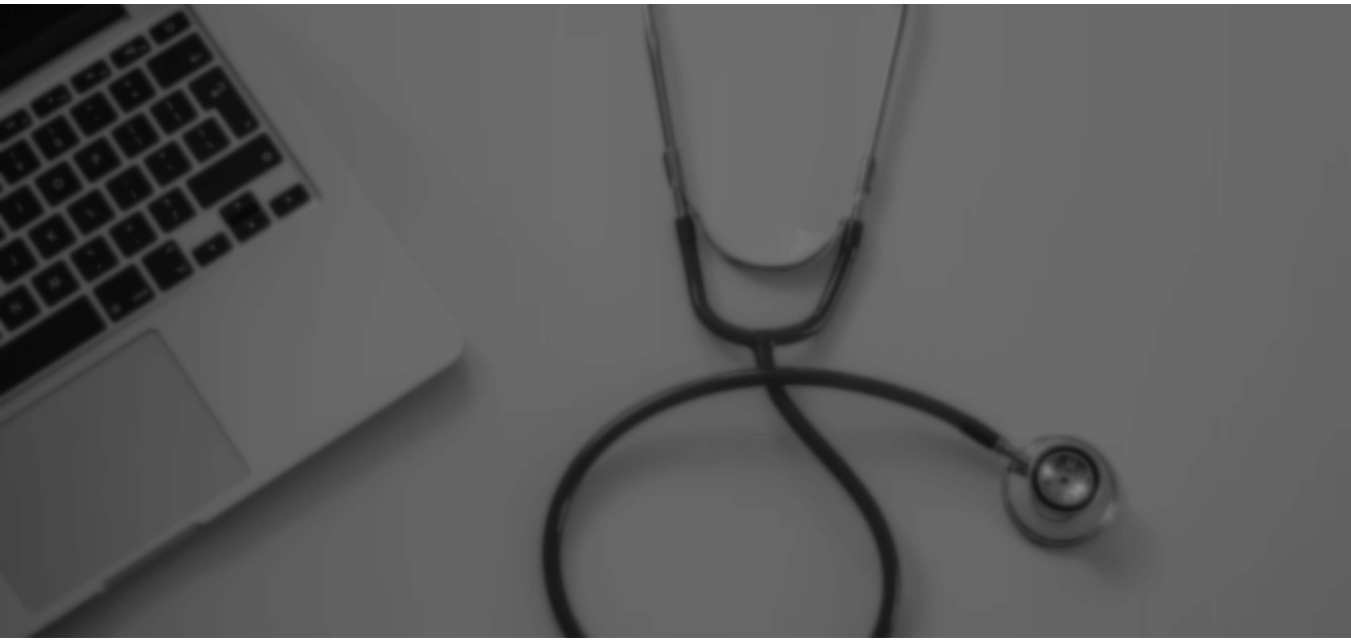 scroll, scrollTop: 0, scrollLeft: 0, axis: both 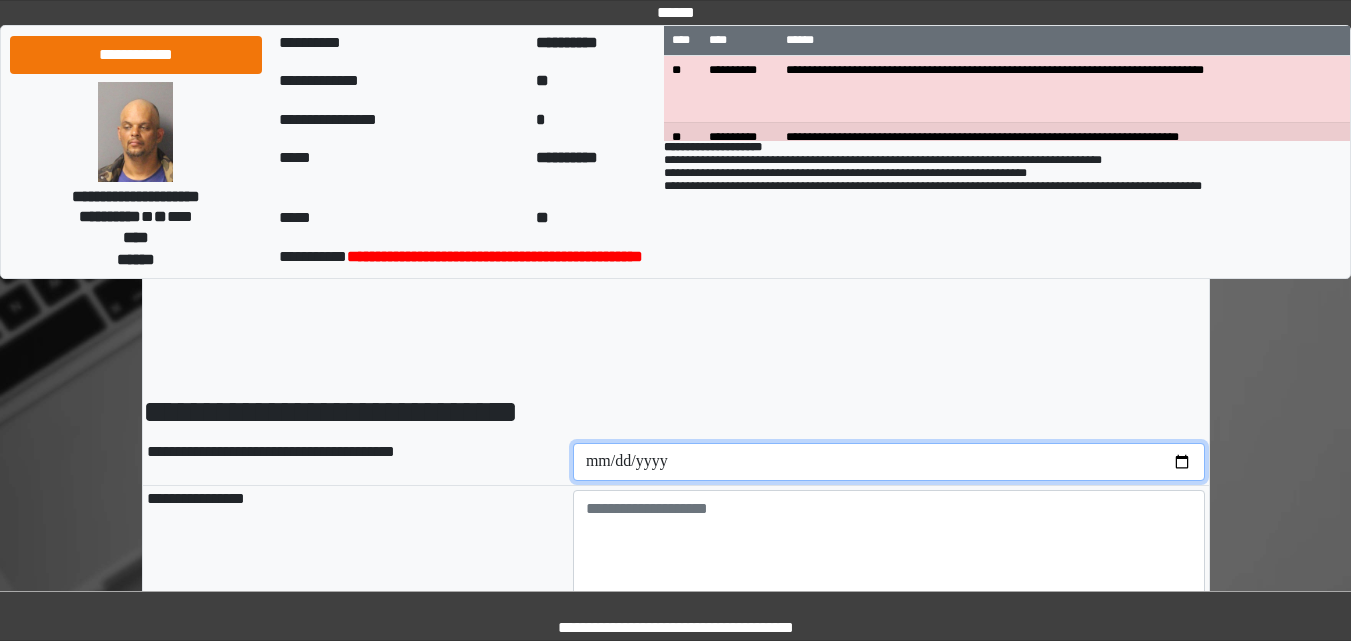 click at bounding box center [889, 462] 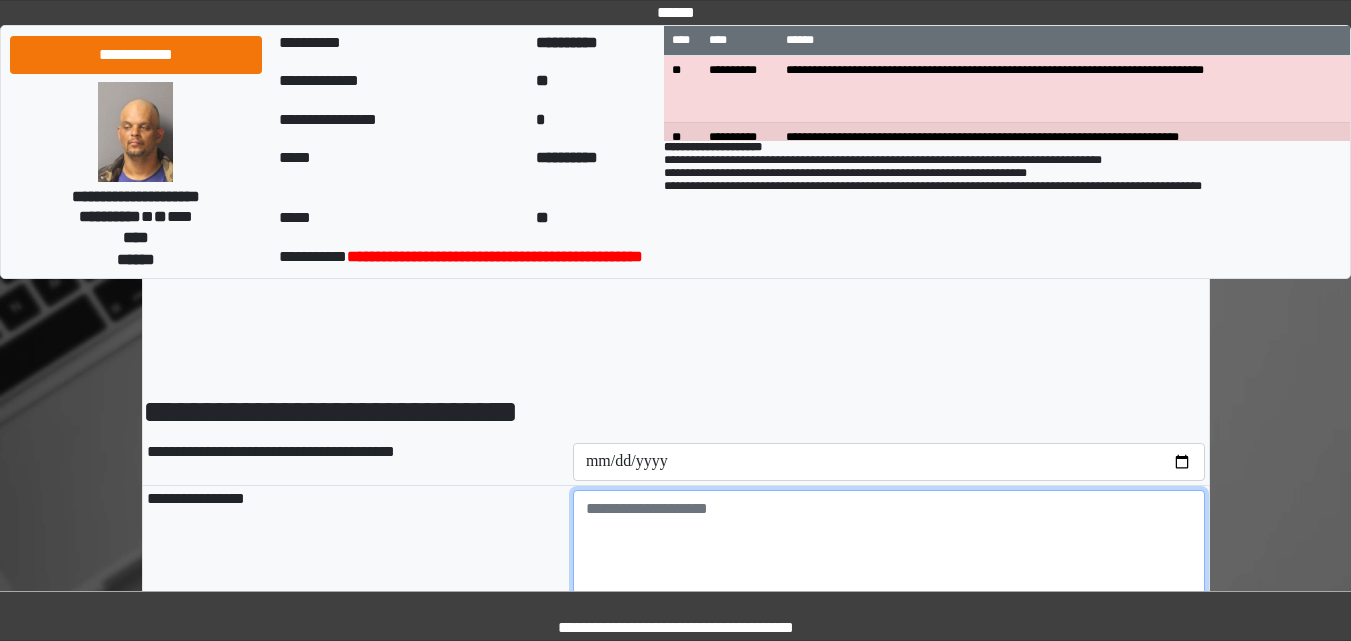 click at bounding box center [889, 545] 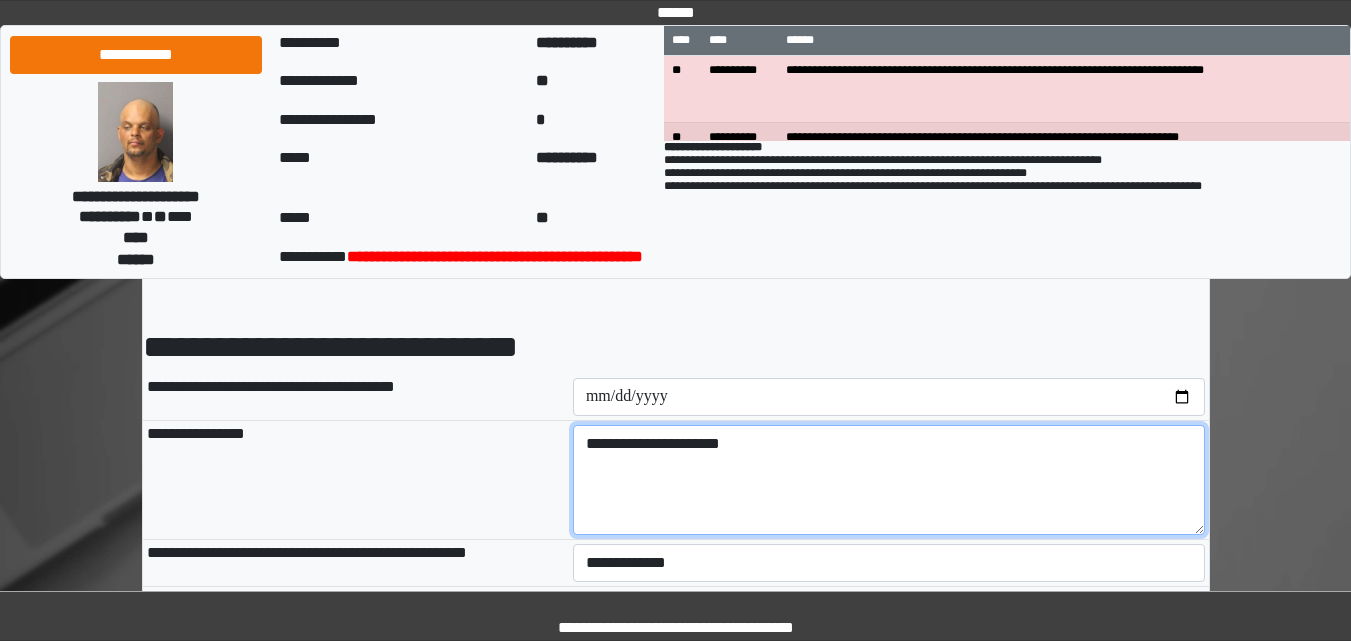 scroll, scrollTop: 100, scrollLeft: 0, axis: vertical 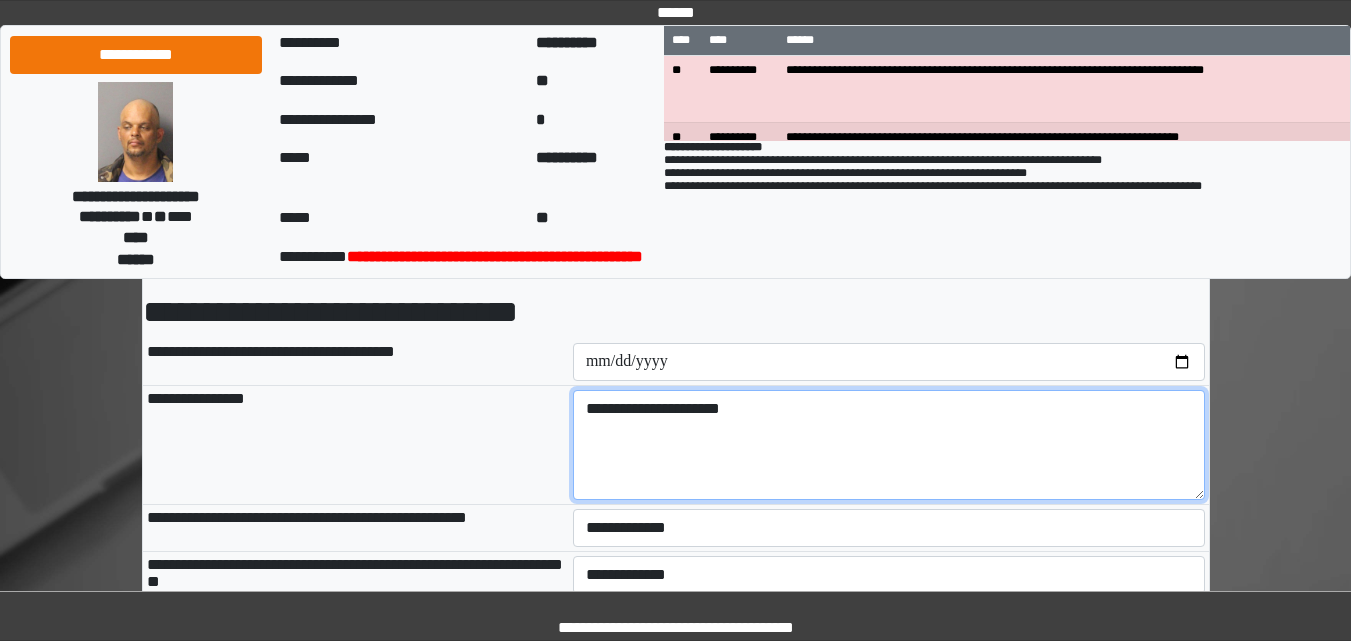 type on "**********" 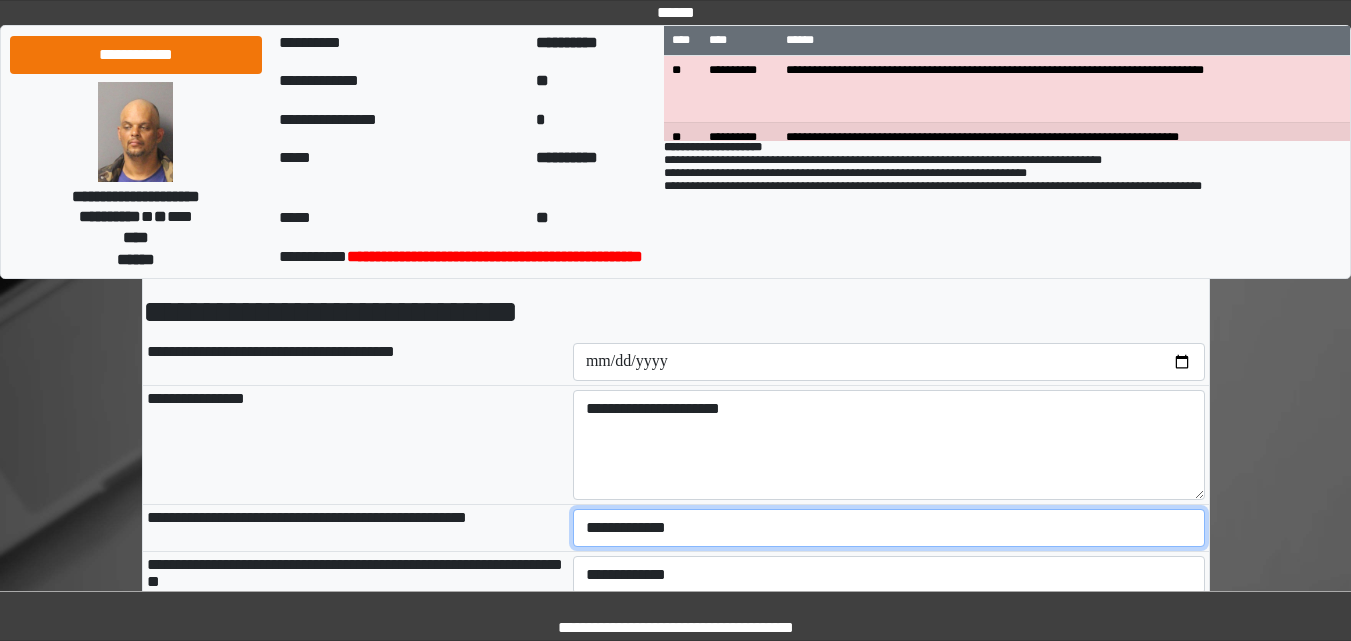 click on "**********" at bounding box center (889, 528) 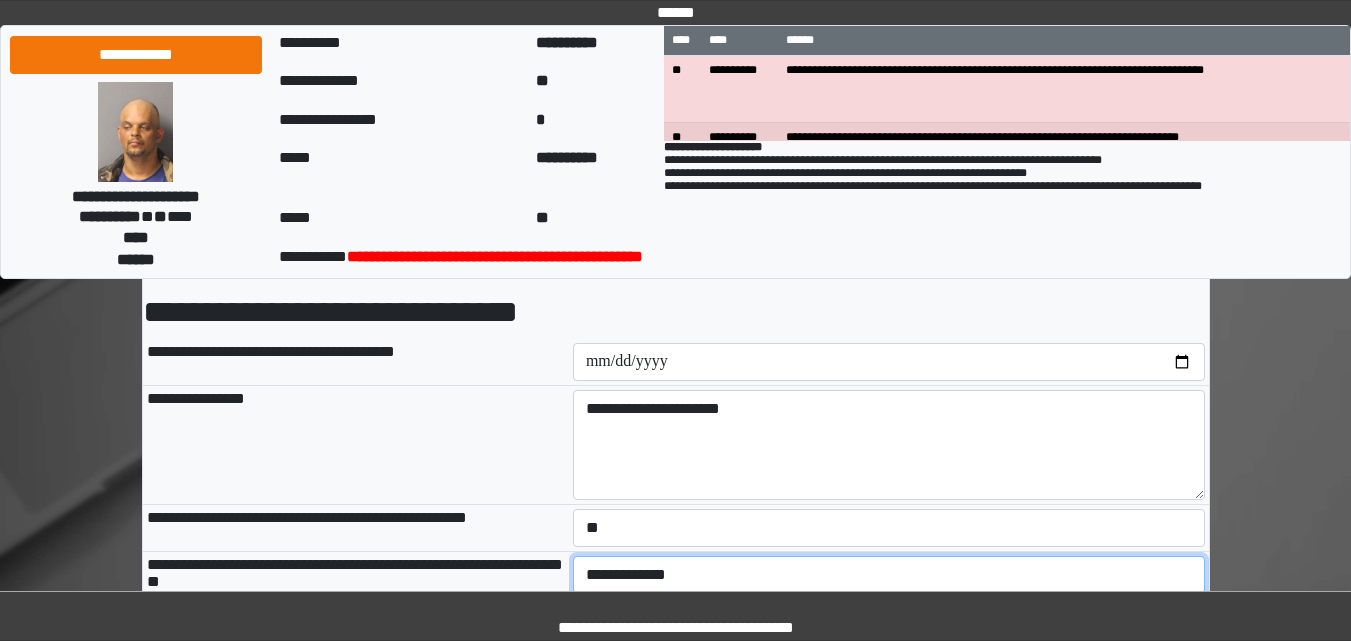 click on "**********" at bounding box center [889, 575] 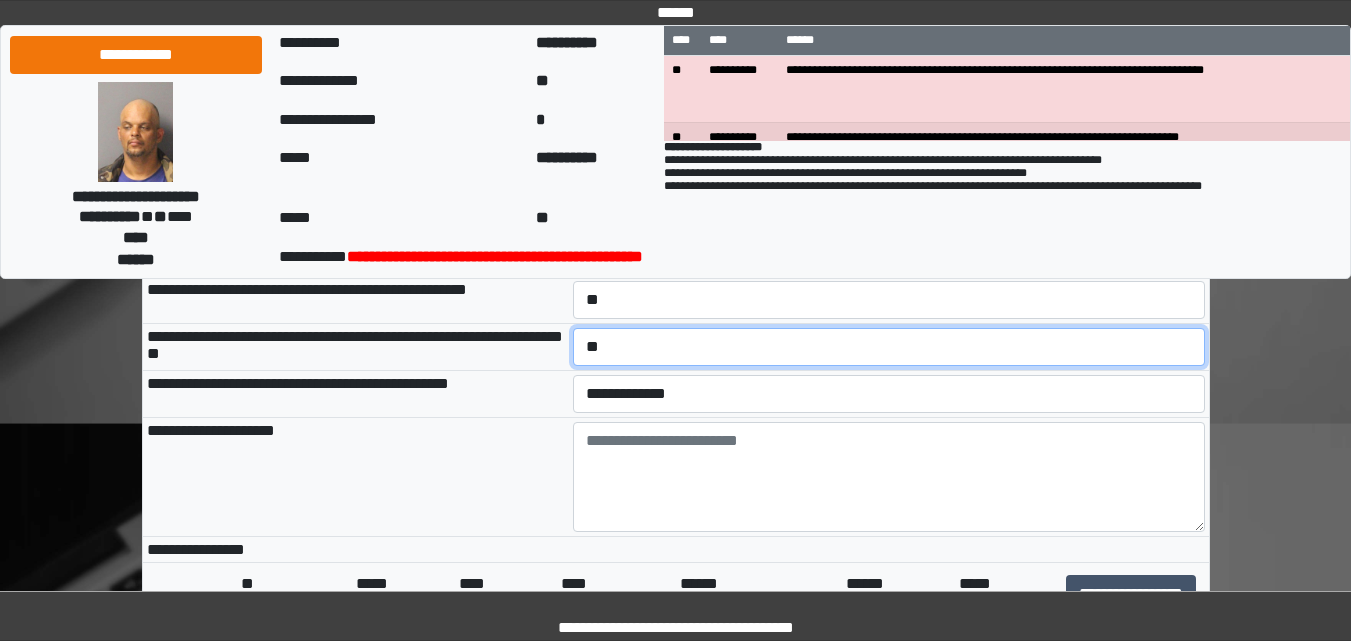 scroll, scrollTop: 340, scrollLeft: 0, axis: vertical 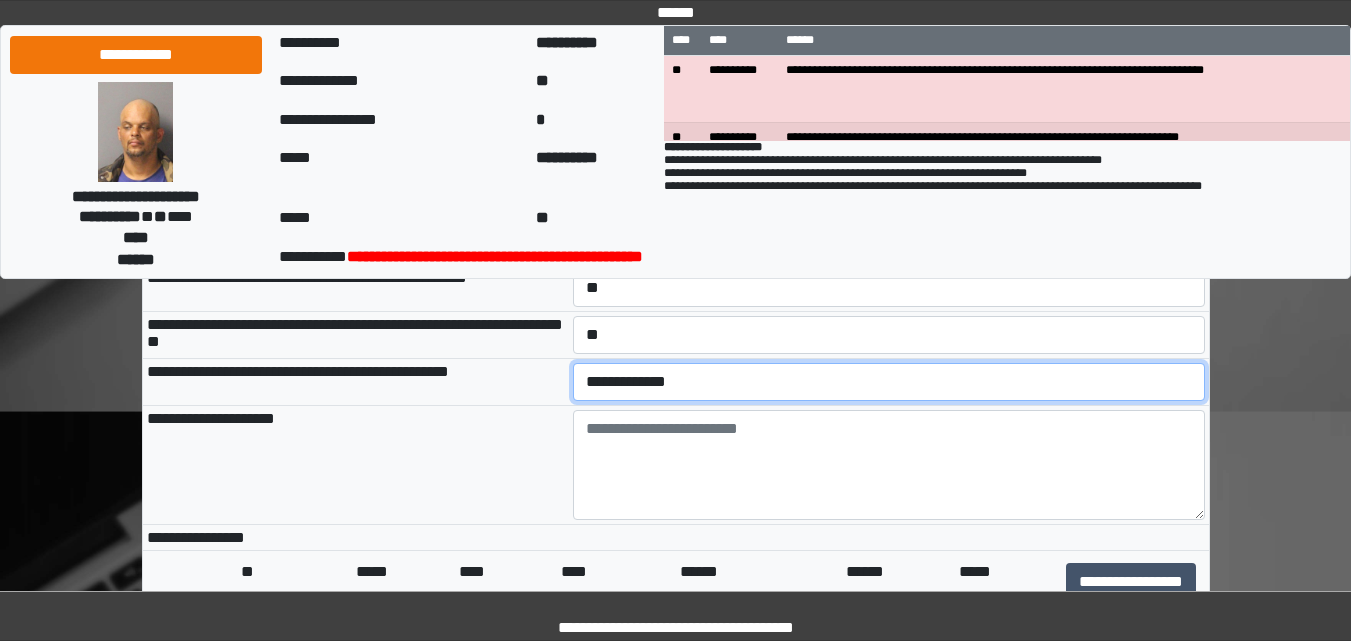 click on "**********" at bounding box center (889, 382) 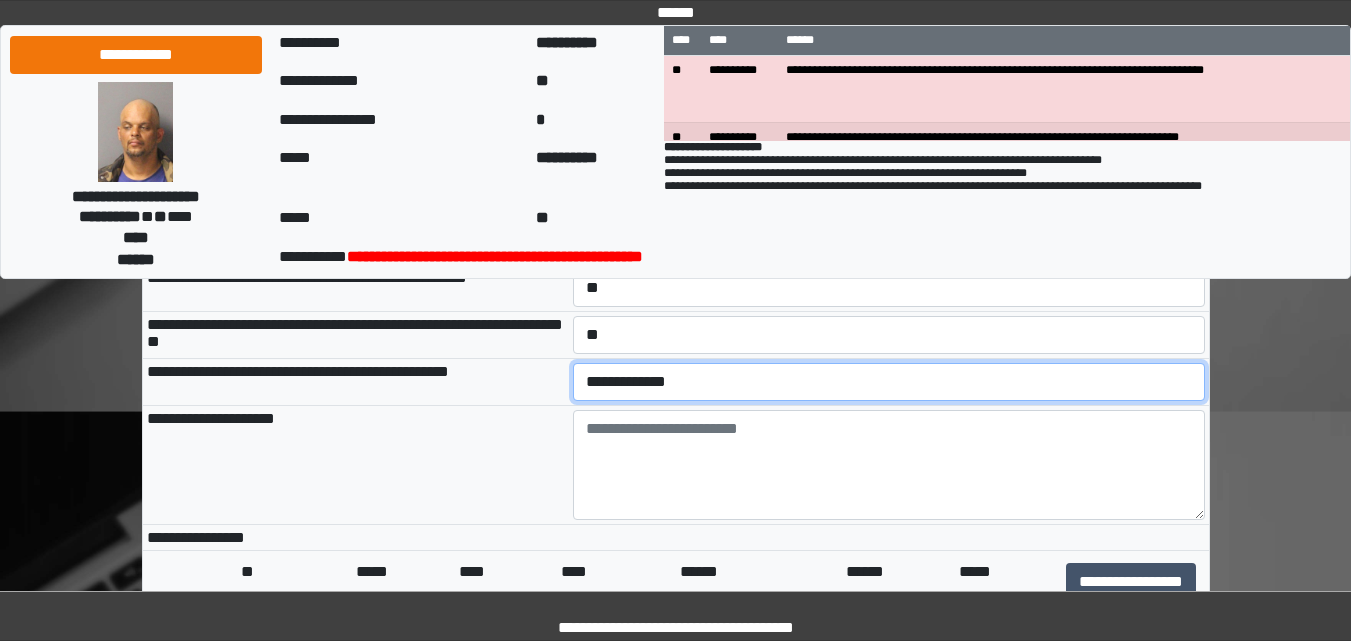 select on "*" 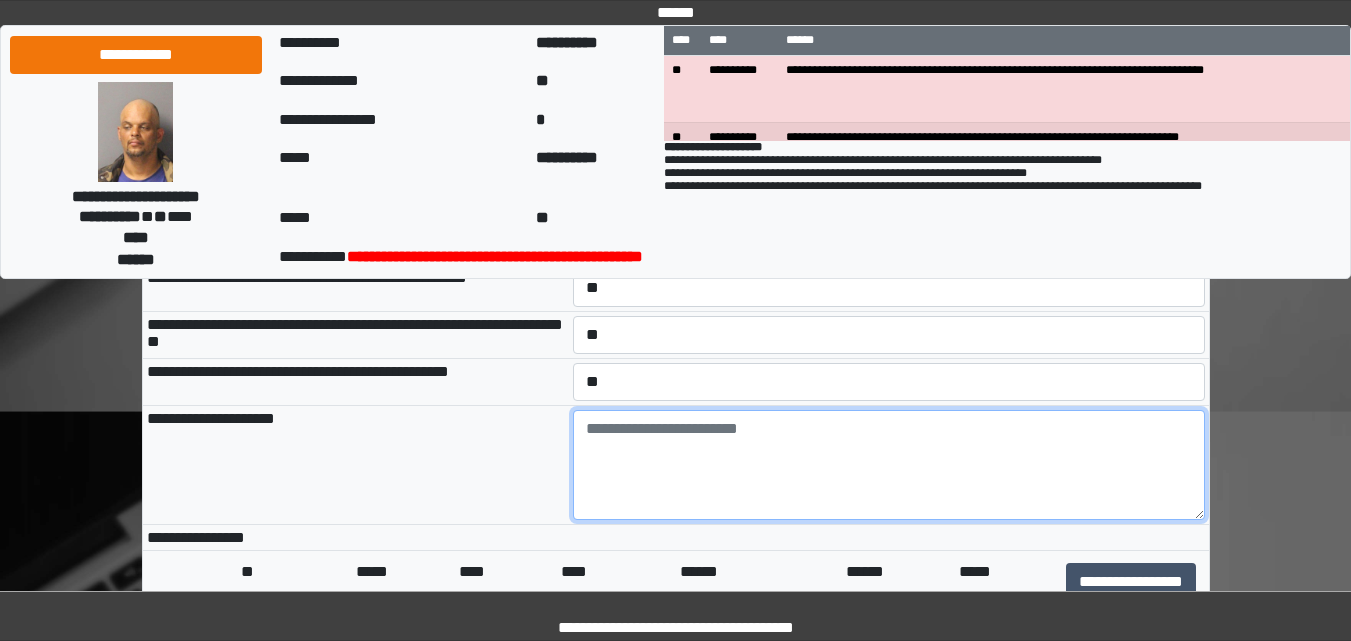 click at bounding box center [889, 465] 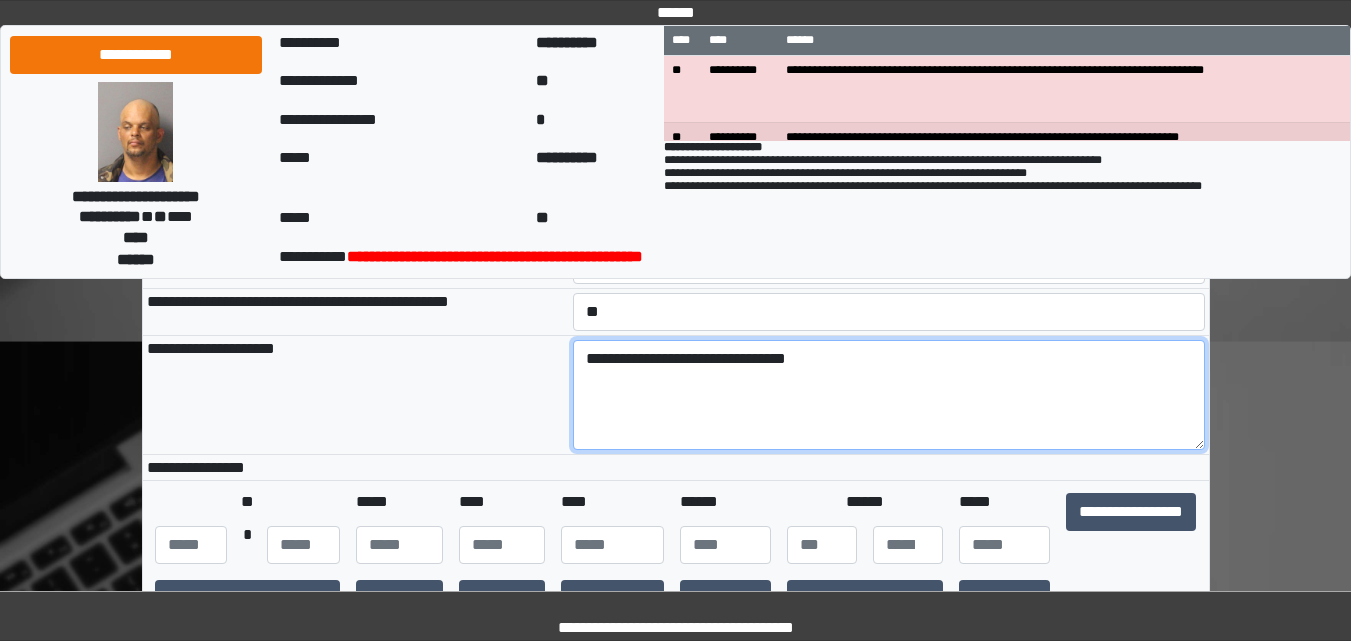 scroll, scrollTop: 540, scrollLeft: 0, axis: vertical 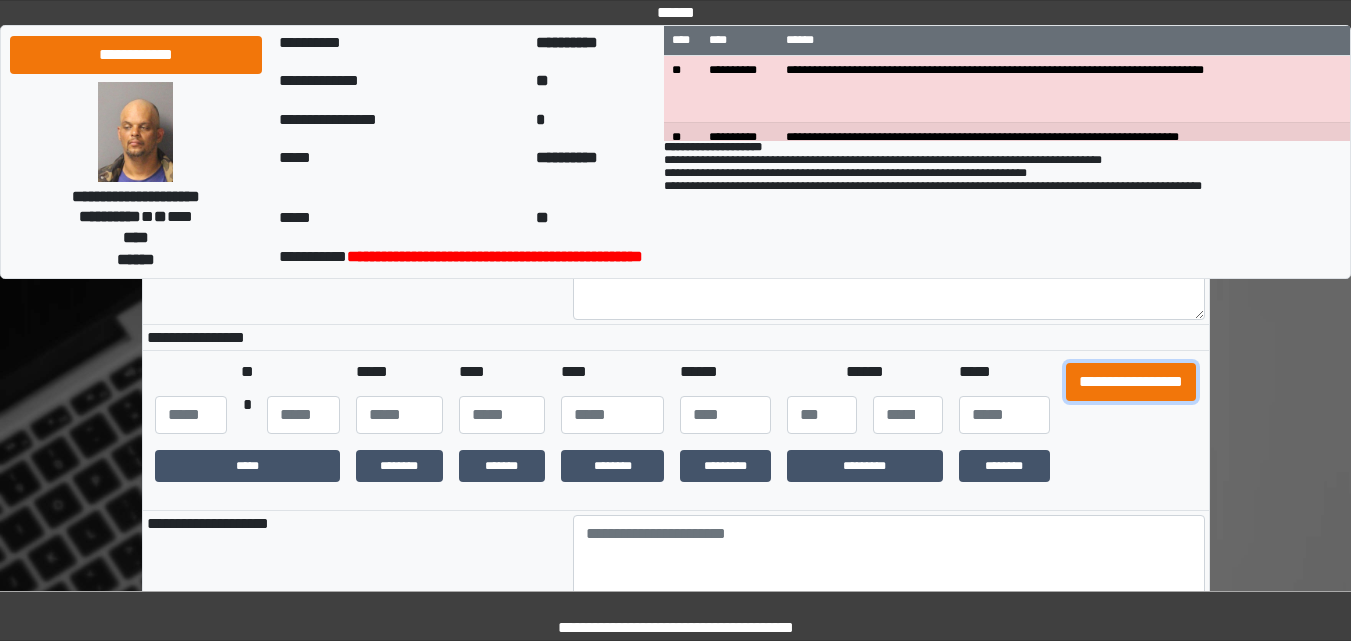 click on "**********" at bounding box center (1131, 382) 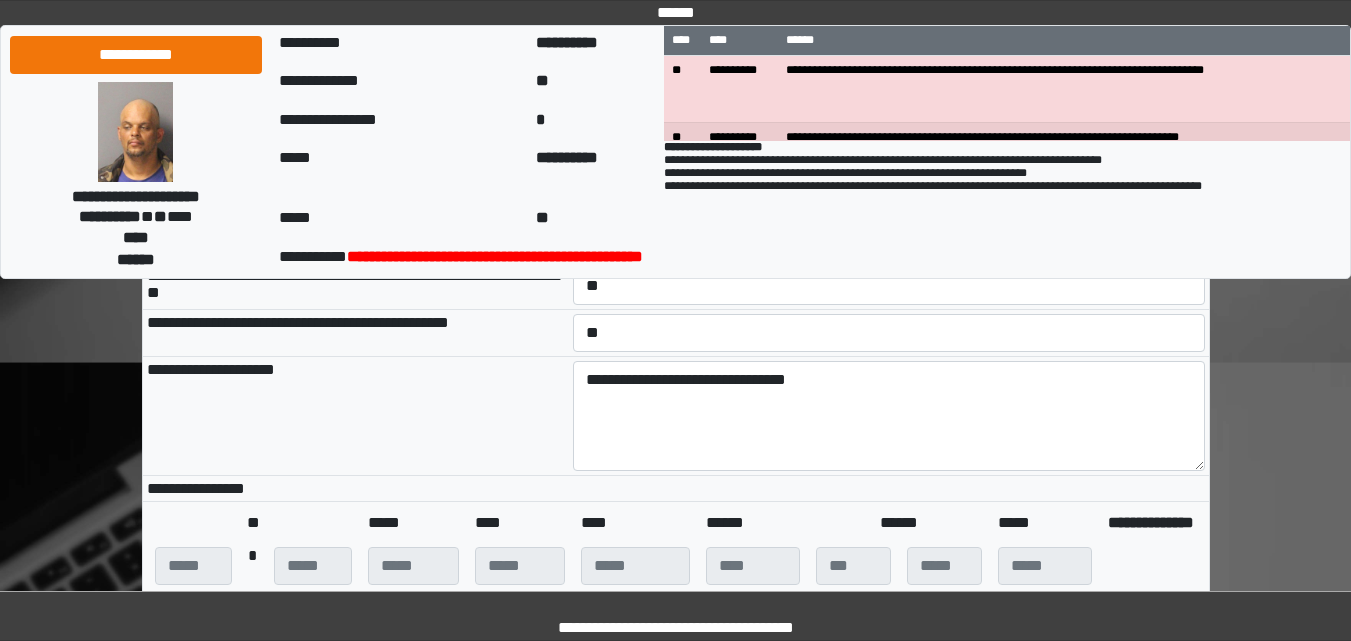 scroll, scrollTop: 340, scrollLeft: 0, axis: vertical 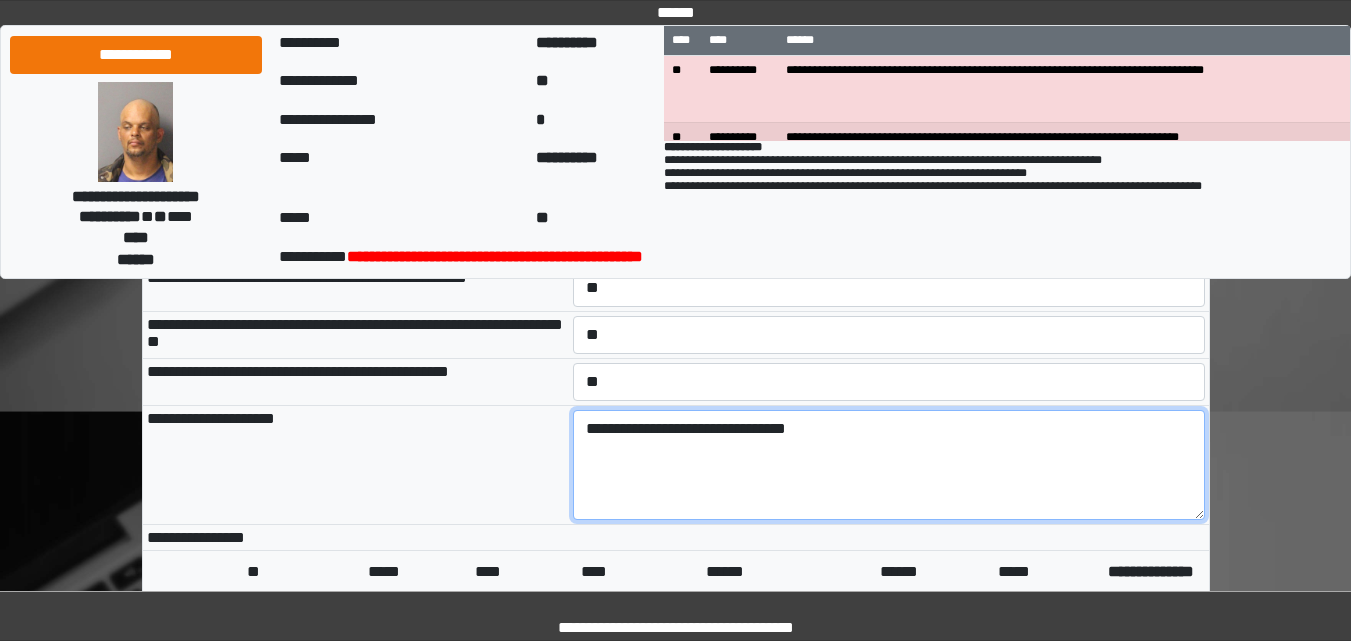 click on "**********" at bounding box center (889, 465) 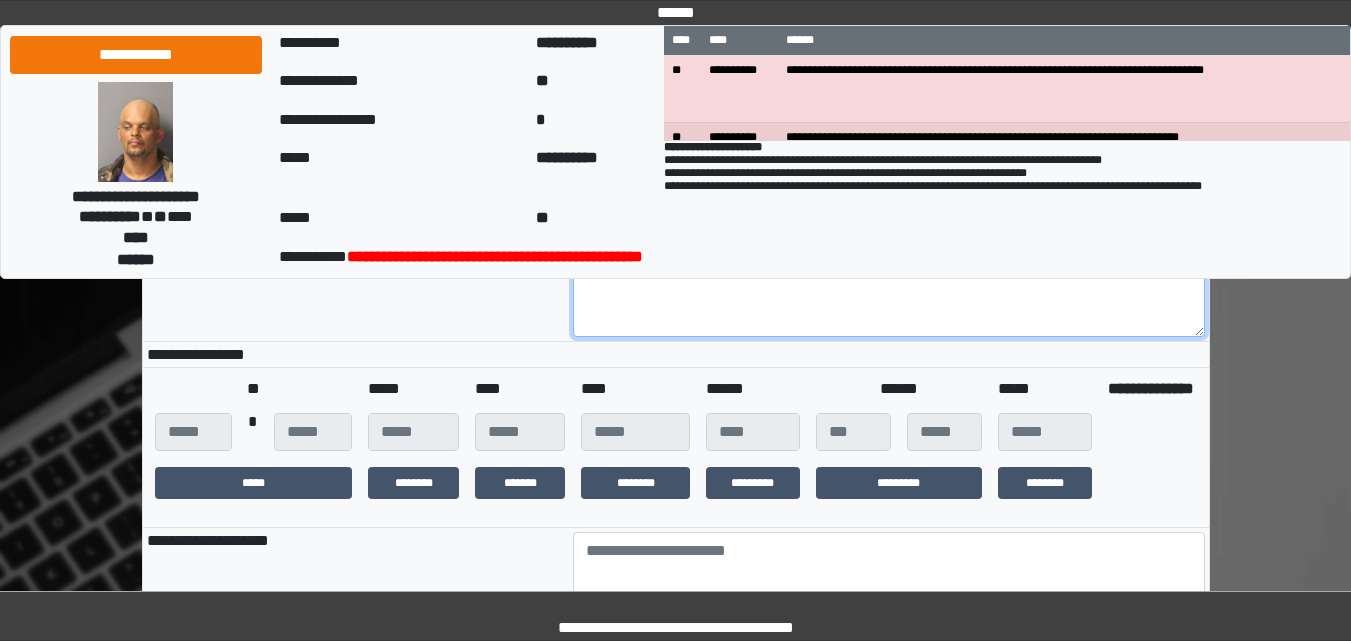 scroll, scrollTop: 640, scrollLeft: 0, axis: vertical 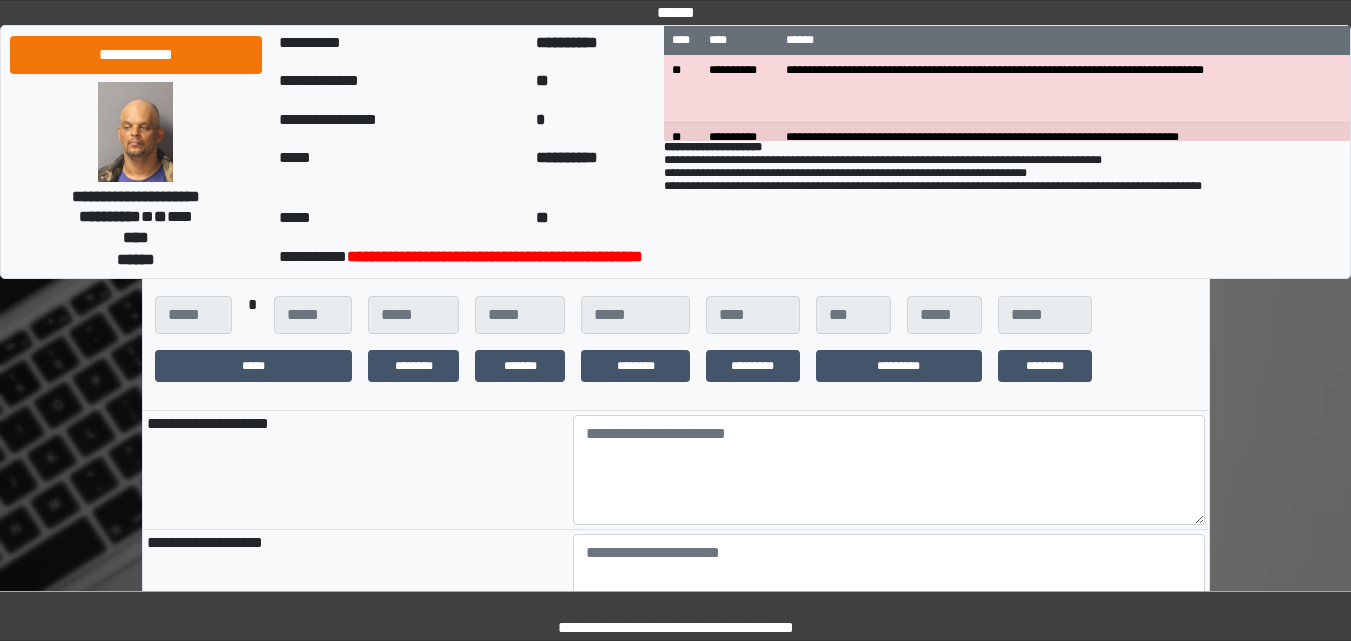type on "**********" 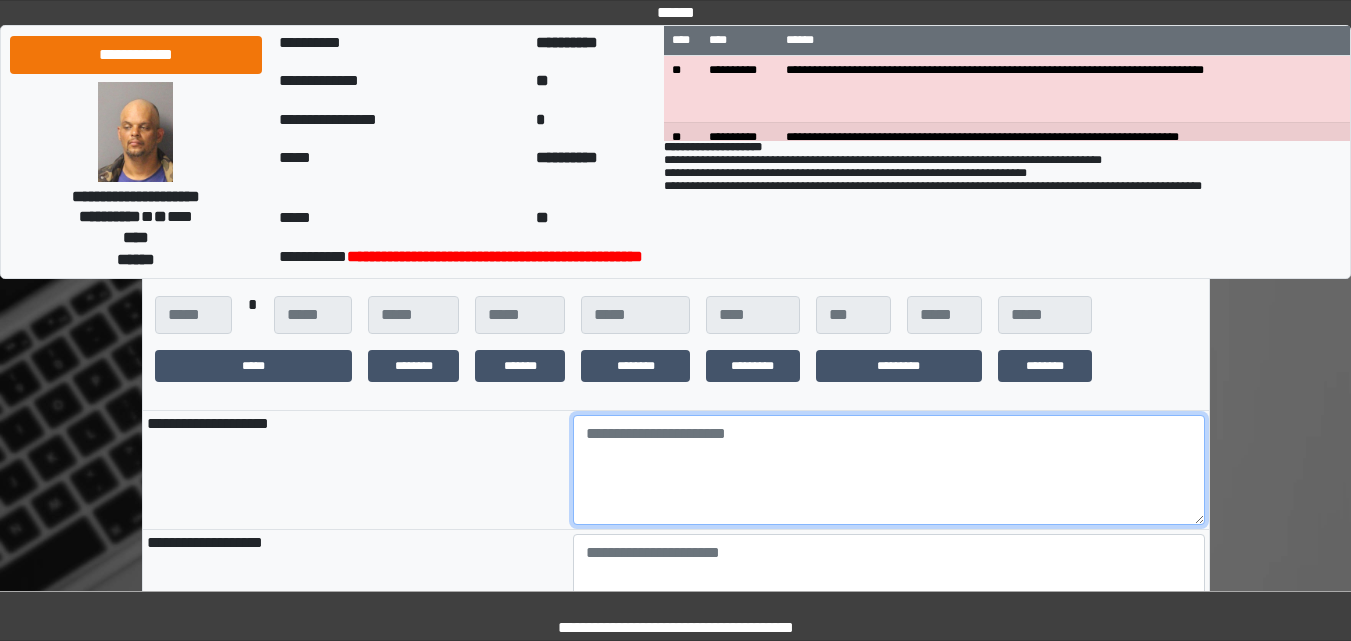 click at bounding box center [889, 470] 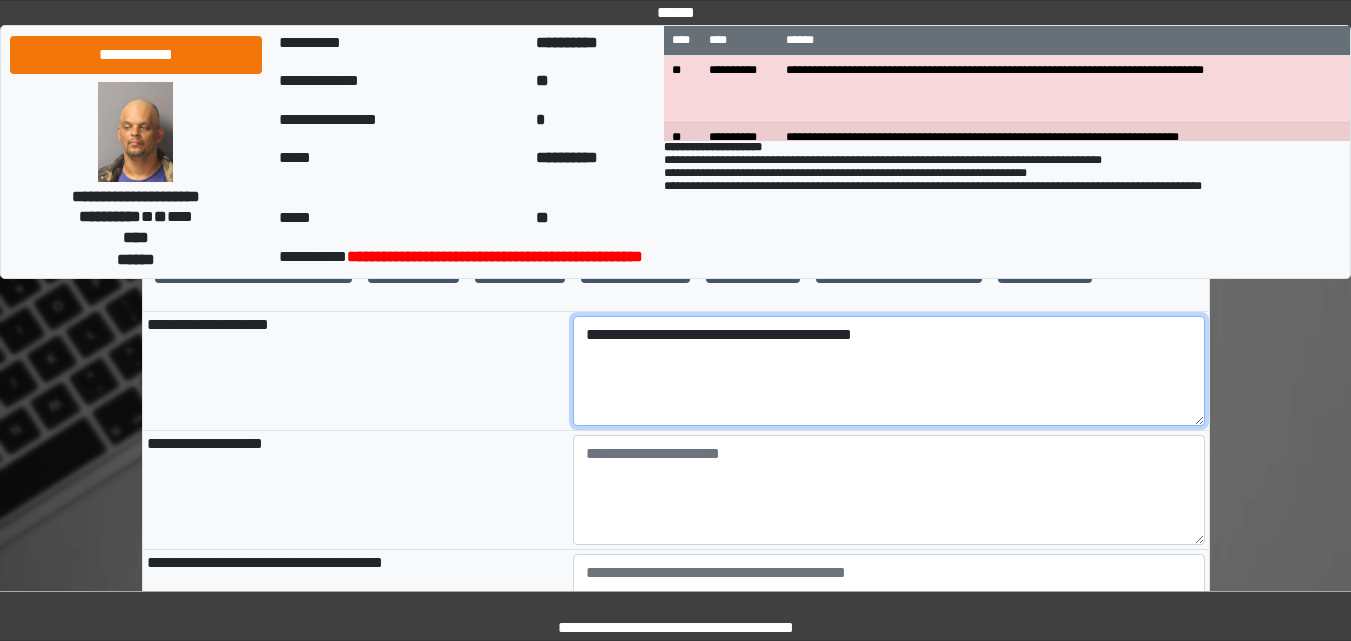 scroll, scrollTop: 740, scrollLeft: 0, axis: vertical 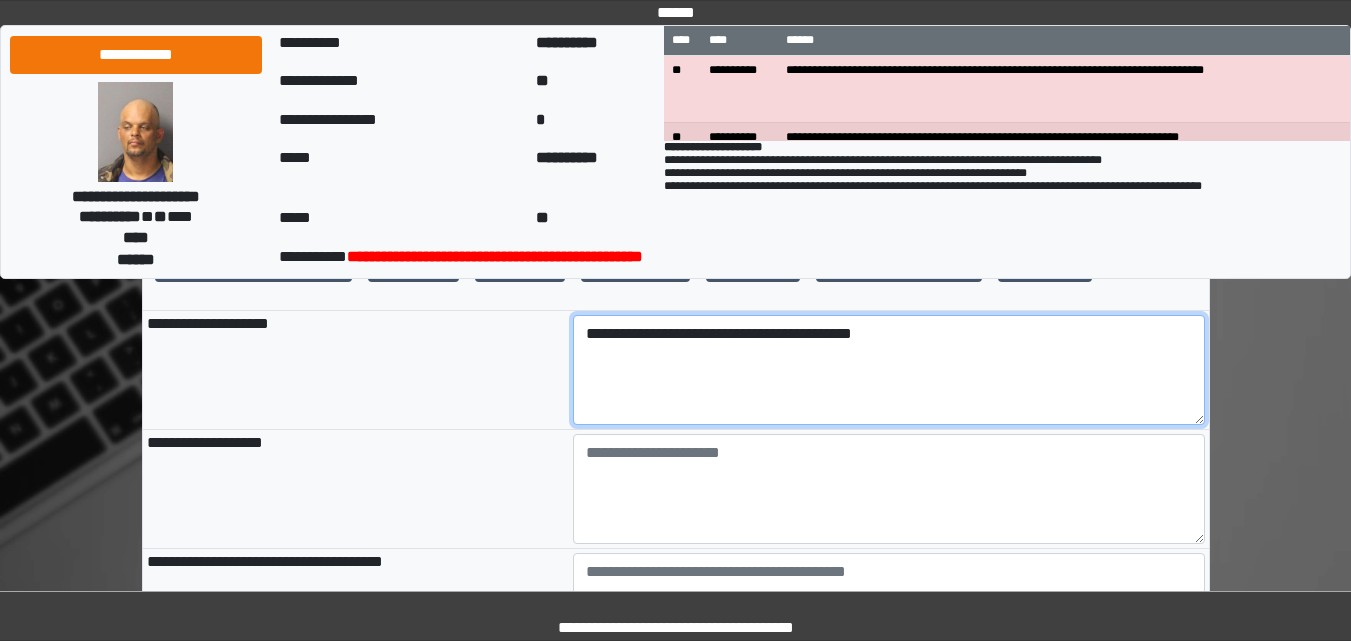 type on "**********" 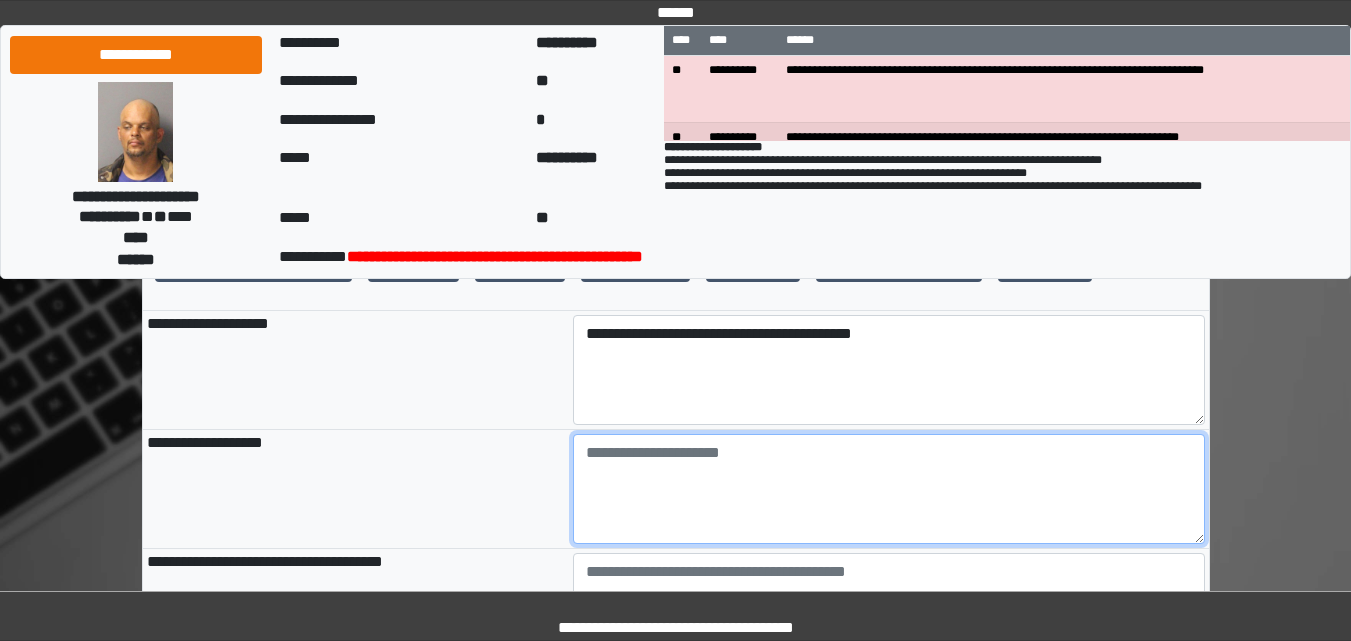 click at bounding box center (889, 489) 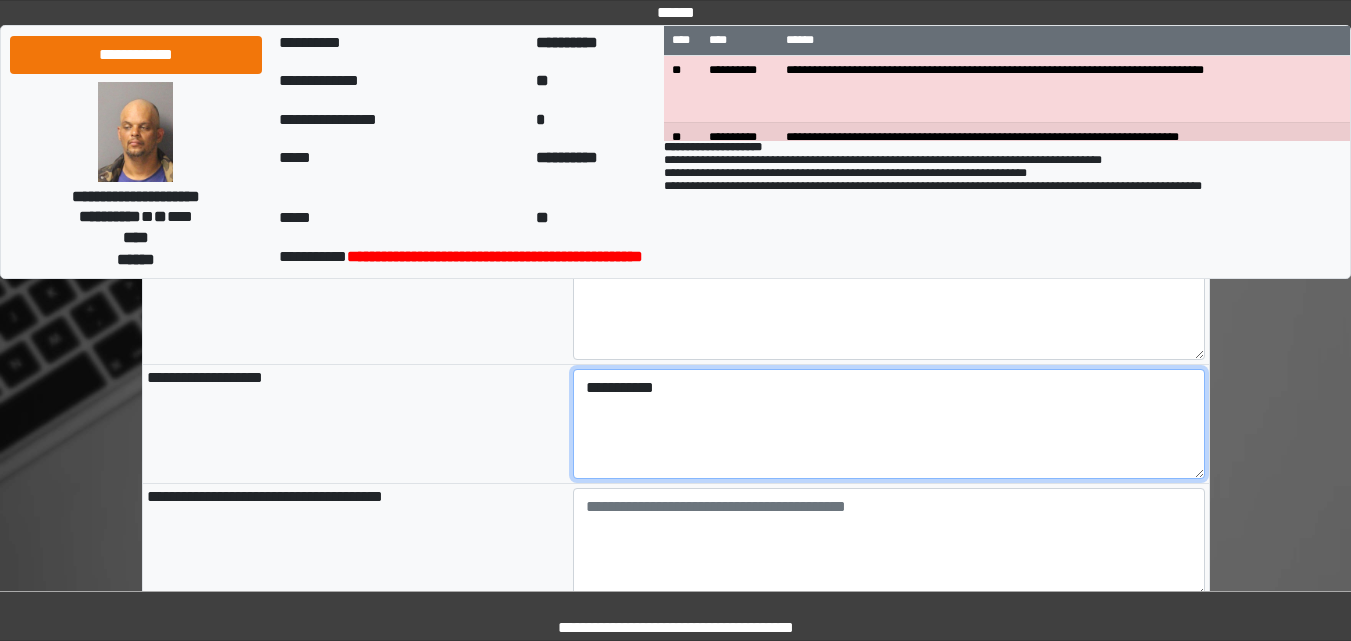 scroll, scrollTop: 840, scrollLeft: 0, axis: vertical 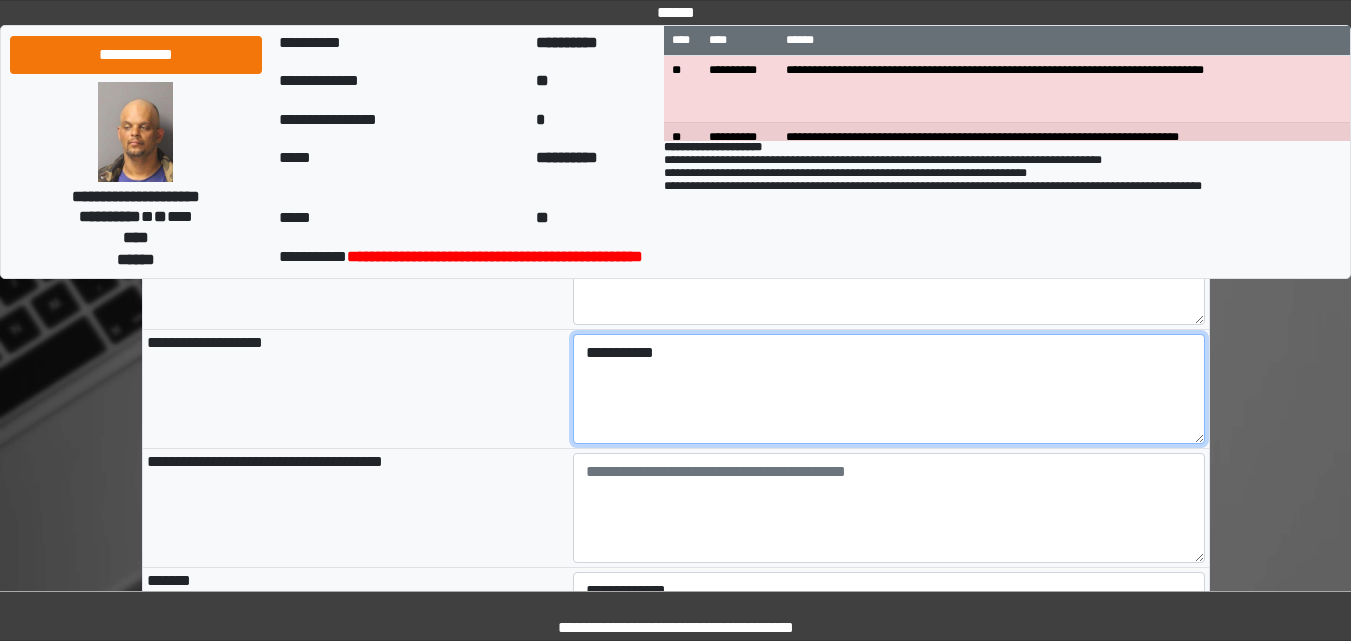 type on "**********" 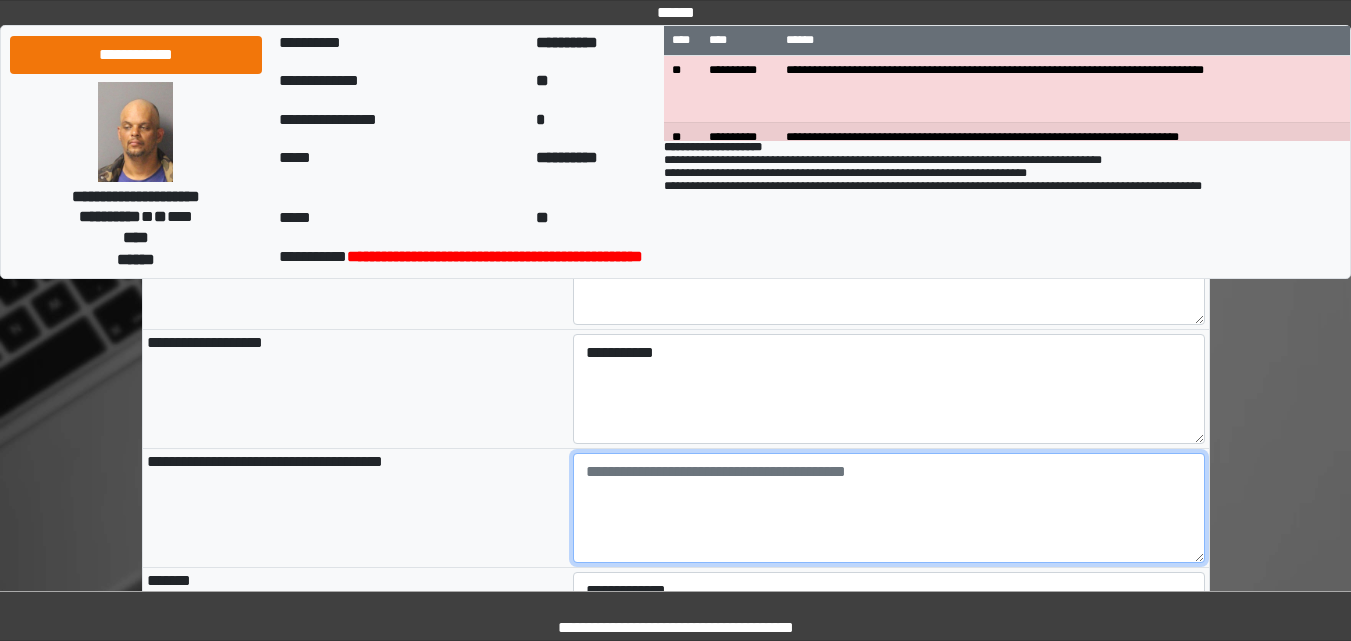 click at bounding box center [889, 508] 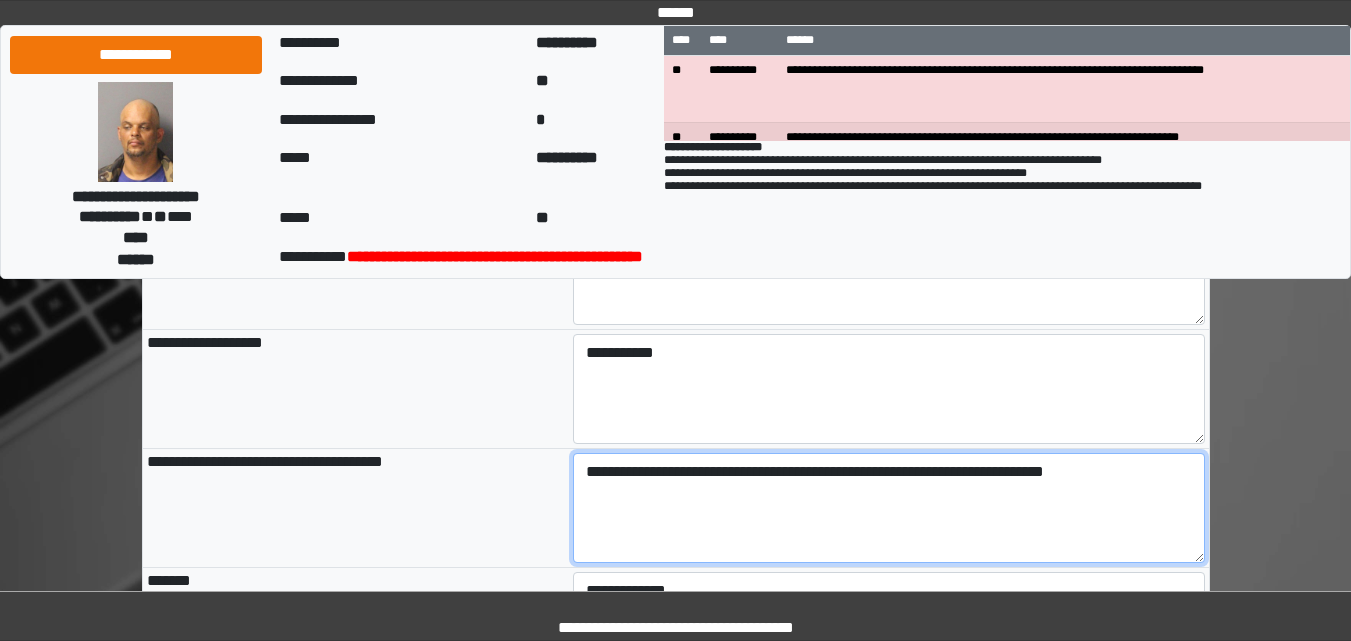 click on "**********" at bounding box center [889, 508] 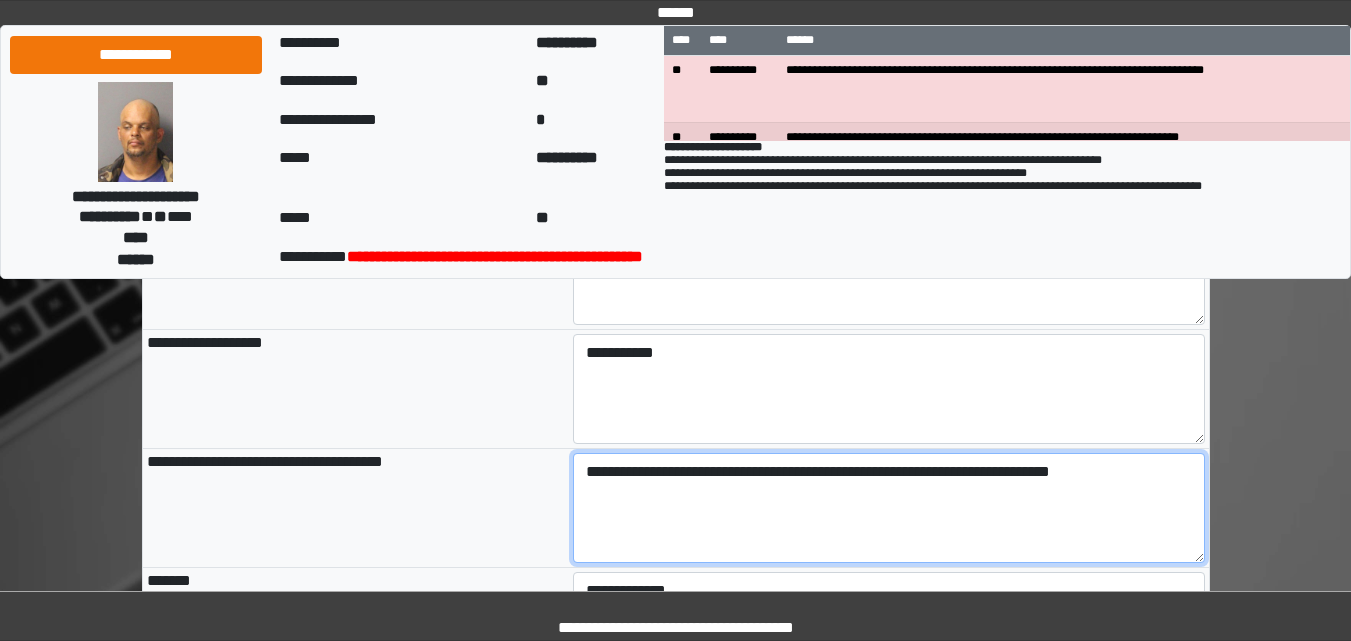 click on "**********" at bounding box center (889, 508) 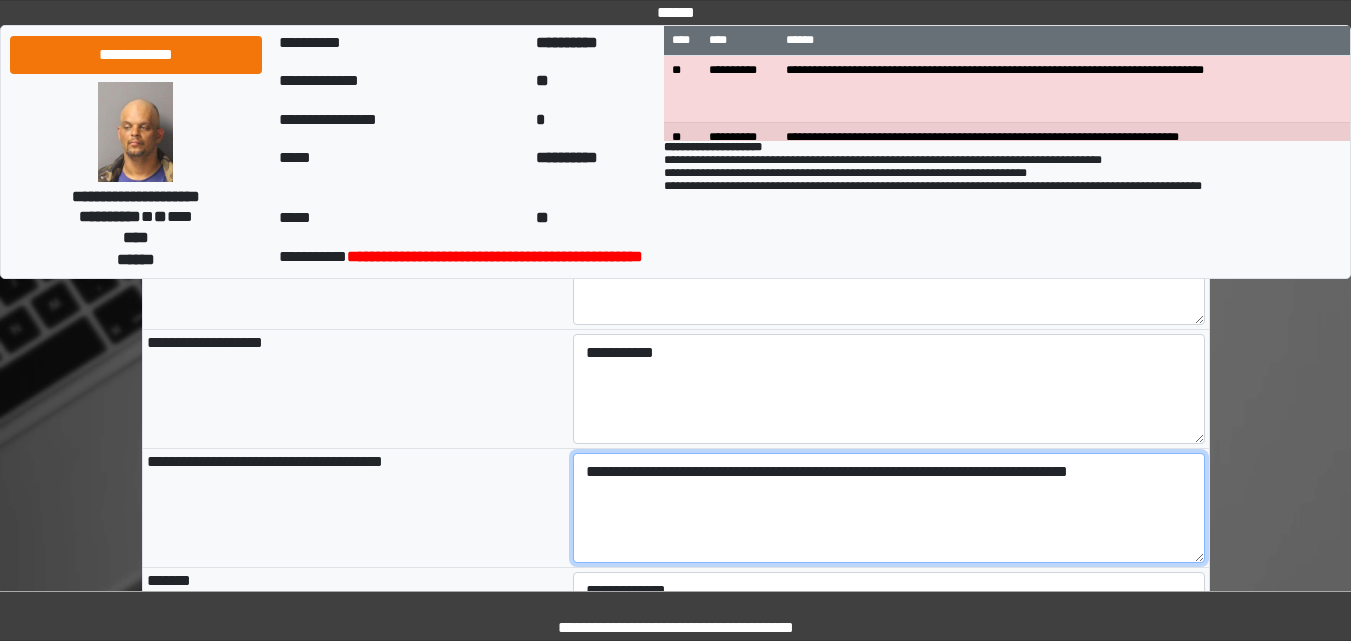 click on "**********" at bounding box center (889, 508) 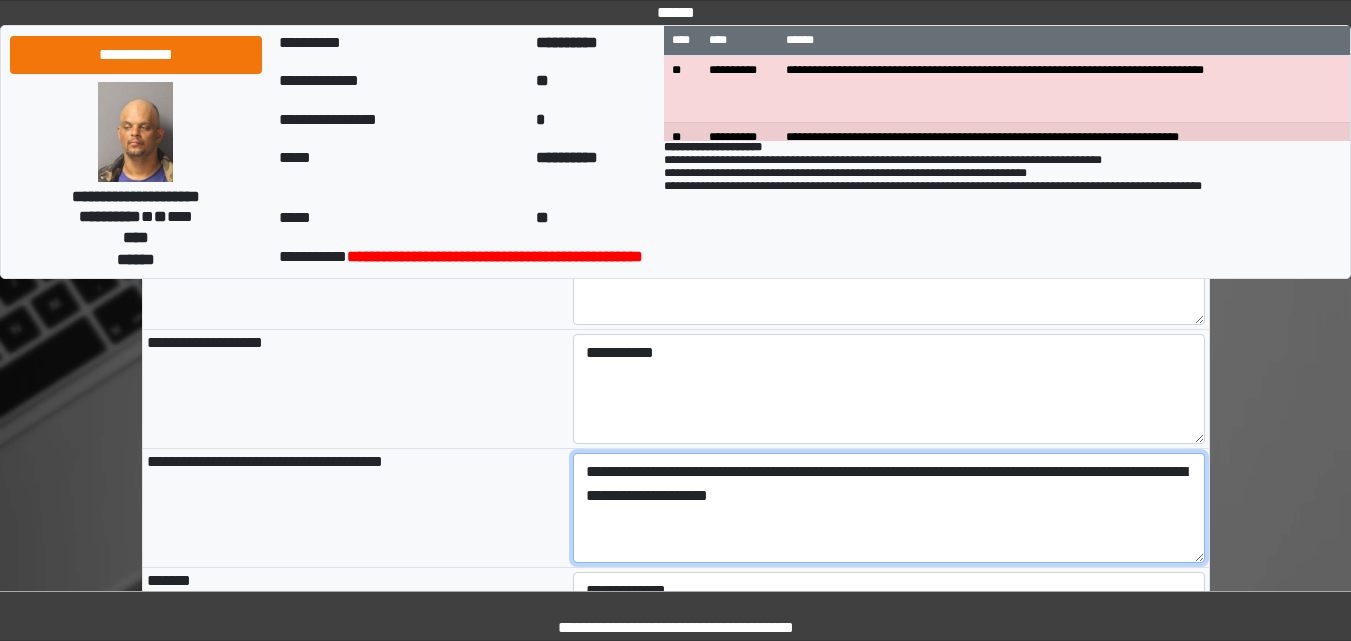 click on "**********" at bounding box center [889, 508] 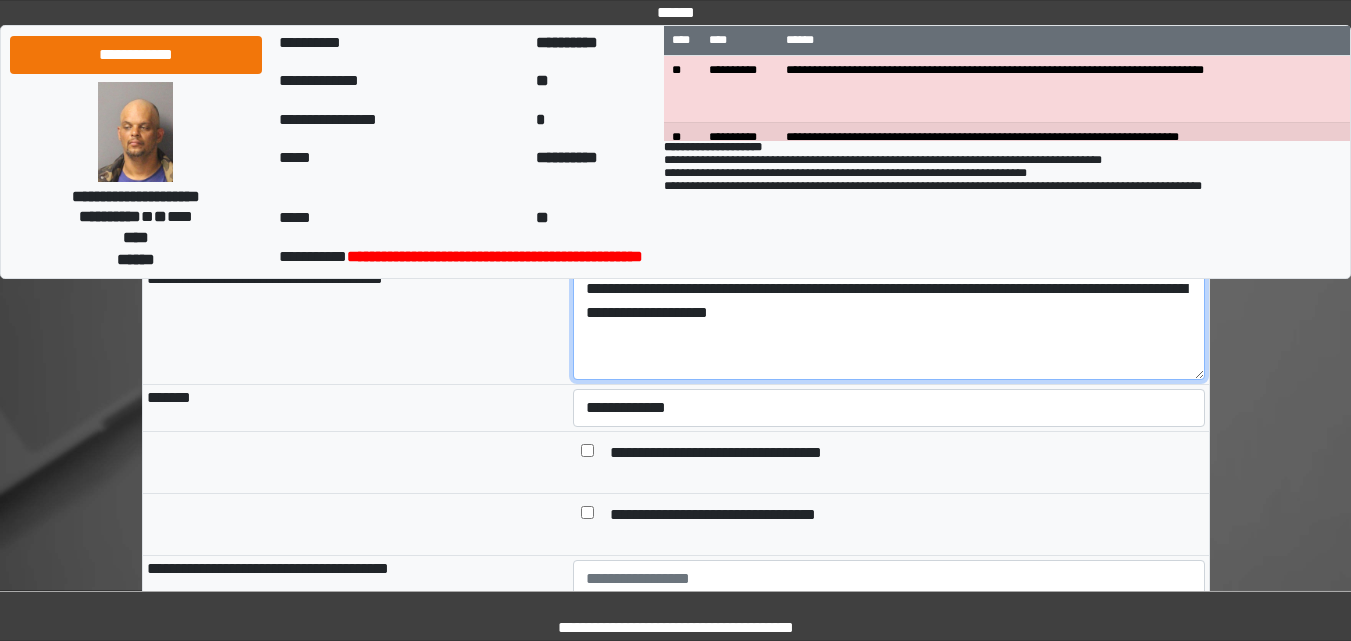scroll, scrollTop: 1040, scrollLeft: 0, axis: vertical 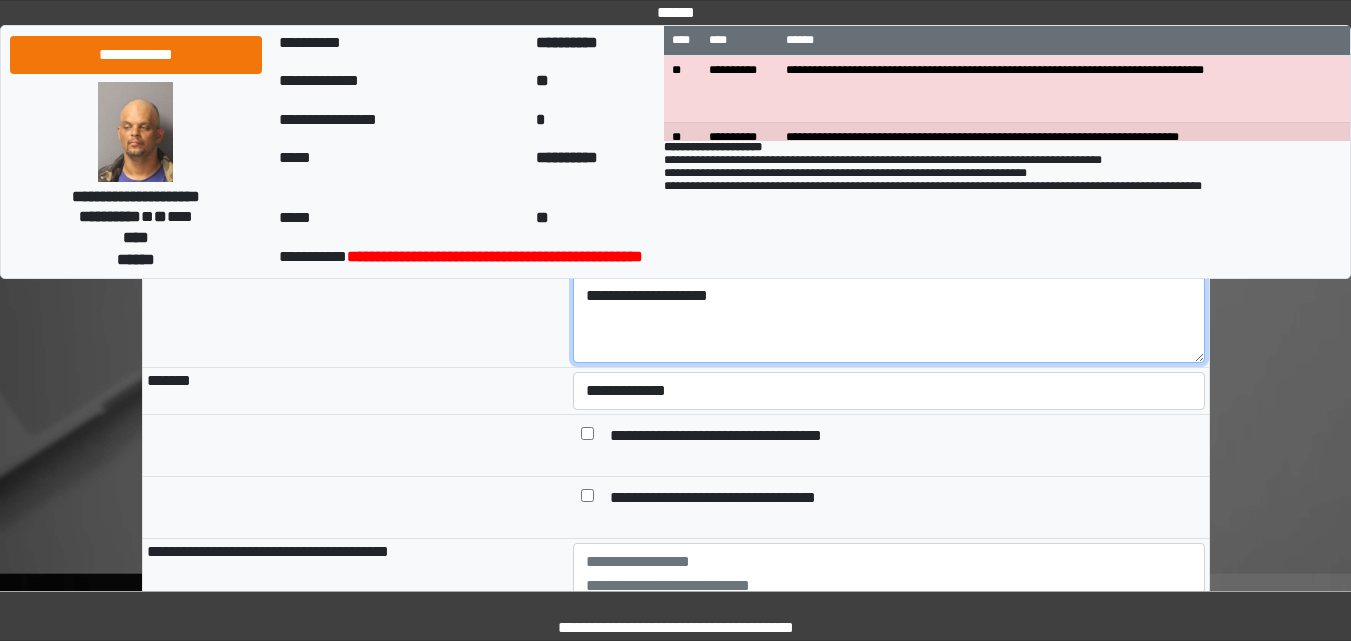 type on "**********" 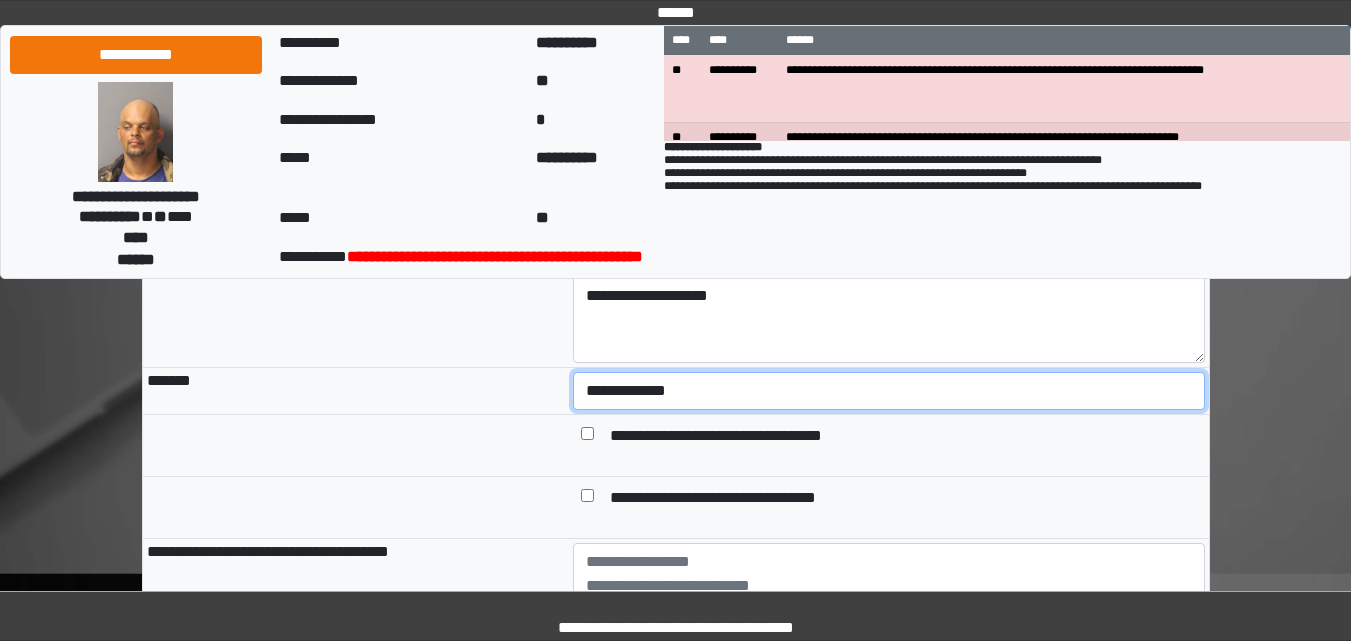 click on "**********" at bounding box center (889, 391) 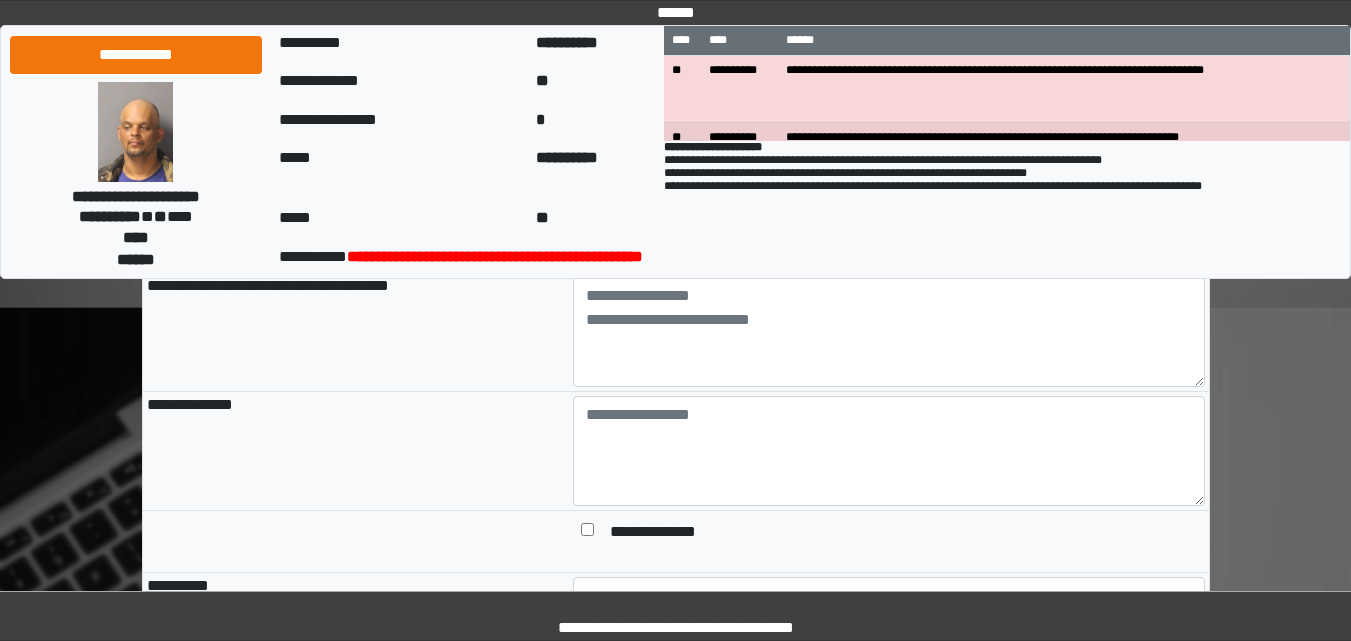 scroll, scrollTop: 1340, scrollLeft: 0, axis: vertical 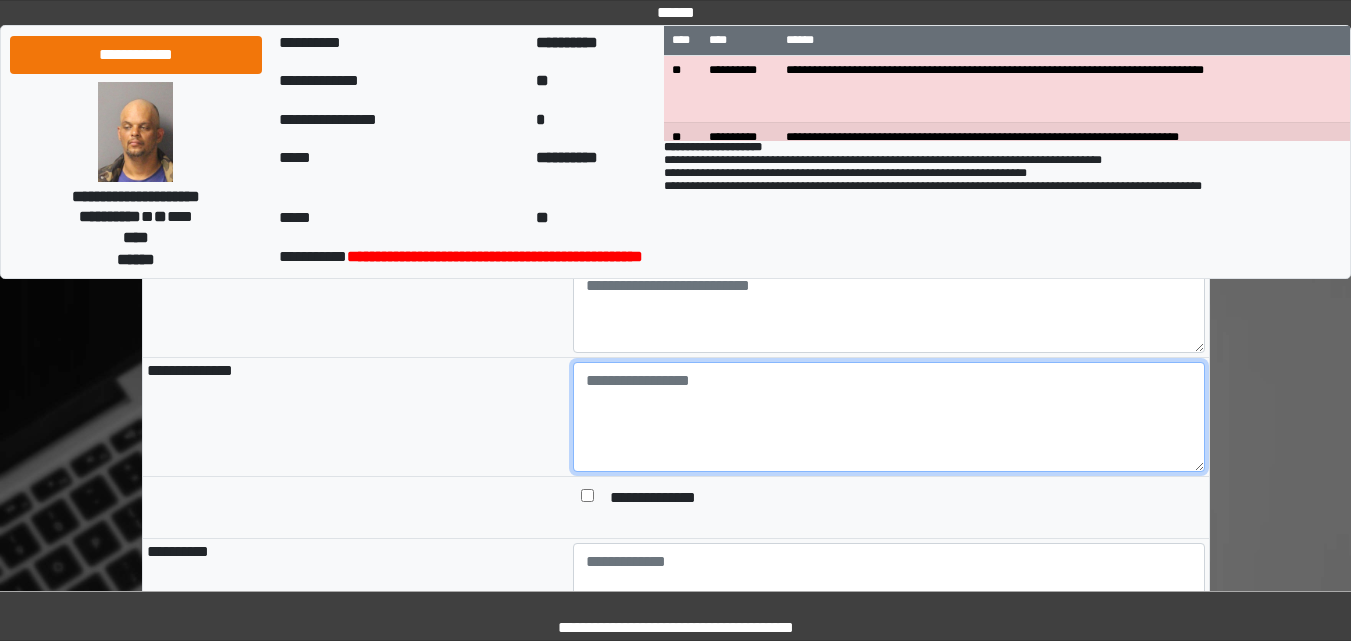 click at bounding box center (889, 417) 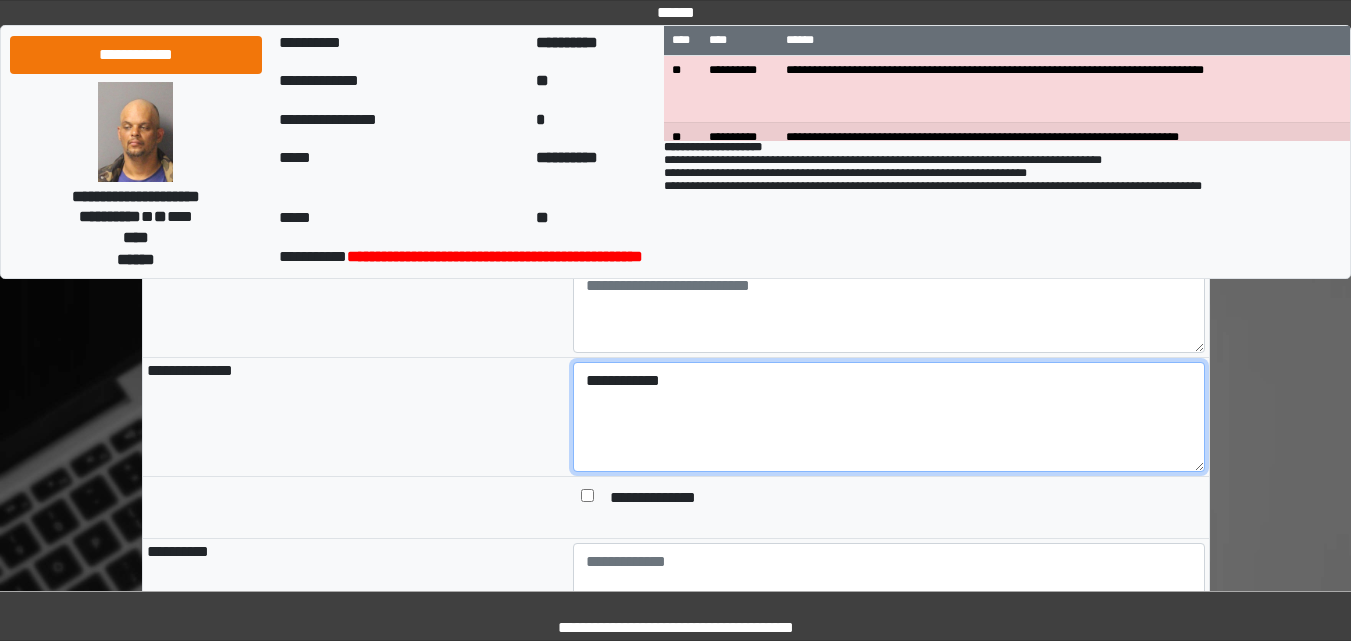 type on "**********" 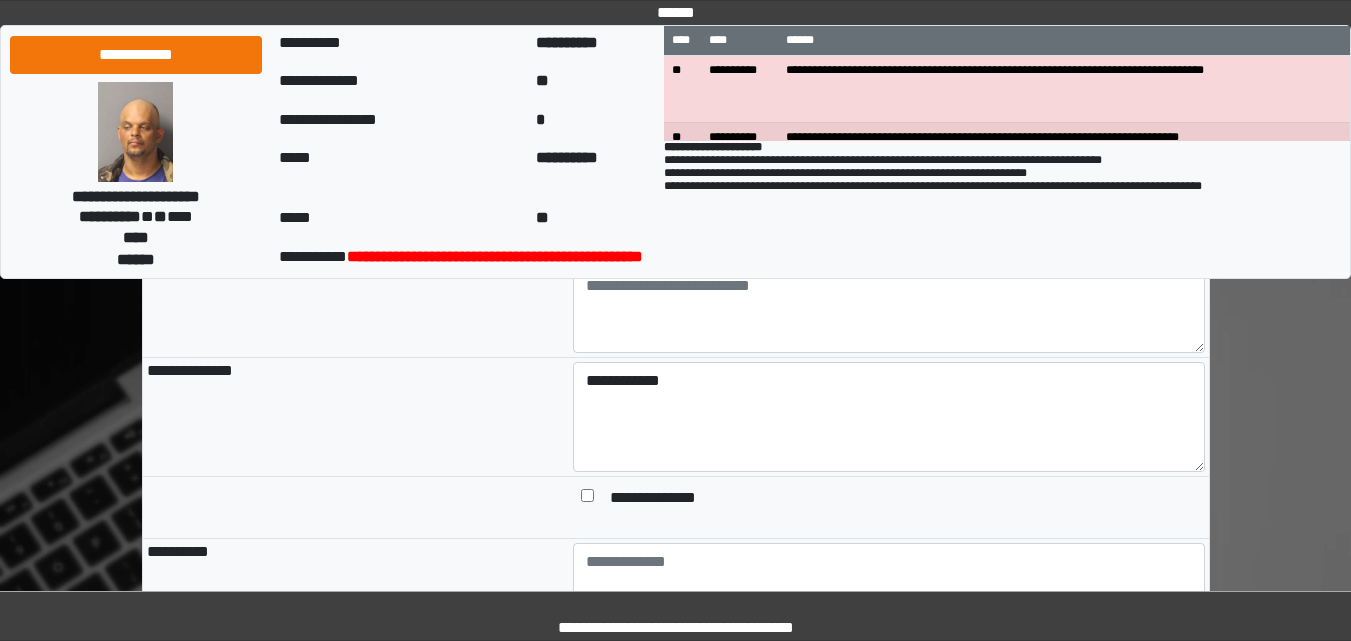 click on "**********" at bounding box center [675, 616] 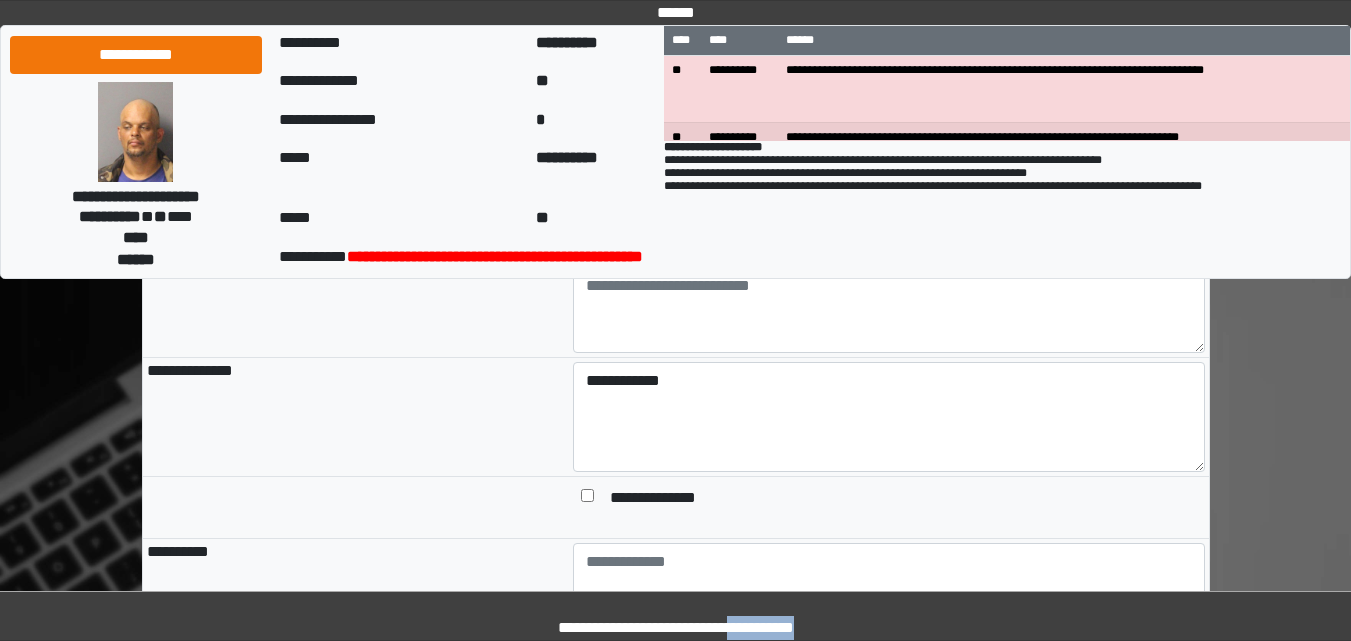 click on "**********" at bounding box center [675, 616] 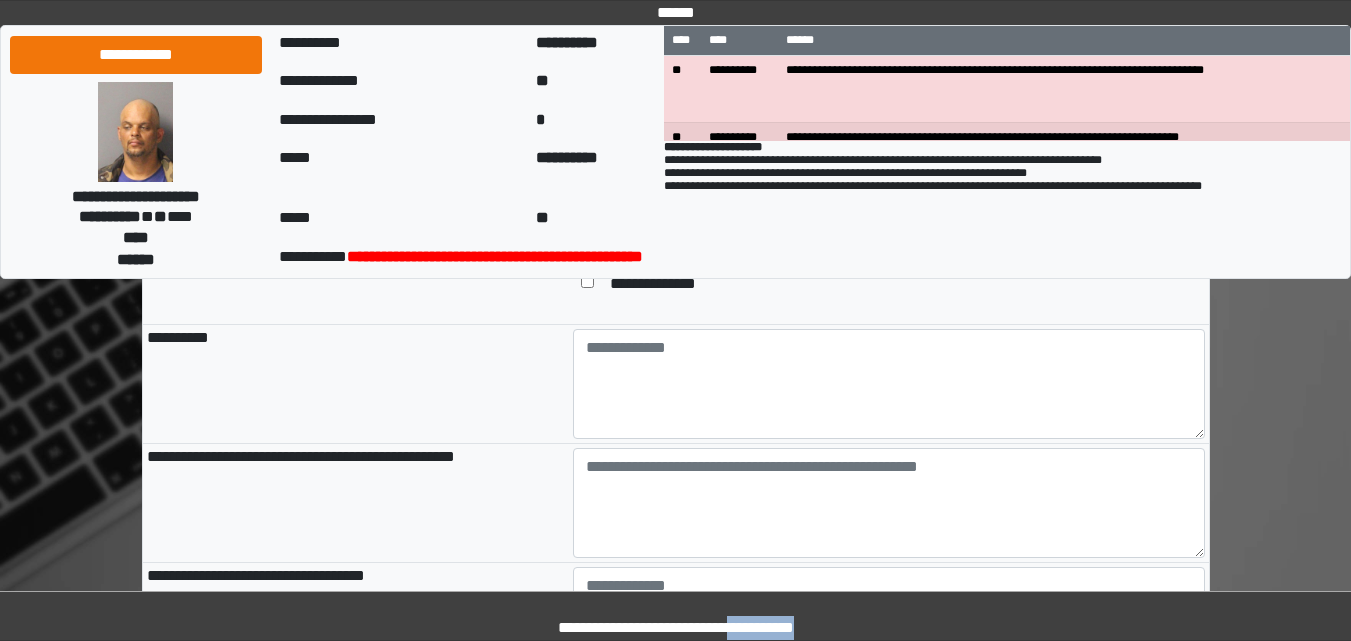 scroll, scrollTop: 1687, scrollLeft: 0, axis: vertical 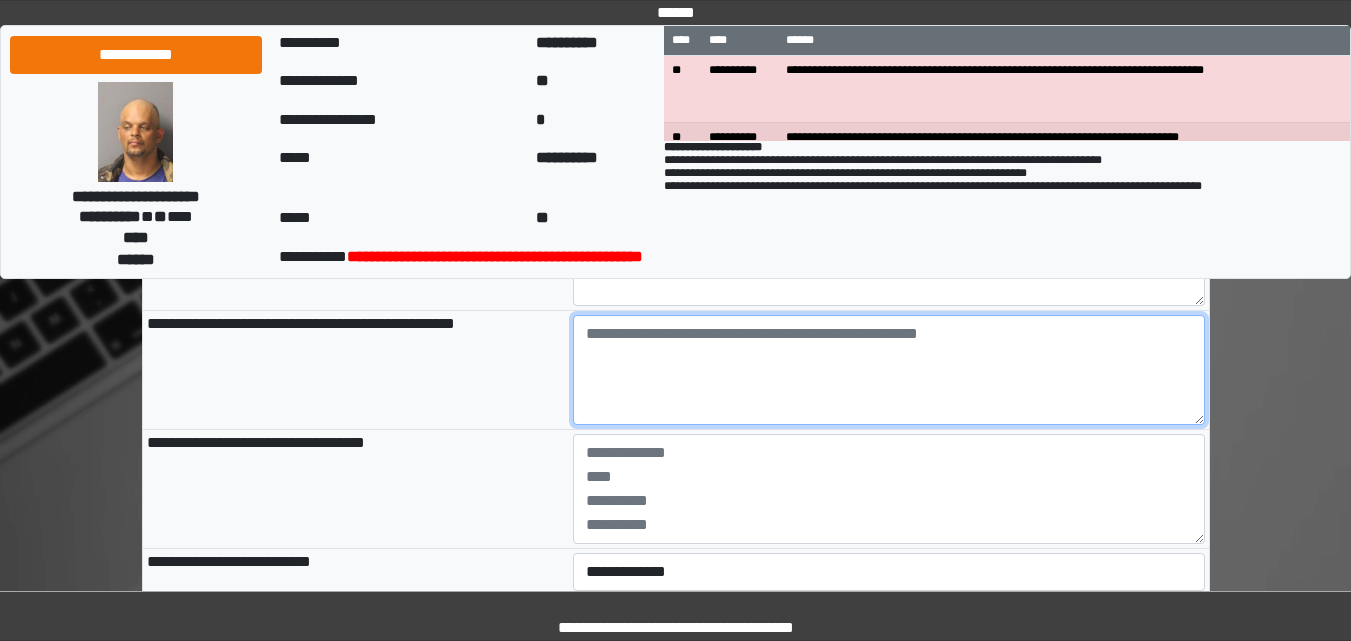click at bounding box center [889, 370] 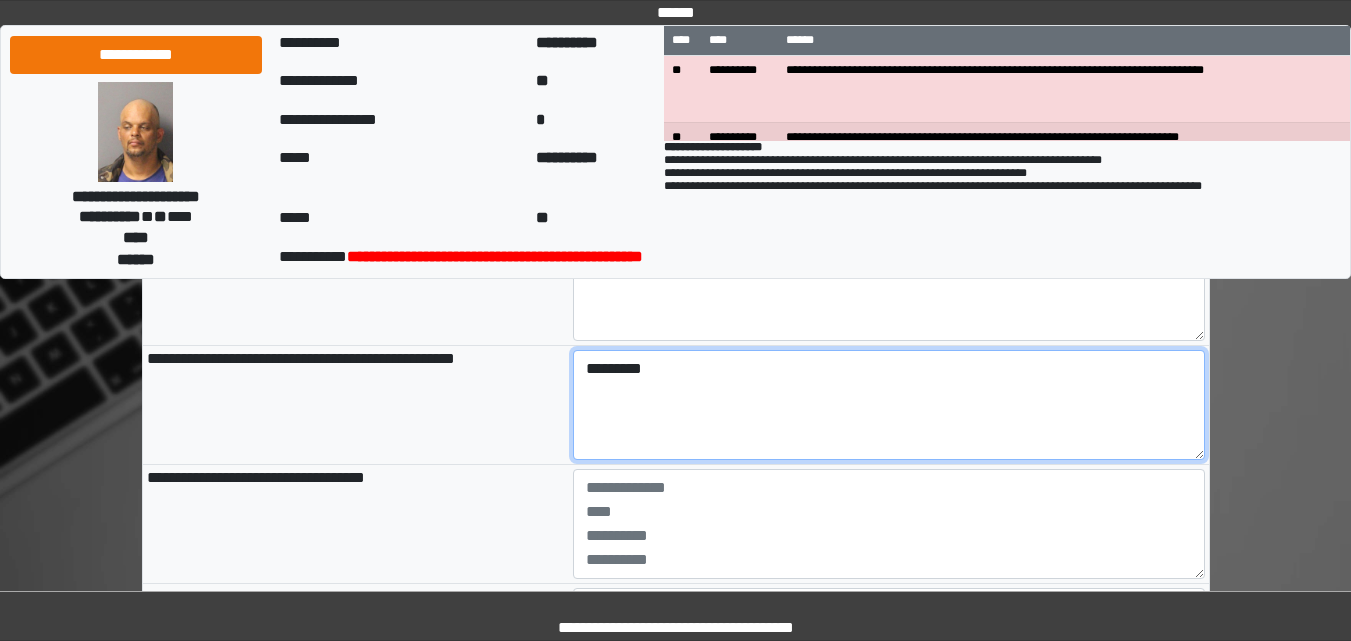 scroll, scrollTop: 1687, scrollLeft: 0, axis: vertical 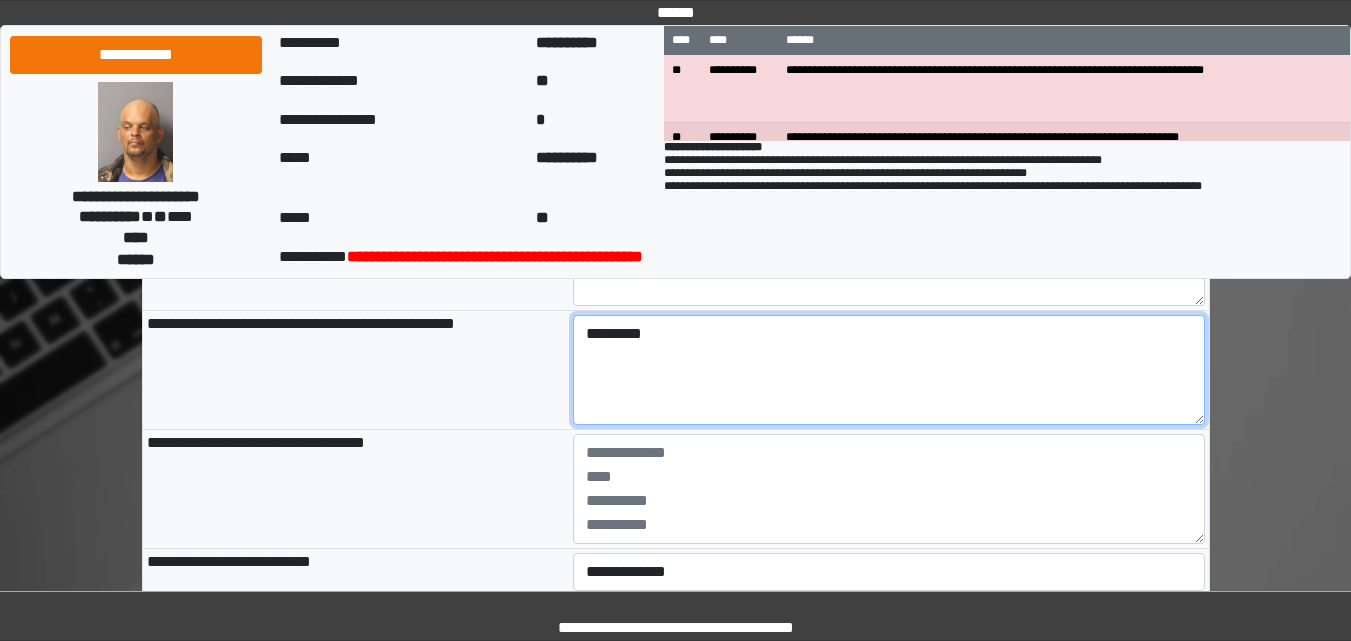 type on "*********" 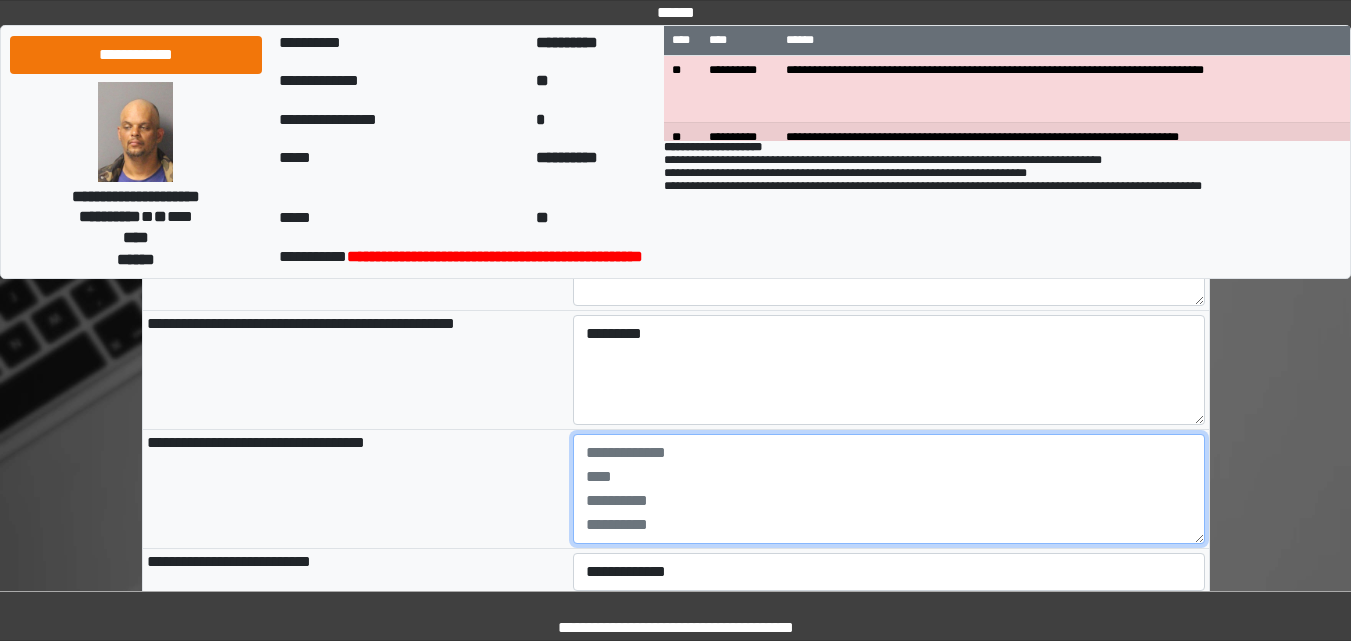 click at bounding box center [889, 489] 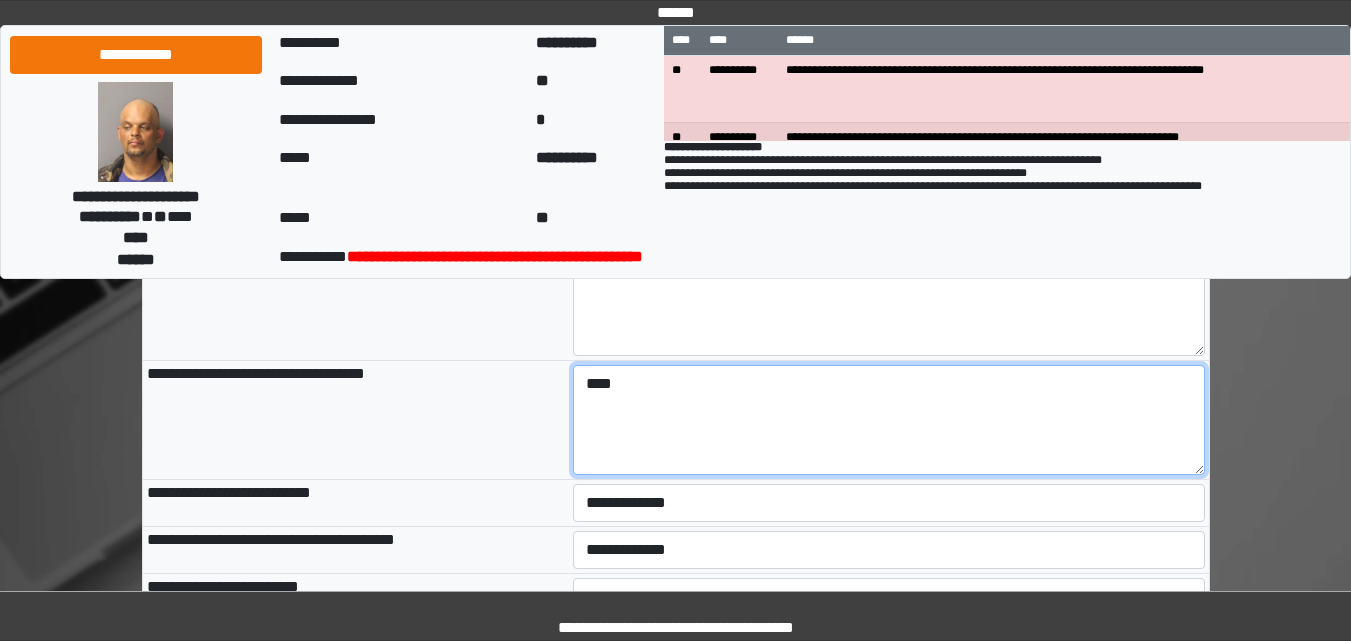 scroll, scrollTop: 1787, scrollLeft: 0, axis: vertical 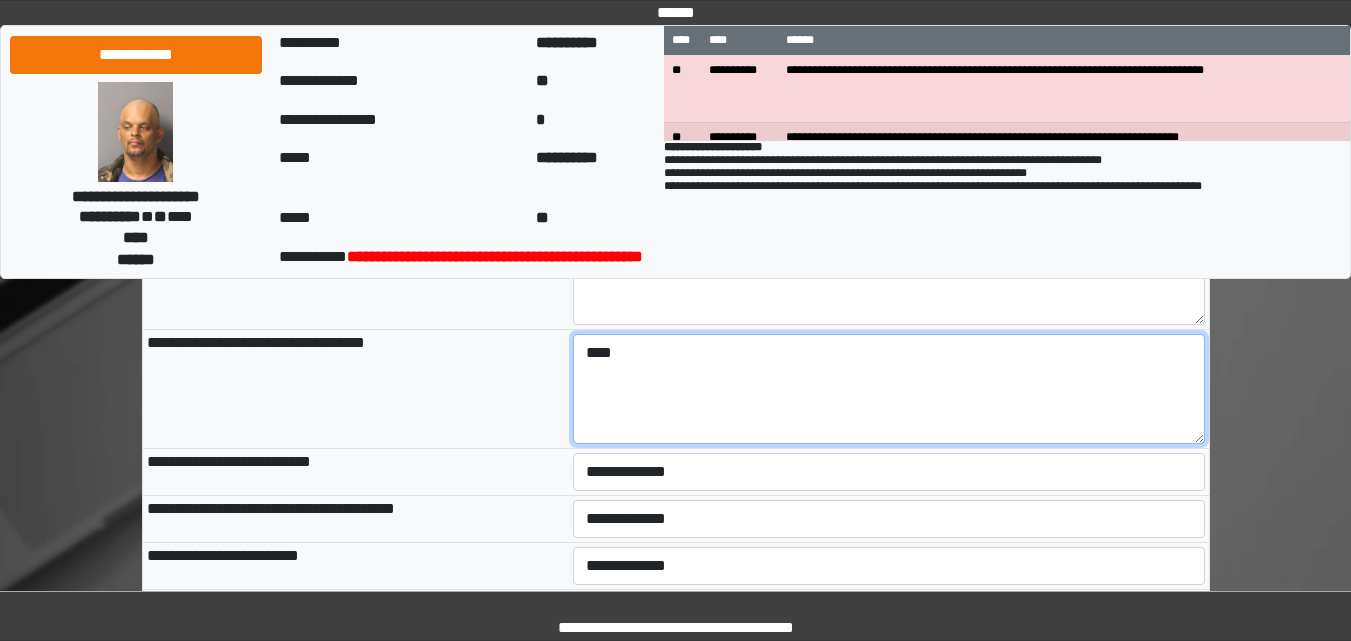 type on "****" 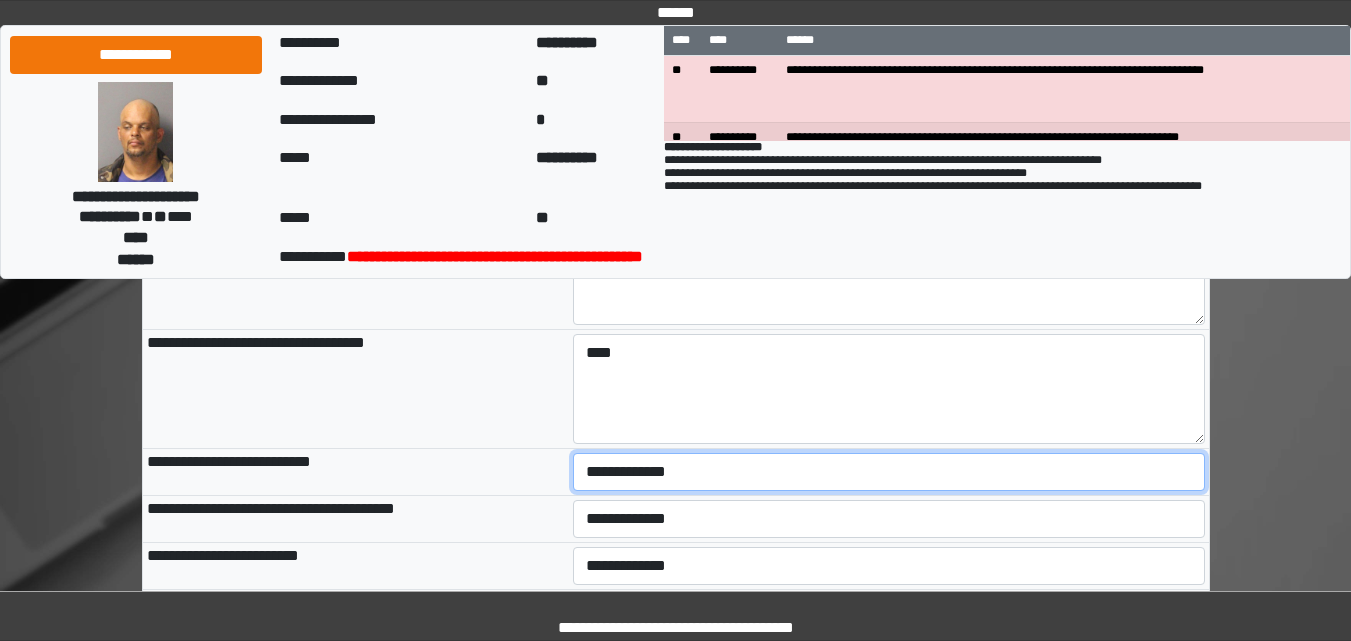 click on "**********" at bounding box center [889, 472] 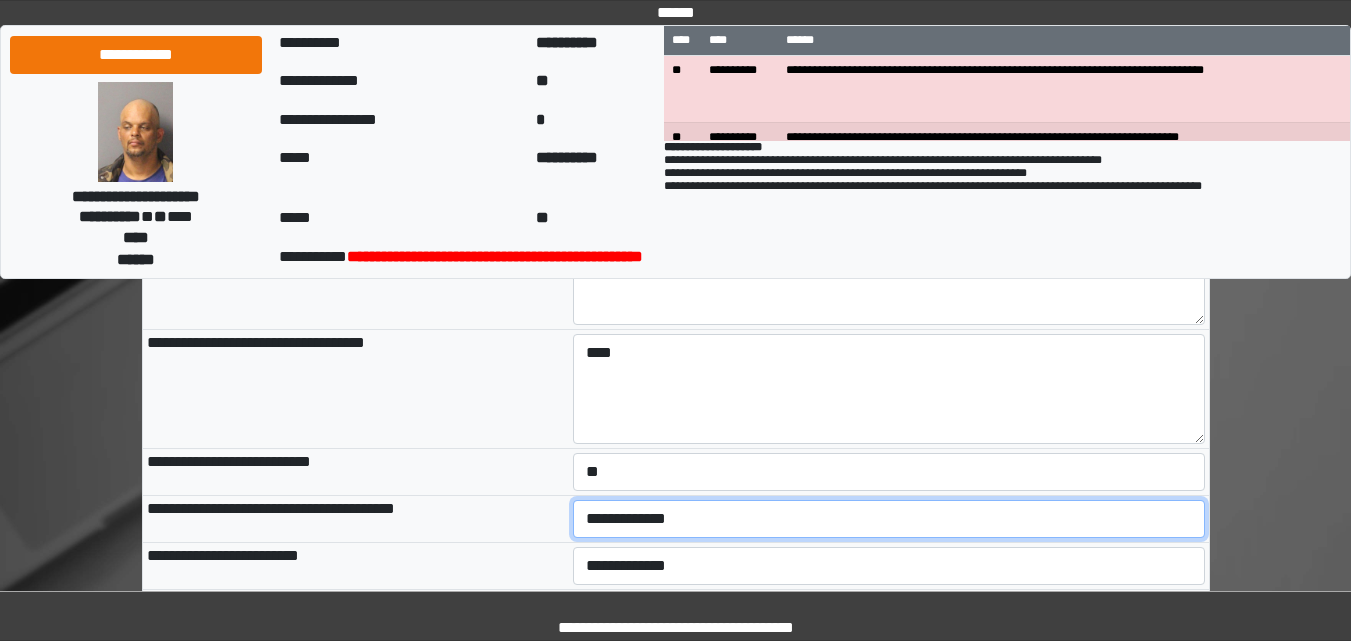 click on "**********" at bounding box center (889, 519) 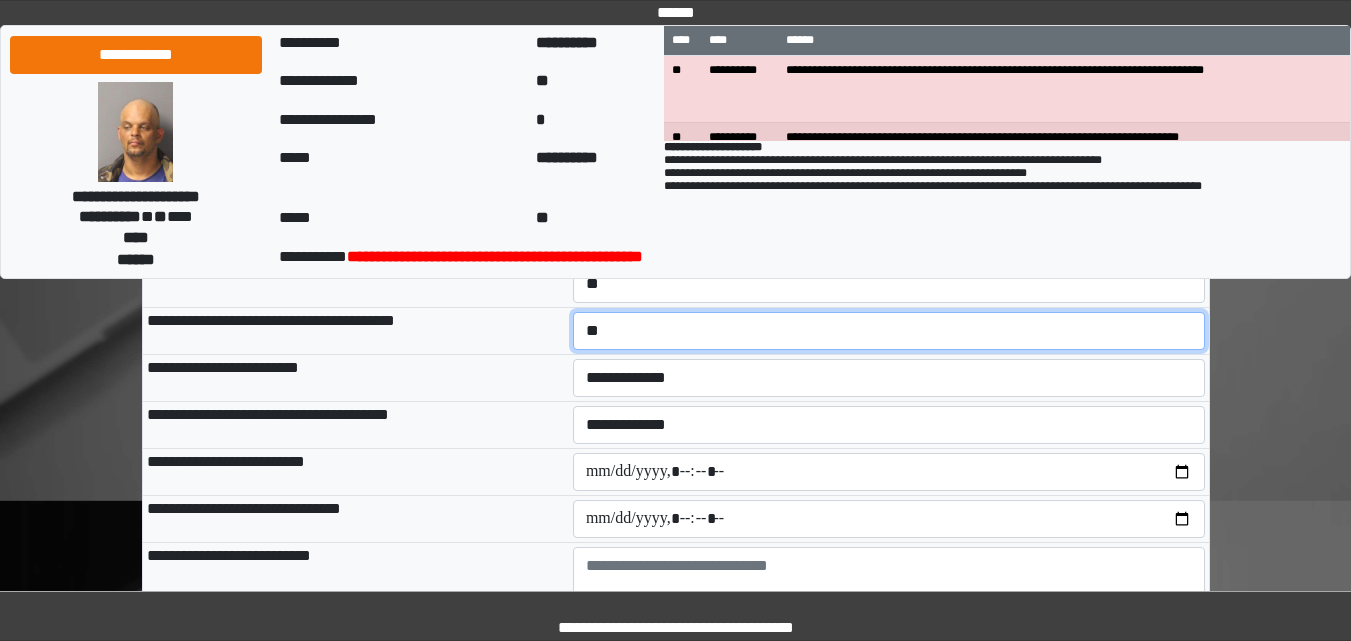 scroll, scrollTop: 1987, scrollLeft: 0, axis: vertical 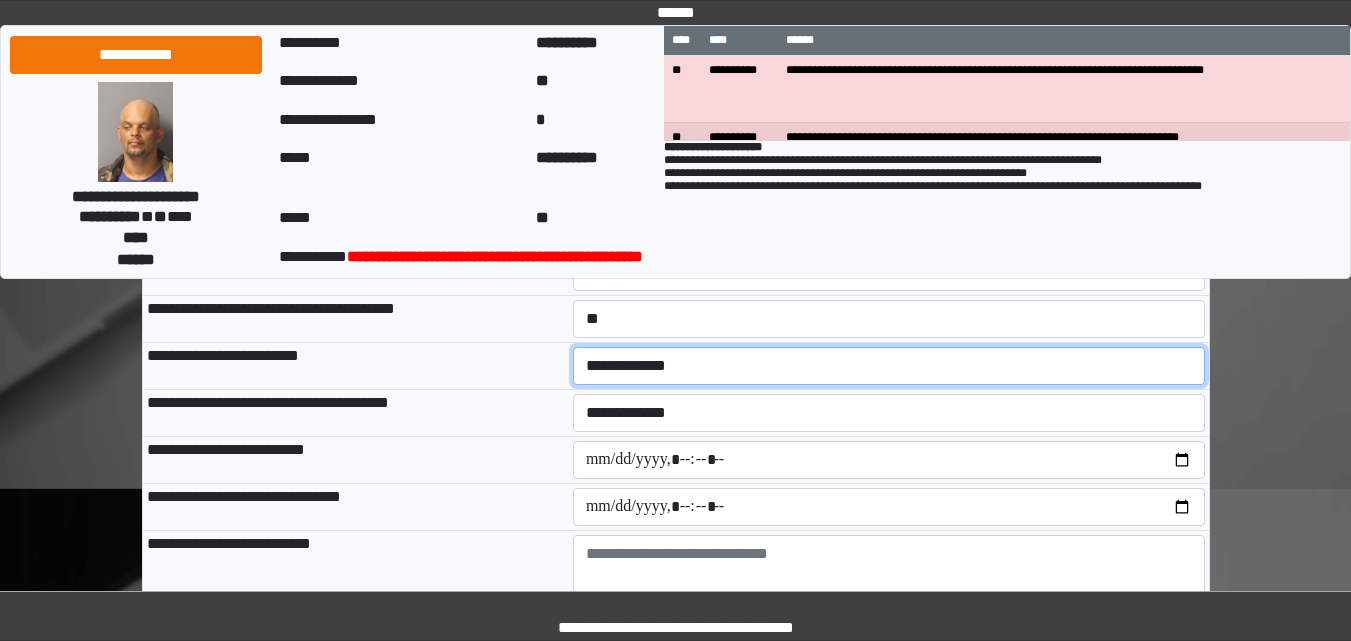click on "**********" at bounding box center [889, 366] 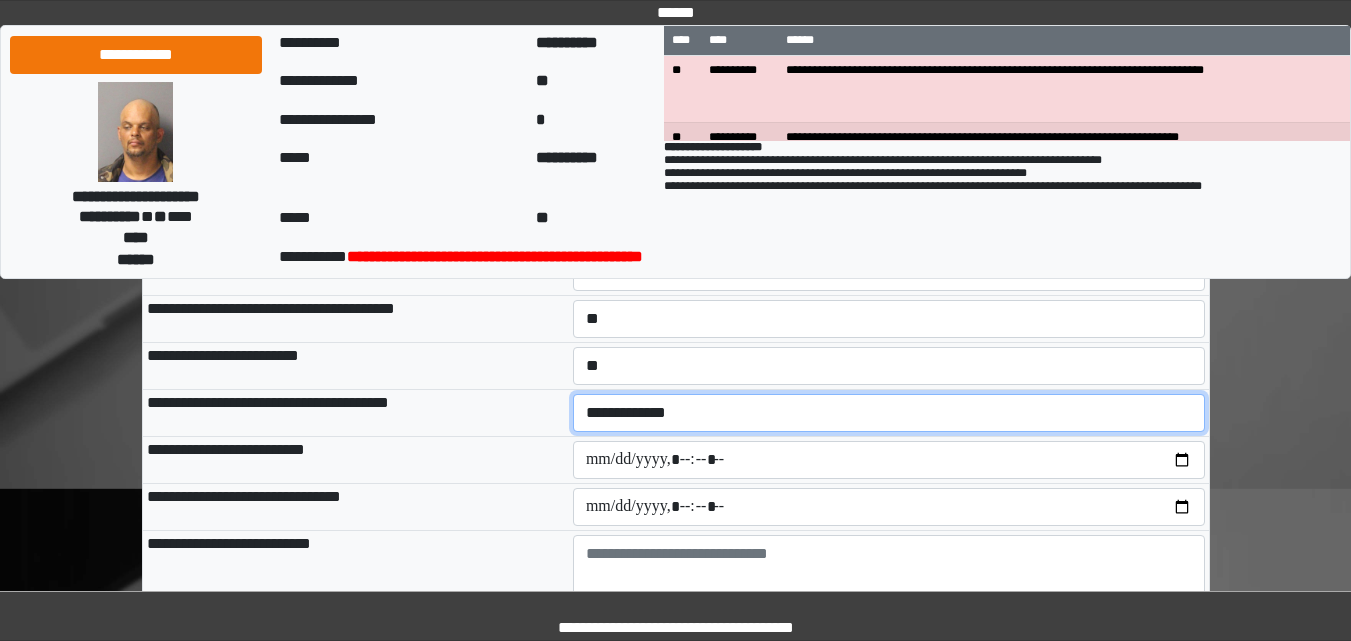 click on "**********" at bounding box center [889, 413] 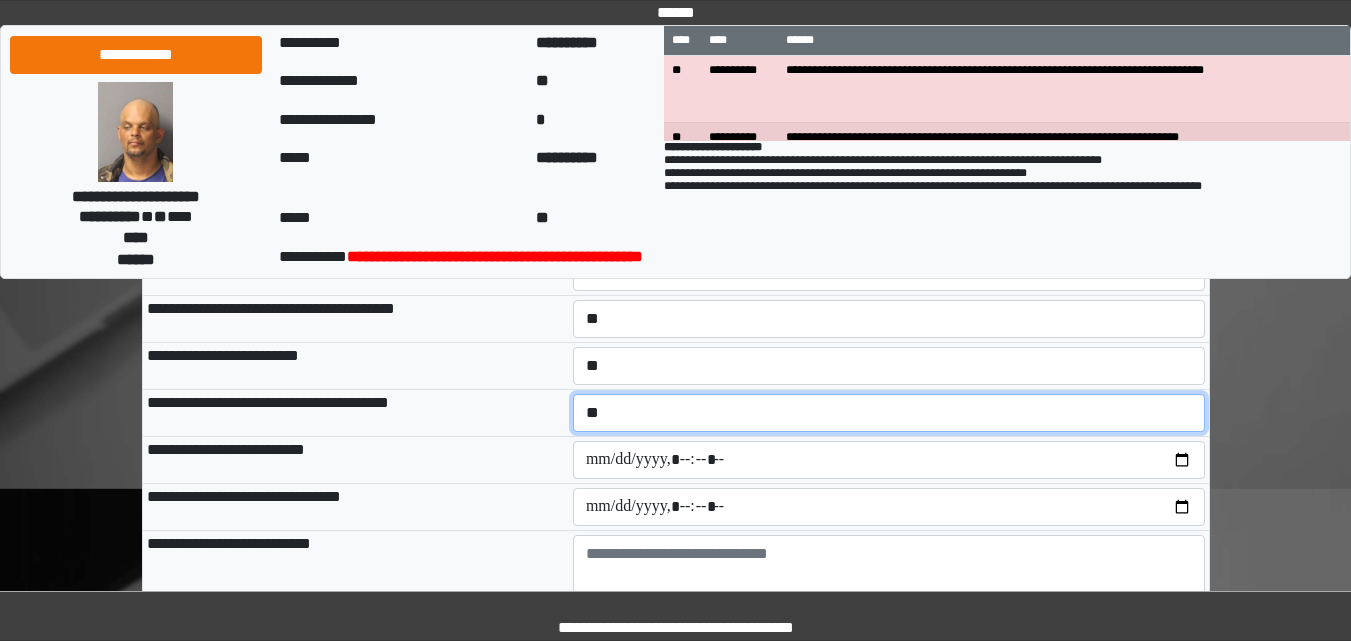 click on "**********" at bounding box center (889, 413) 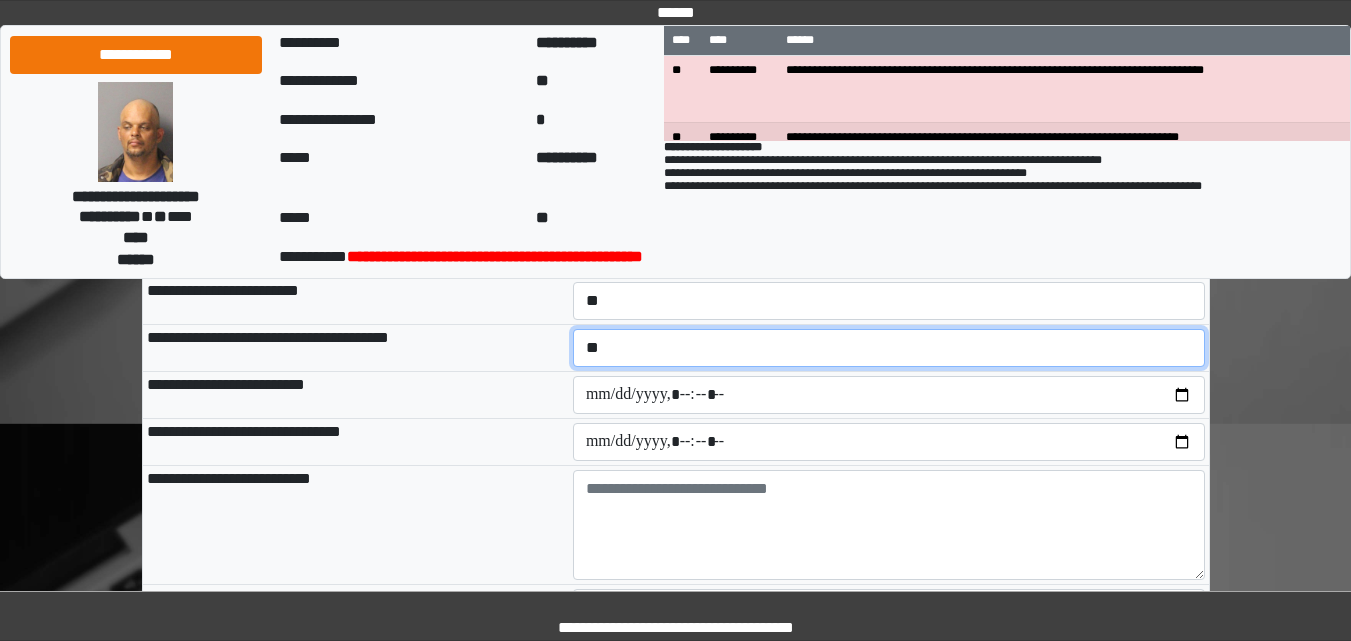 scroll, scrollTop: 2087, scrollLeft: 0, axis: vertical 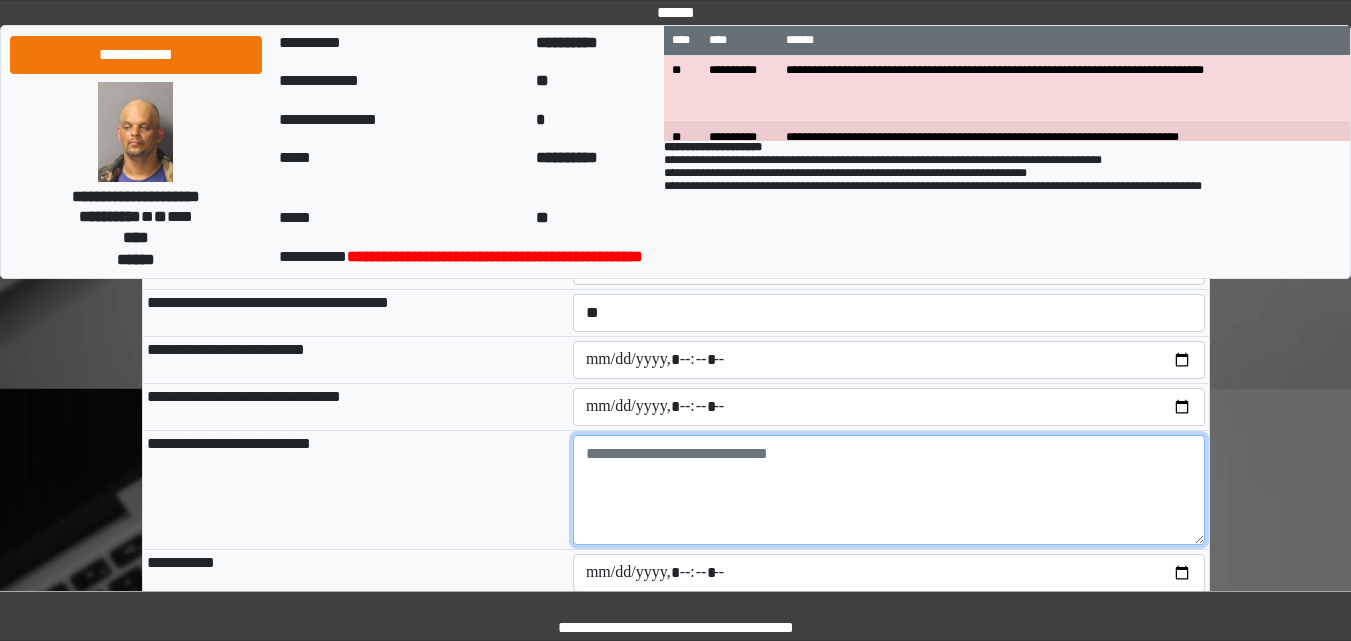 click at bounding box center (889, 490) 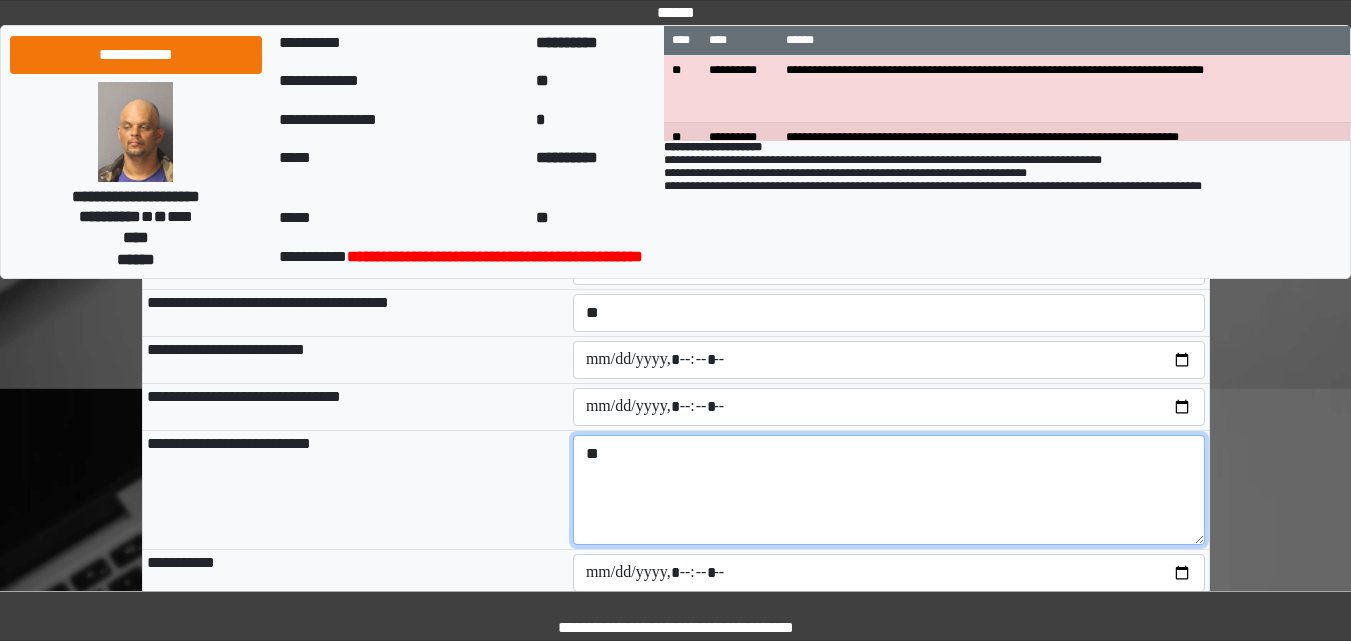 type on "*" 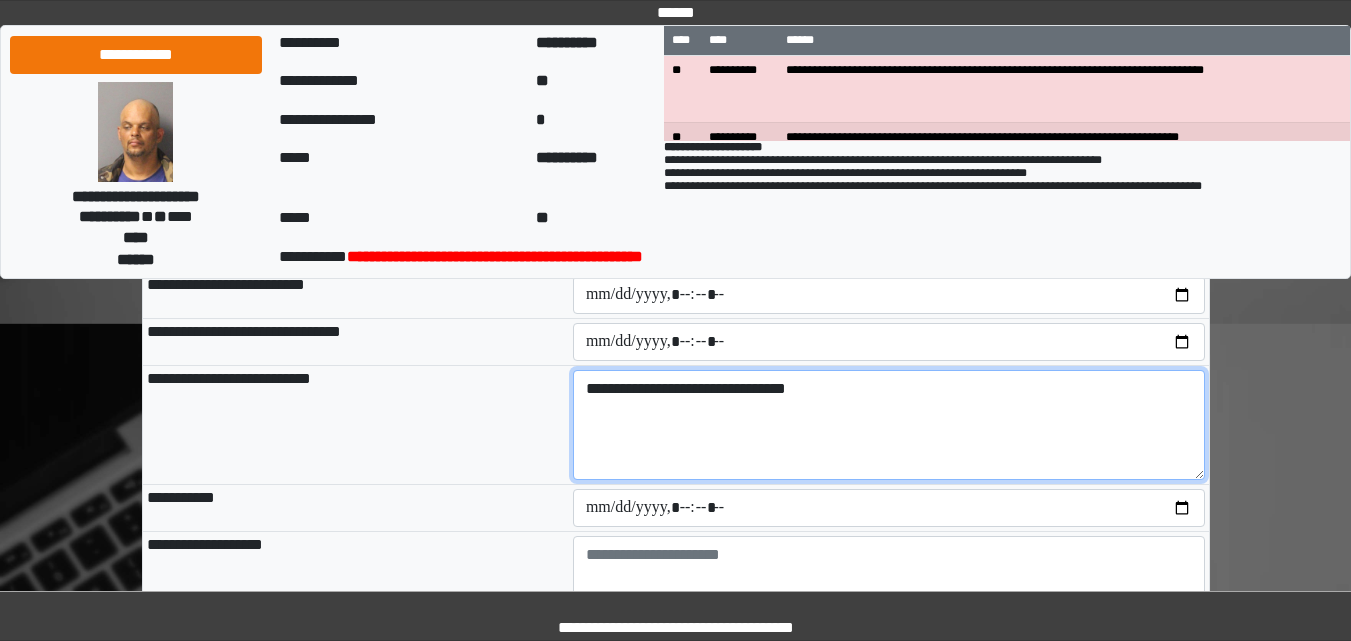 scroll, scrollTop: 2187, scrollLeft: 0, axis: vertical 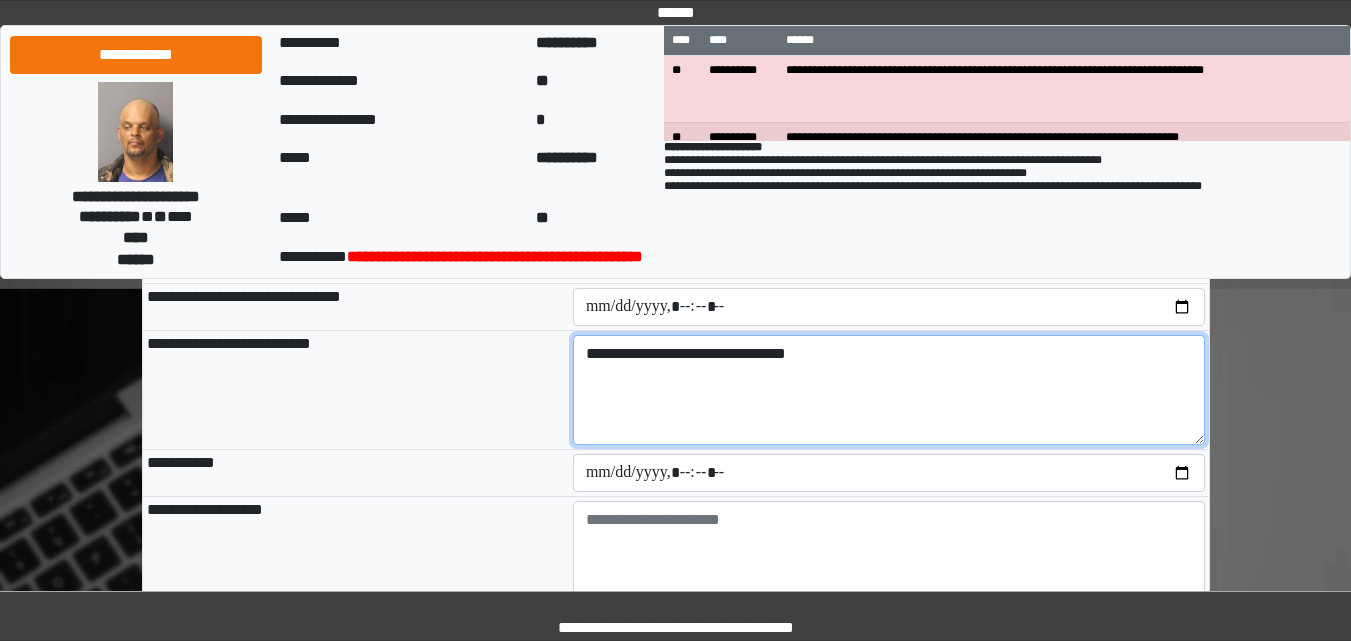 type on "**********" 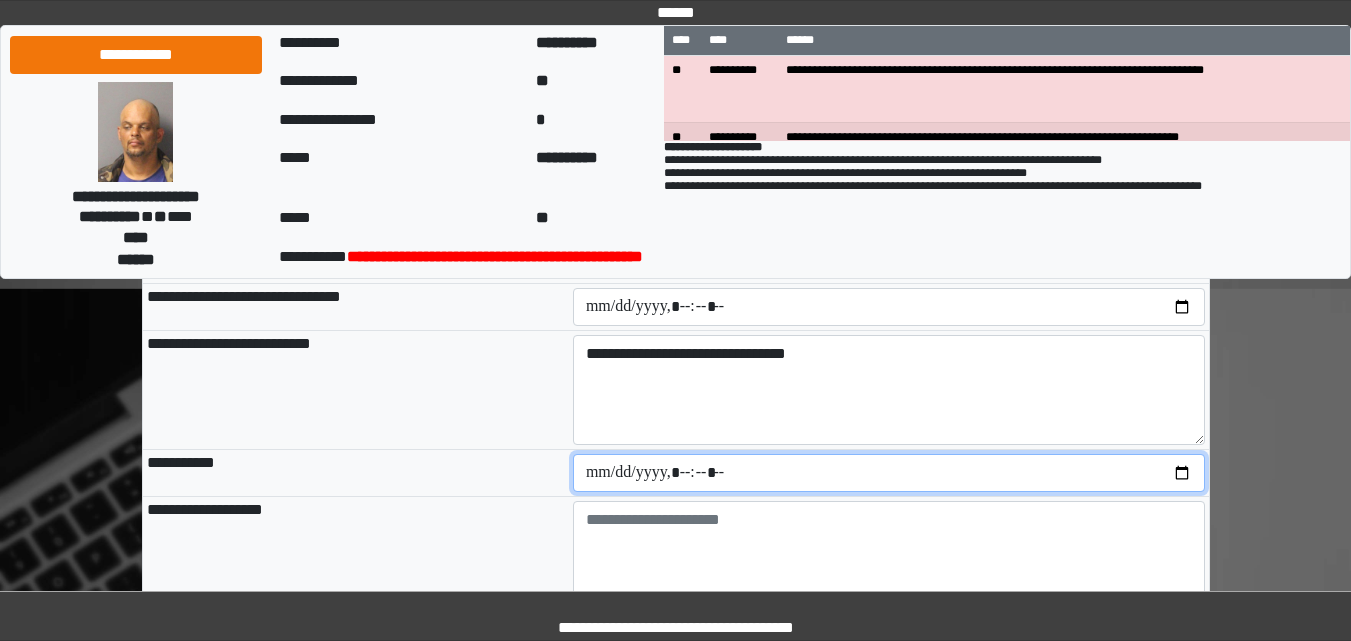 click at bounding box center [889, 473] 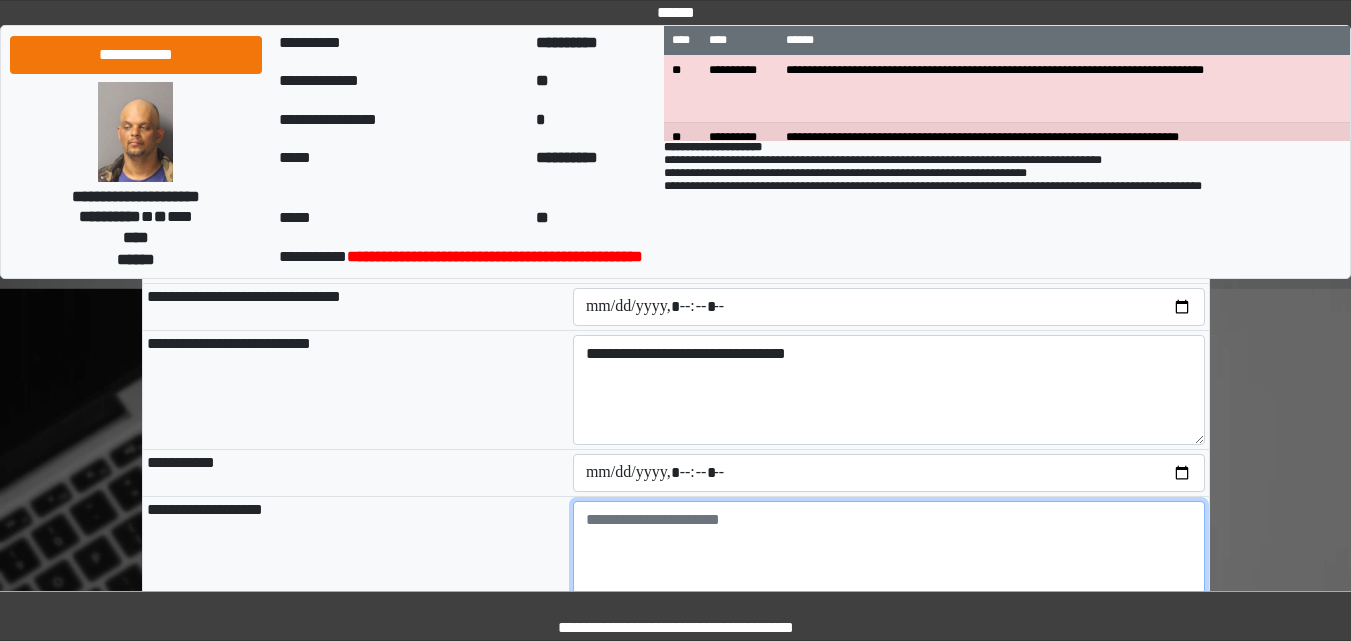 type on "**********" 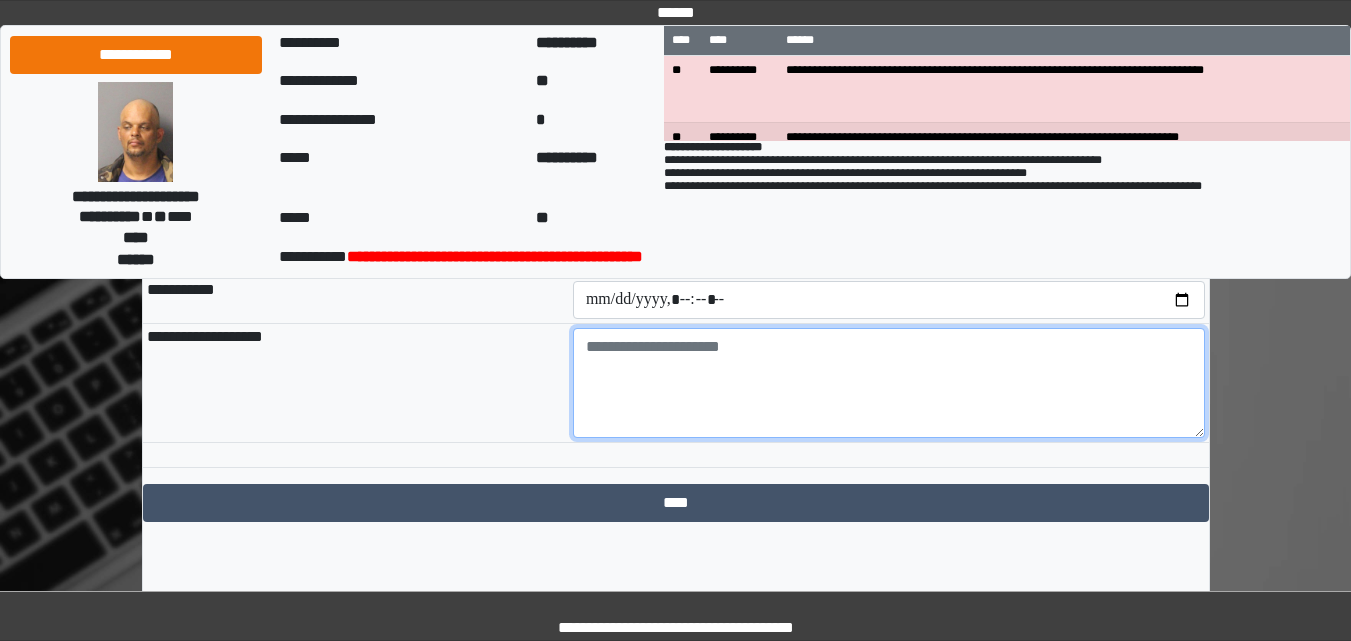 scroll, scrollTop: 2382, scrollLeft: 0, axis: vertical 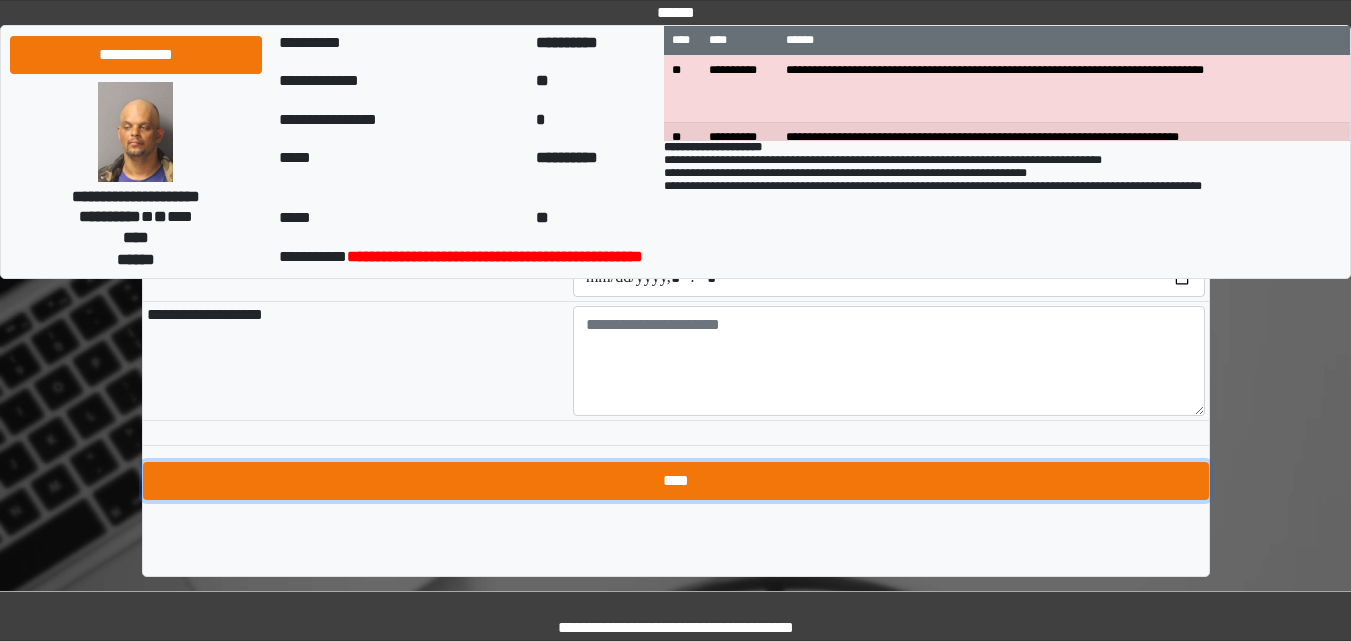 click on "****" at bounding box center [676, 481] 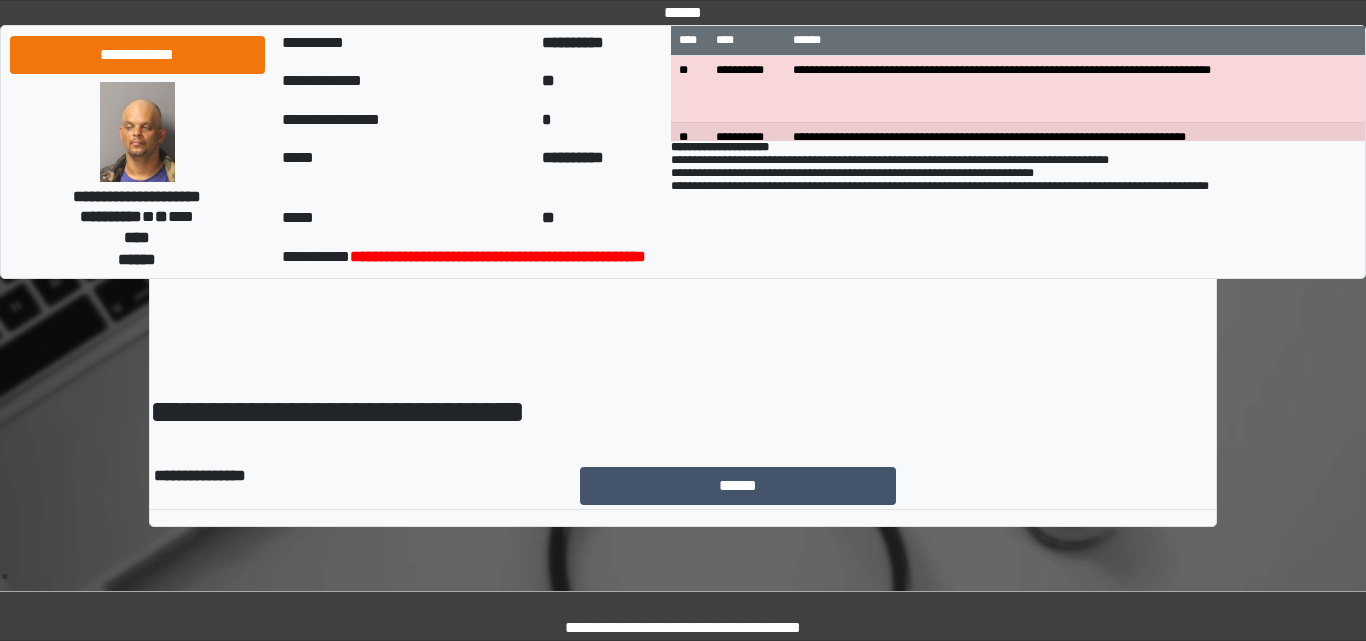 scroll, scrollTop: 0, scrollLeft: 0, axis: both 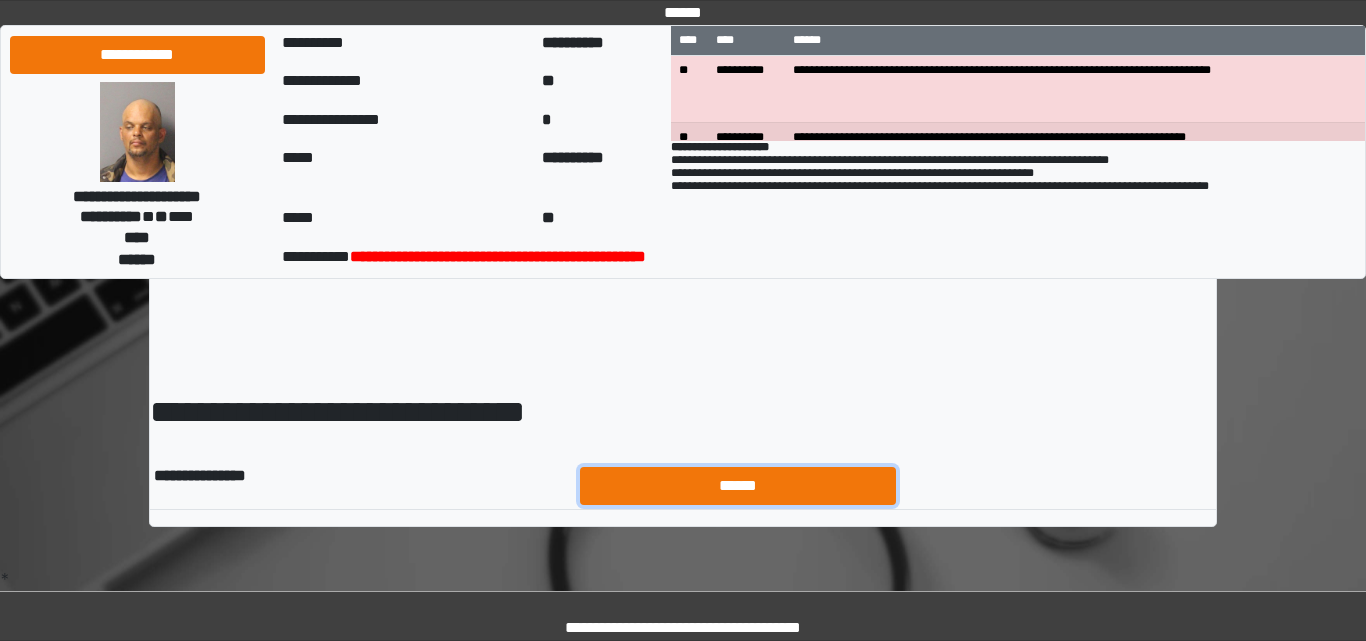 click on "******" at bounding box center [738, 486] 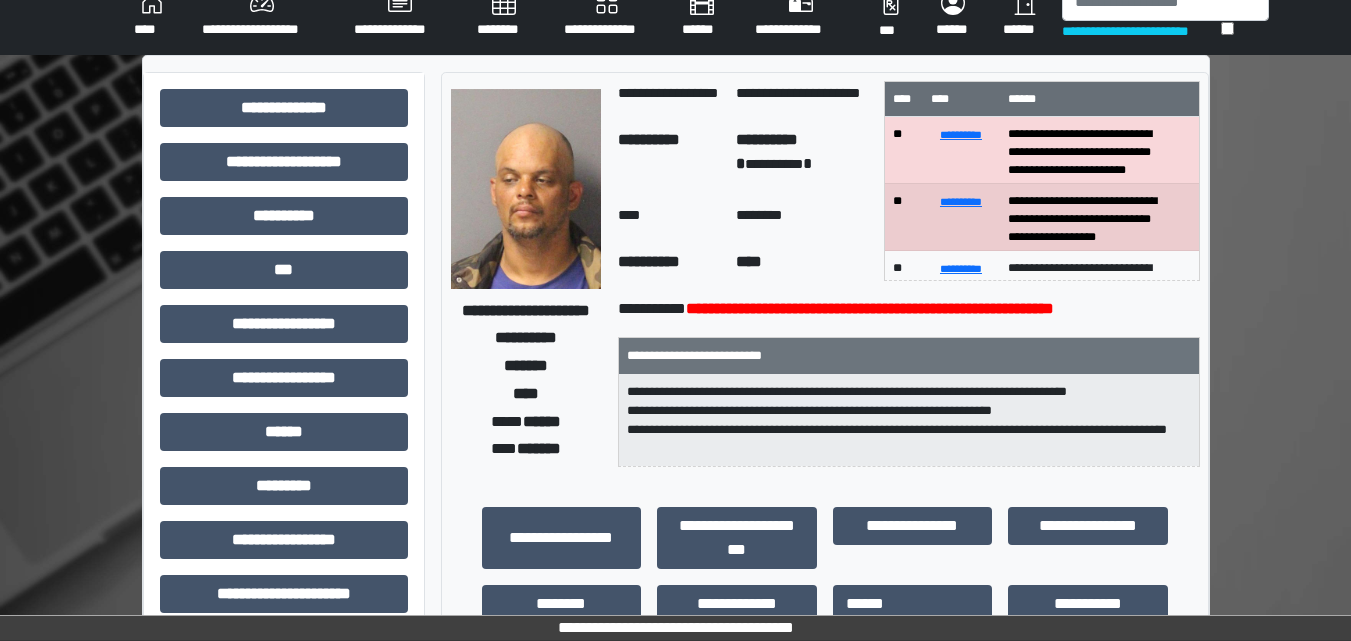 scroll, scrollTop: 0, scrollLeft: 0, axis: both 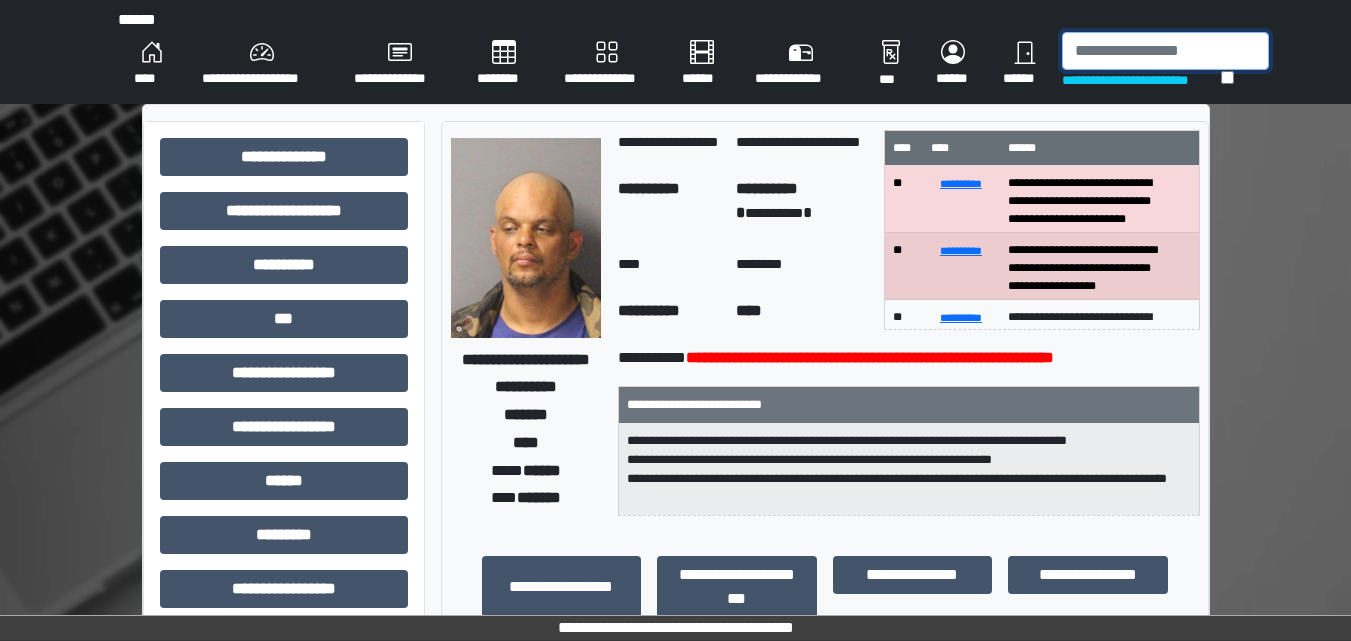 click at bounding box center (1165, 51) 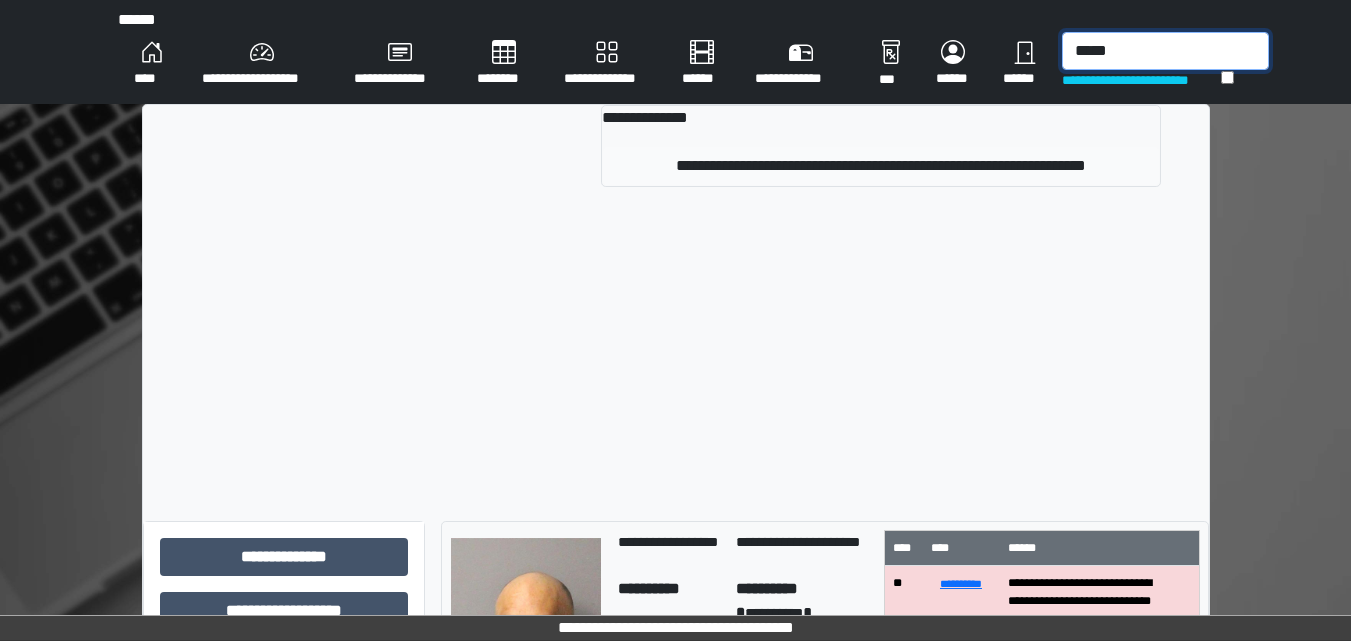 type on "*****" 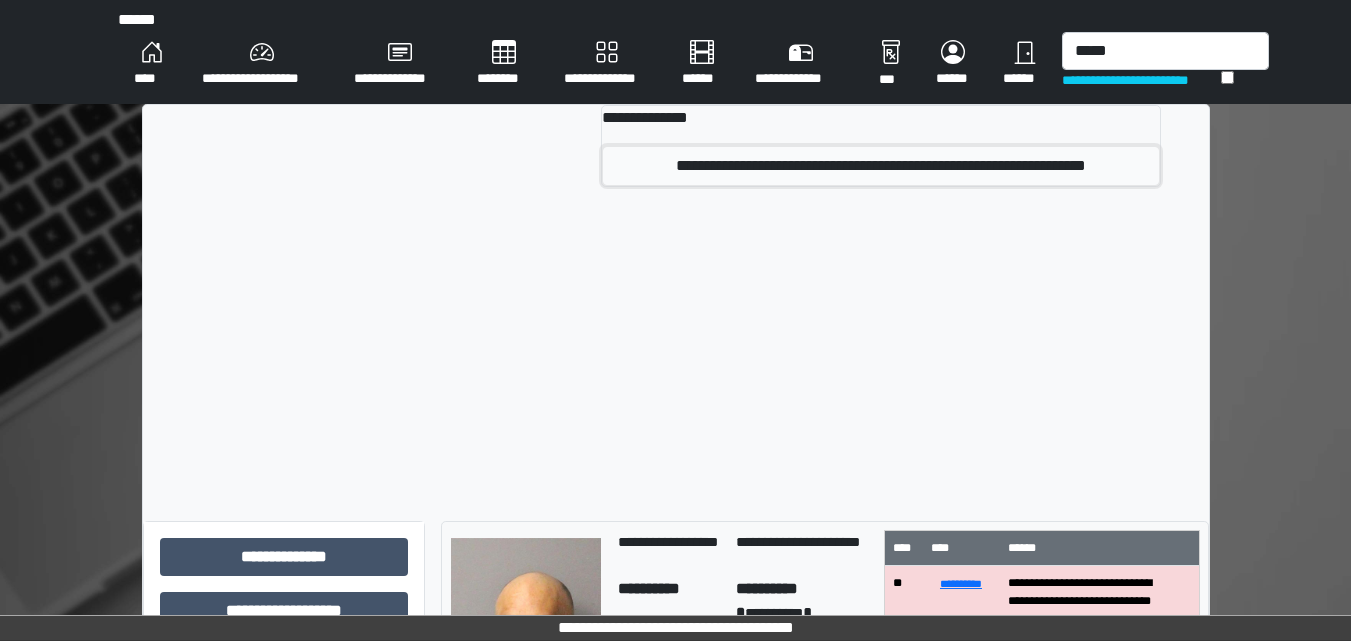 click on "**********" at bounding box center [880, 166] 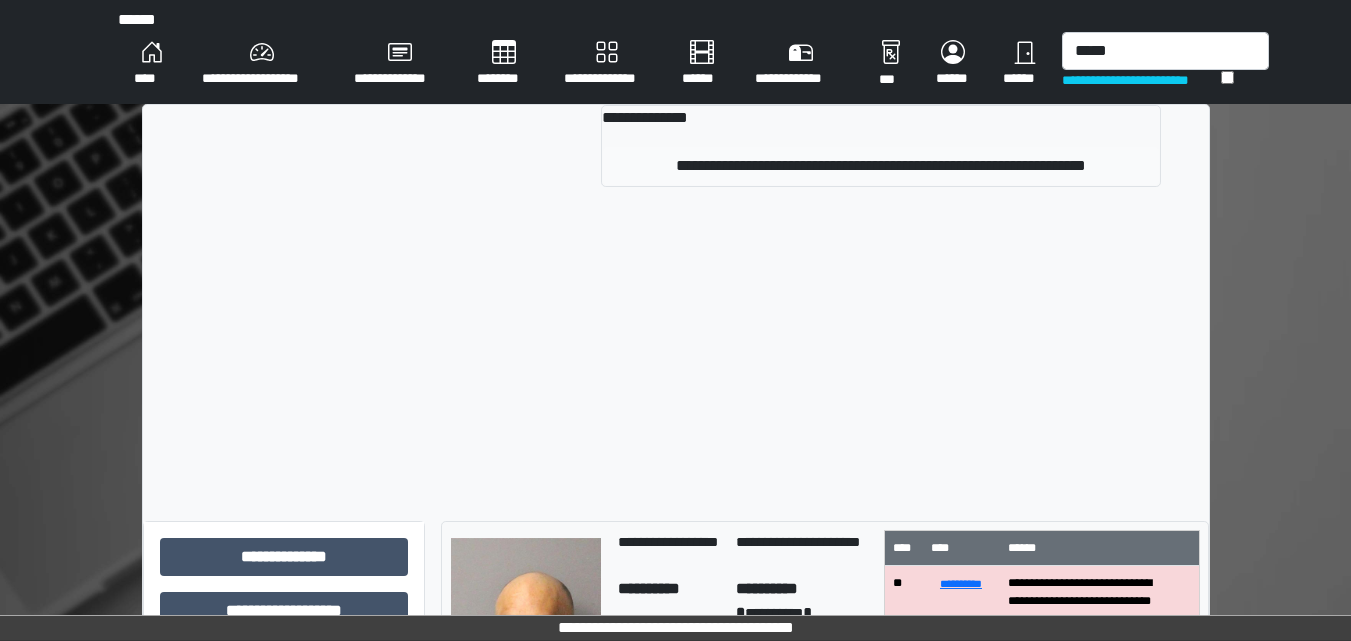 type 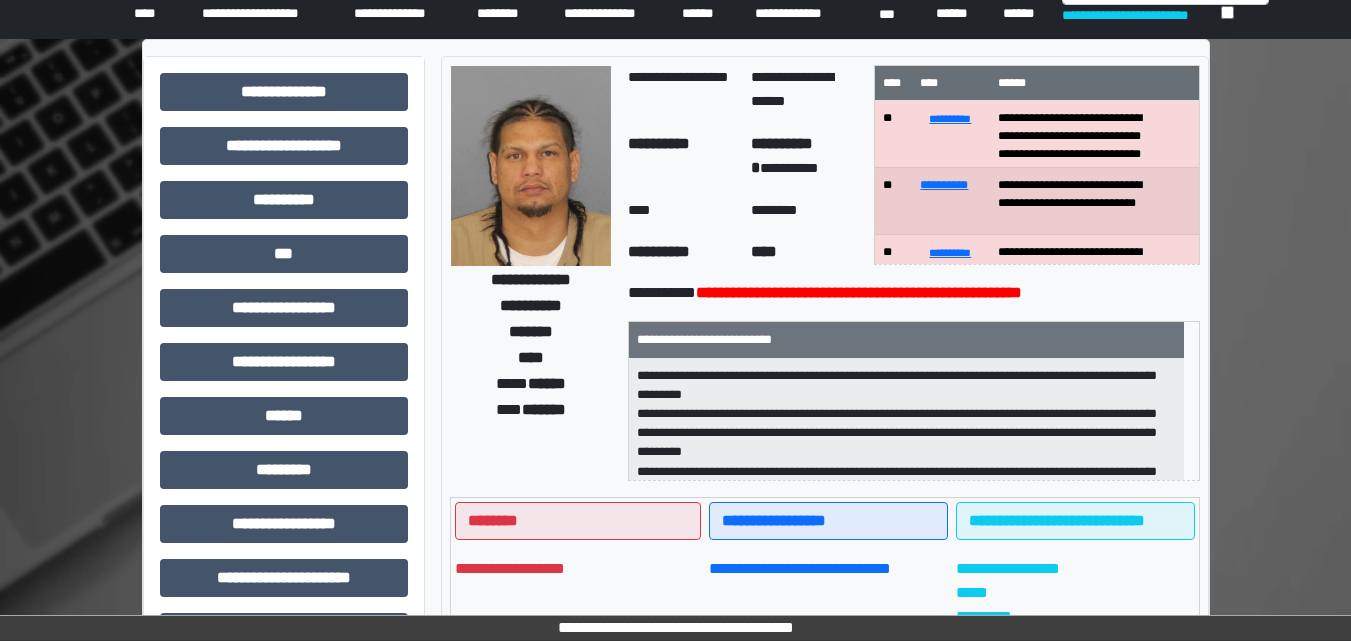 scroll, scrollTop: 100, scrollLeft: 0, axis: vertical 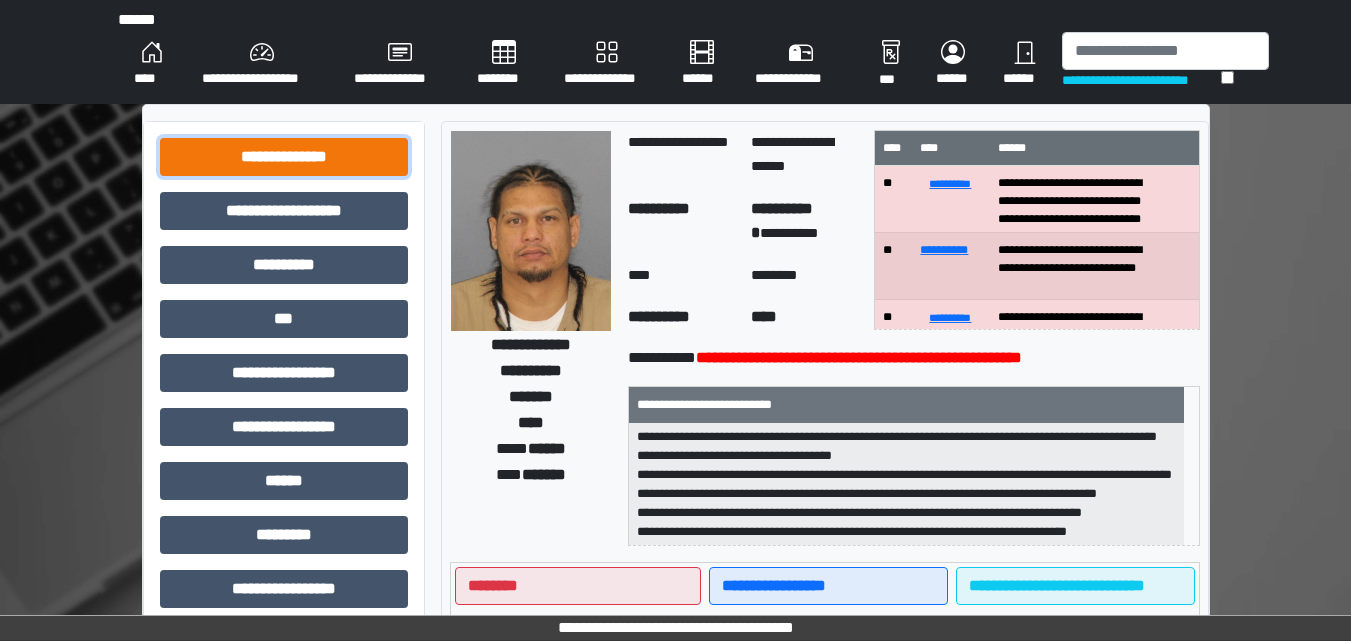 click on "**********" at bounding box center (284, 157) 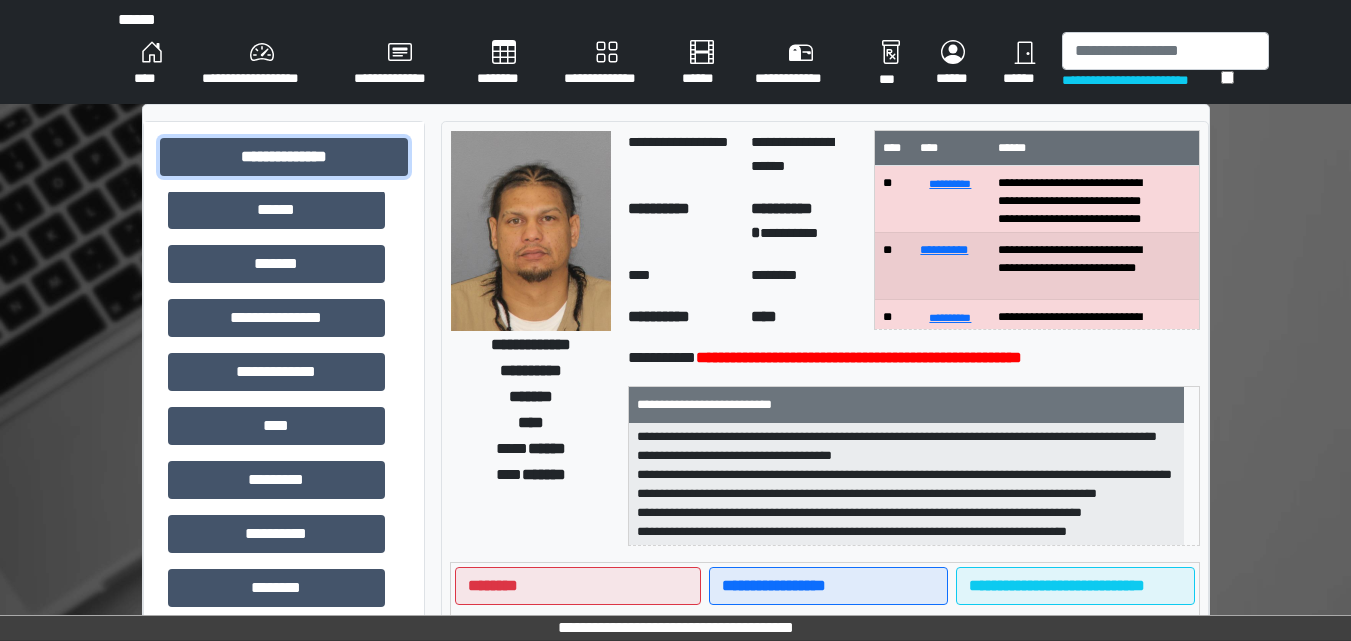 scroll, scrollTop: 580, scrollLeft: 0, axis: vertical 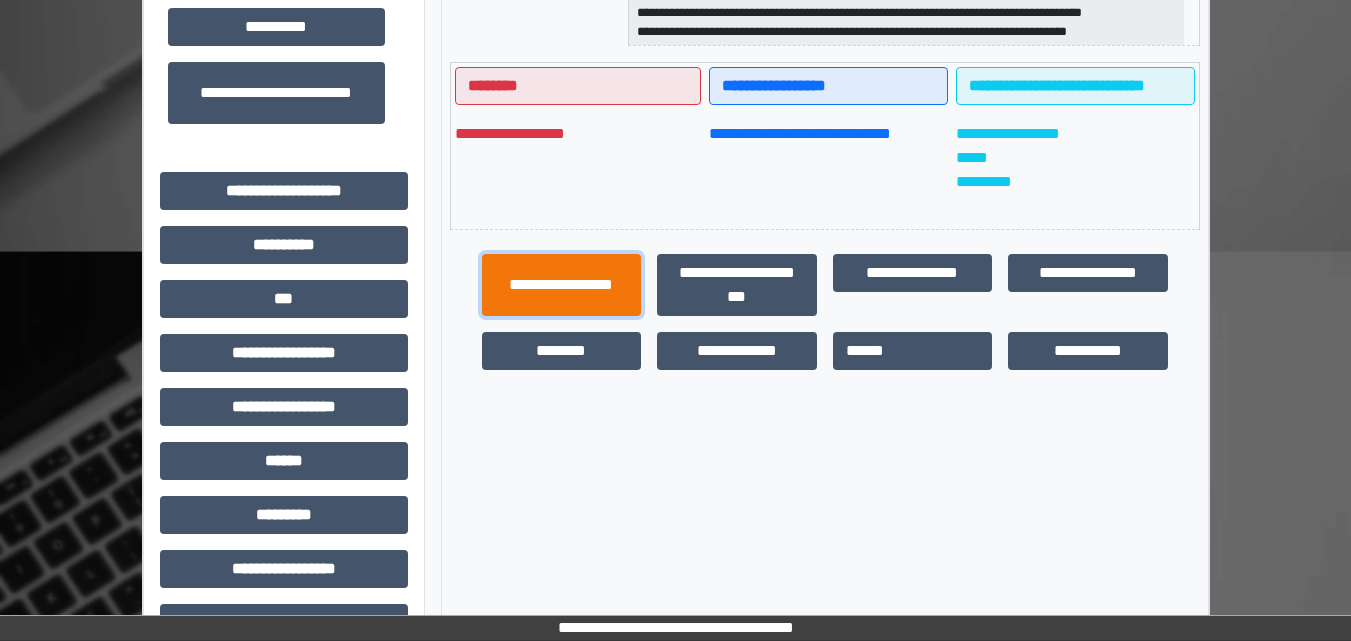 click on "**********" at bounding box center [562, 285] 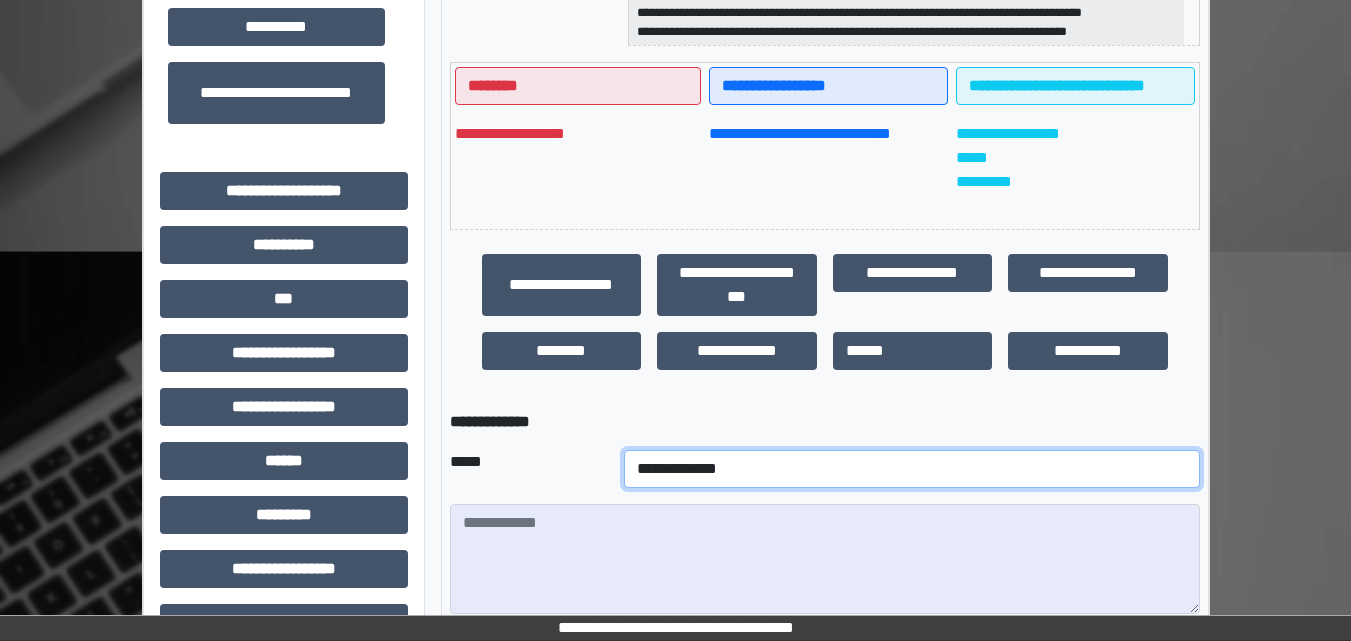 click on "**********" at bounding box center [912, 469] 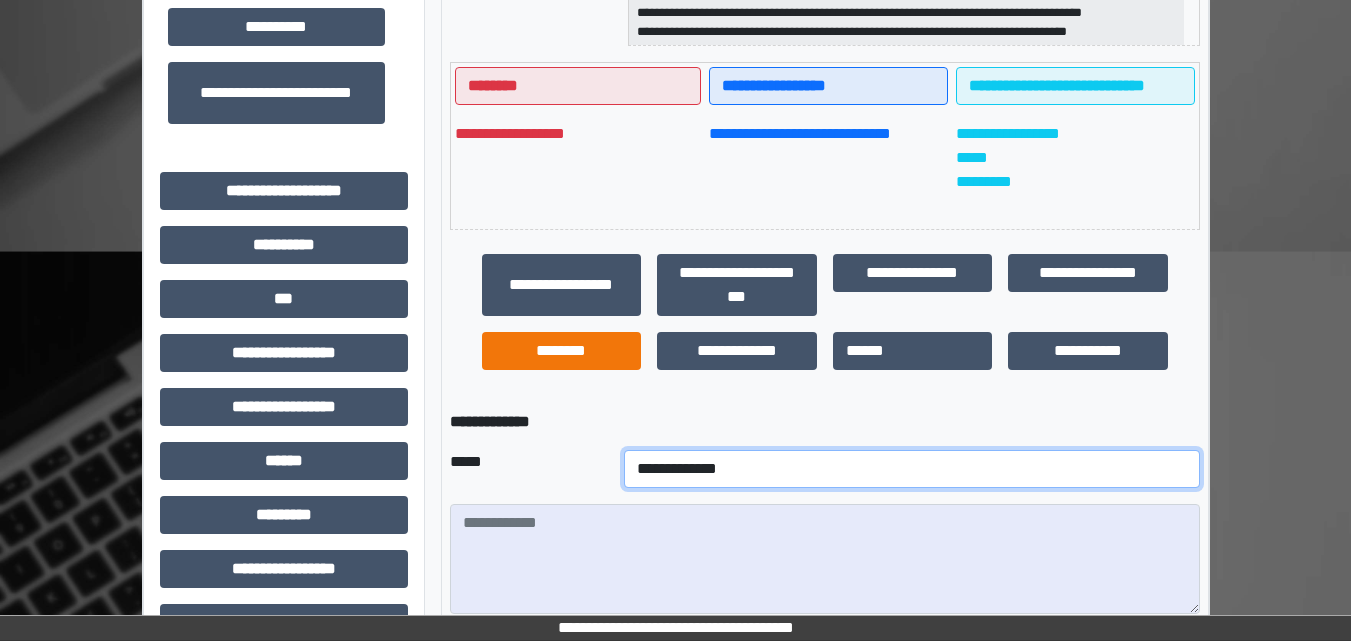 select on "***" 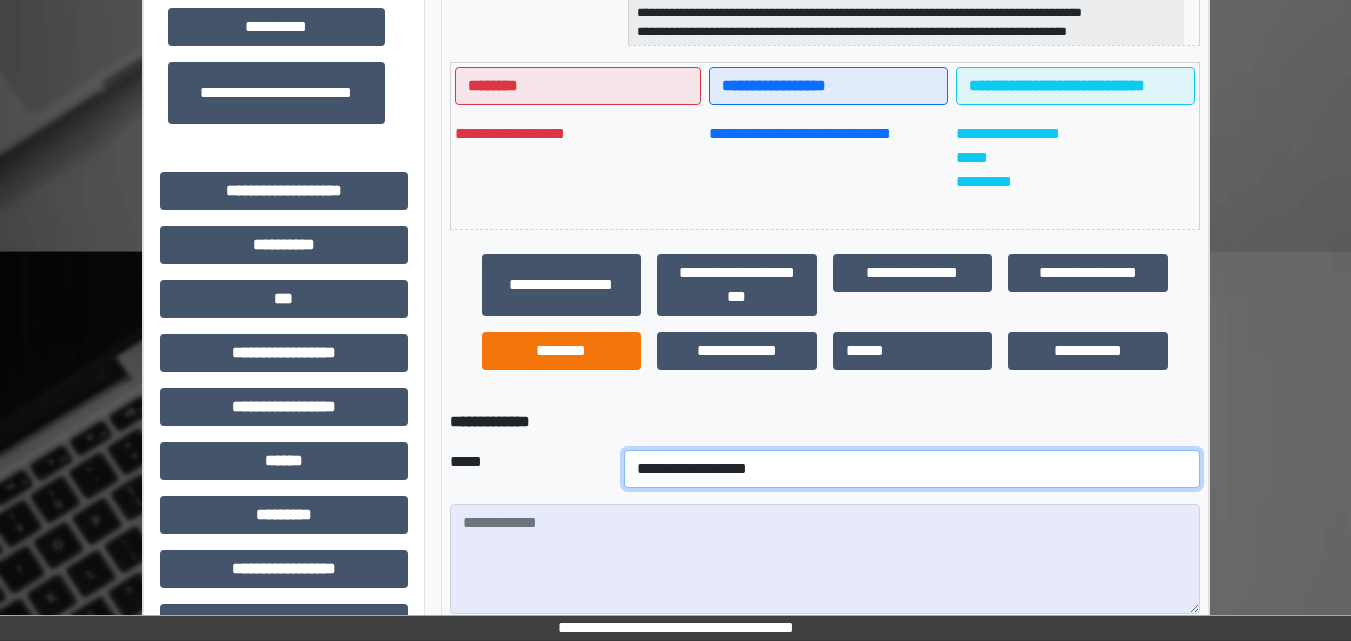 click on "**********" at bounding box center [912, 469] 